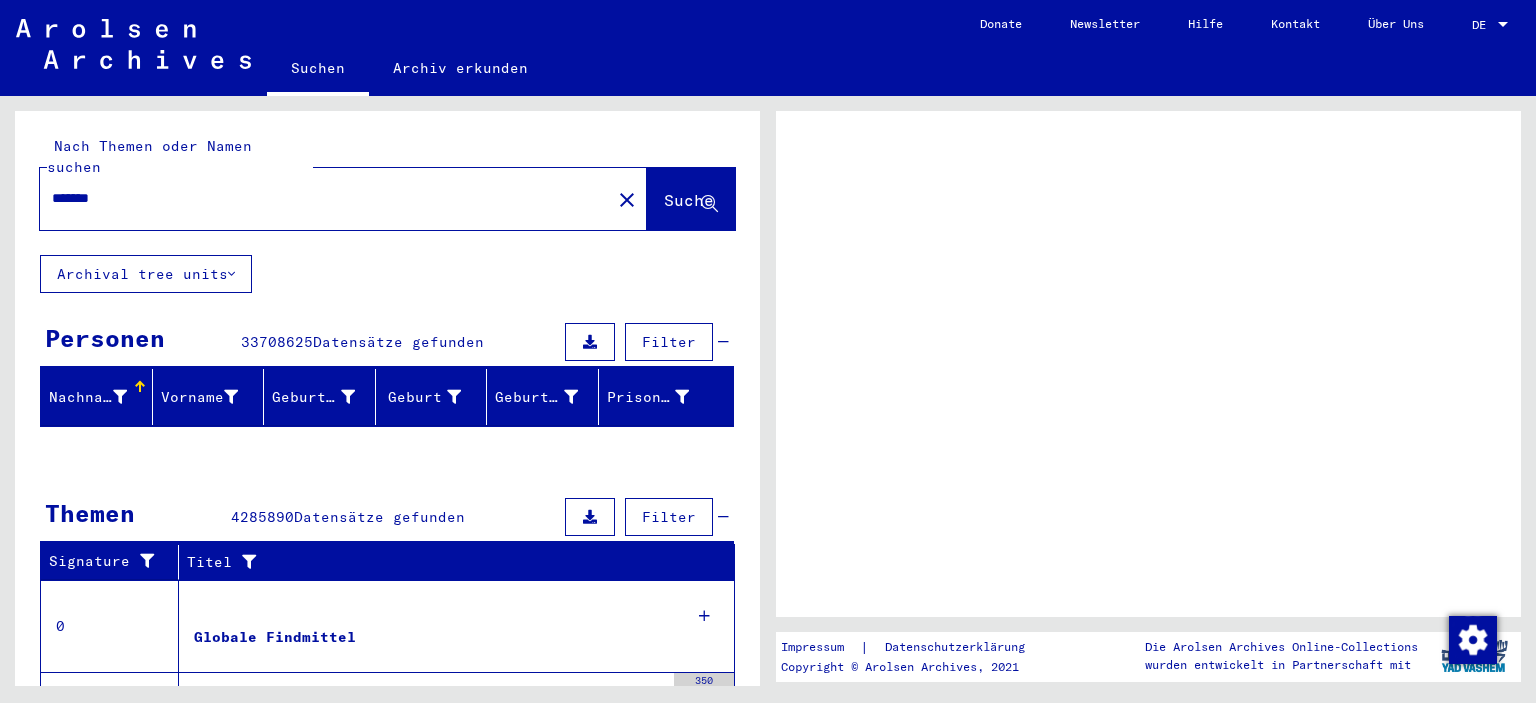 scroll, scrollTop: 0, scrollLeft: 0, axis: both 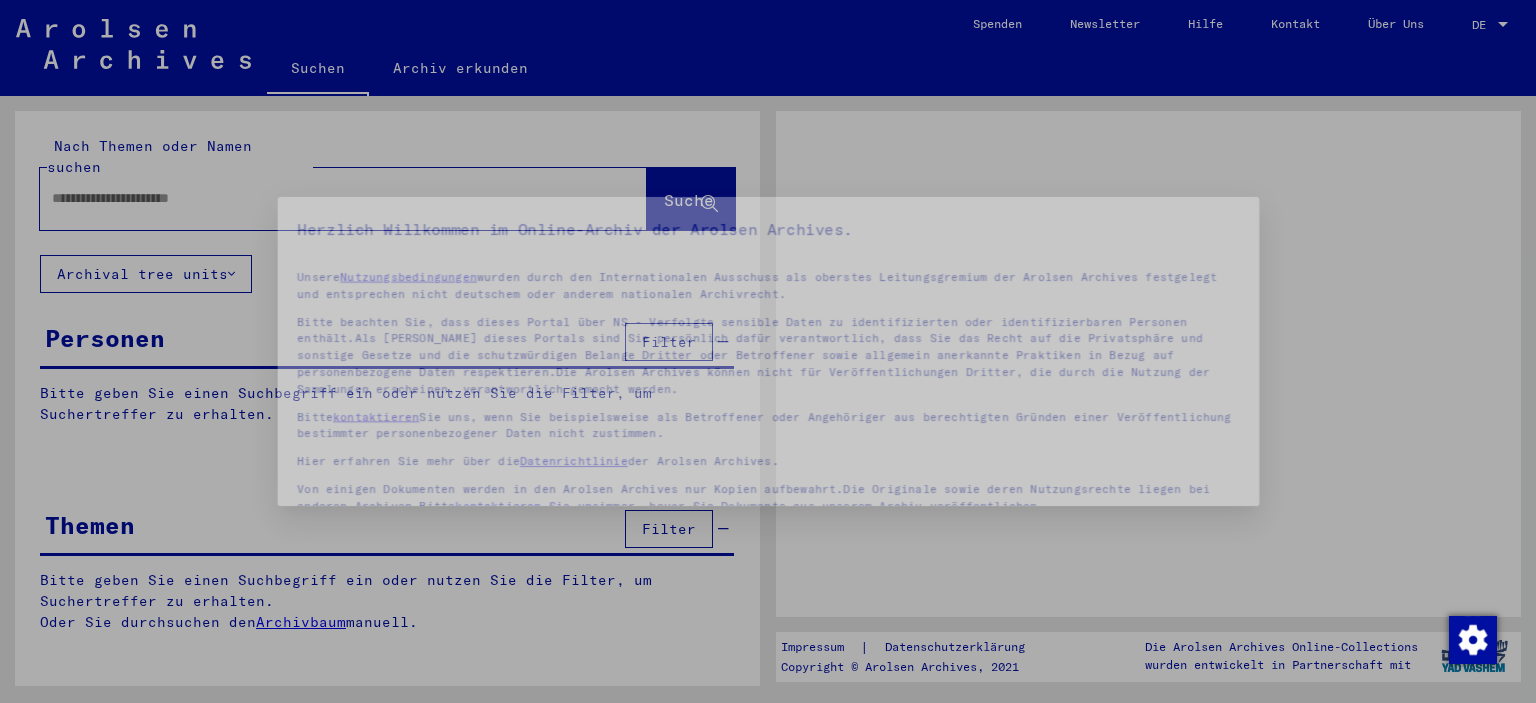 type on "*******" 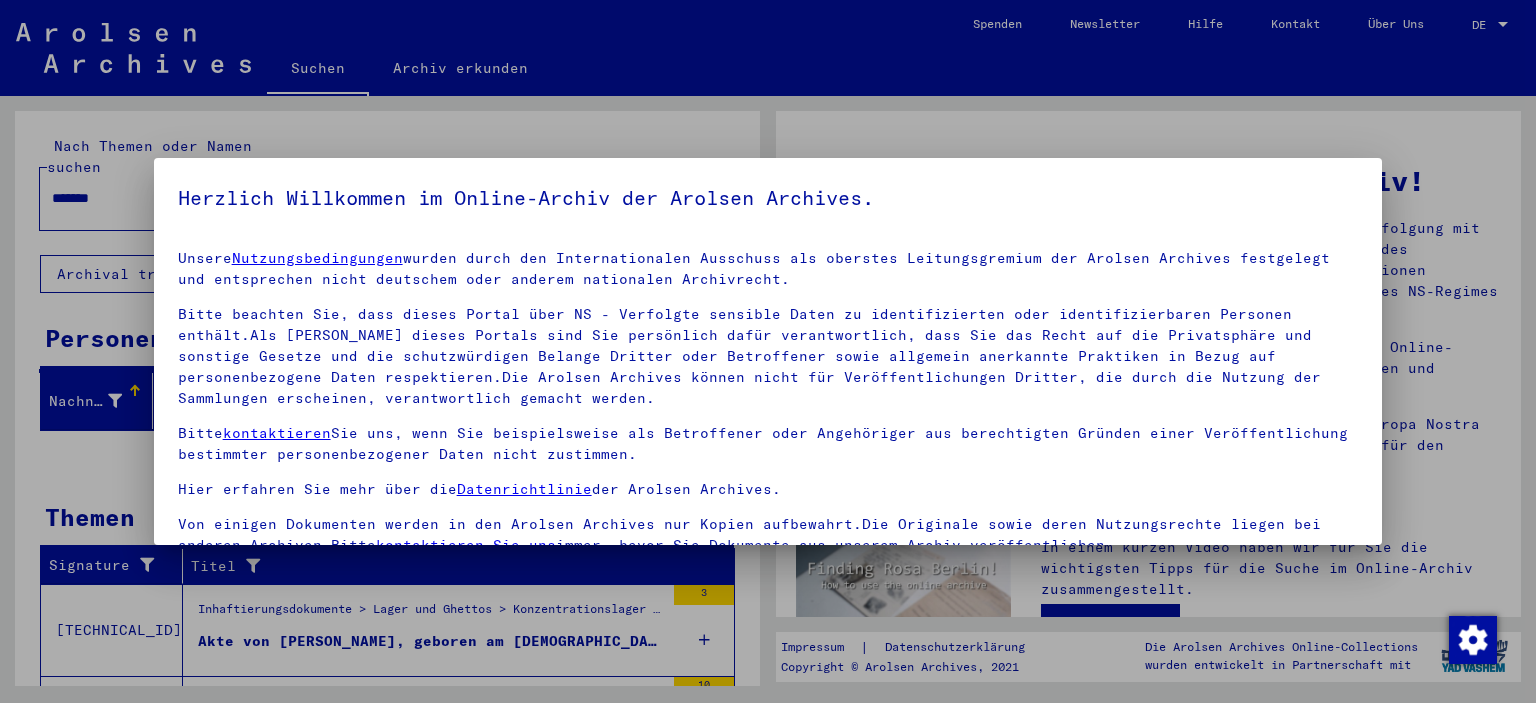 scroll, scrollTop: 170, scrollLeft: 0, axis: vertical 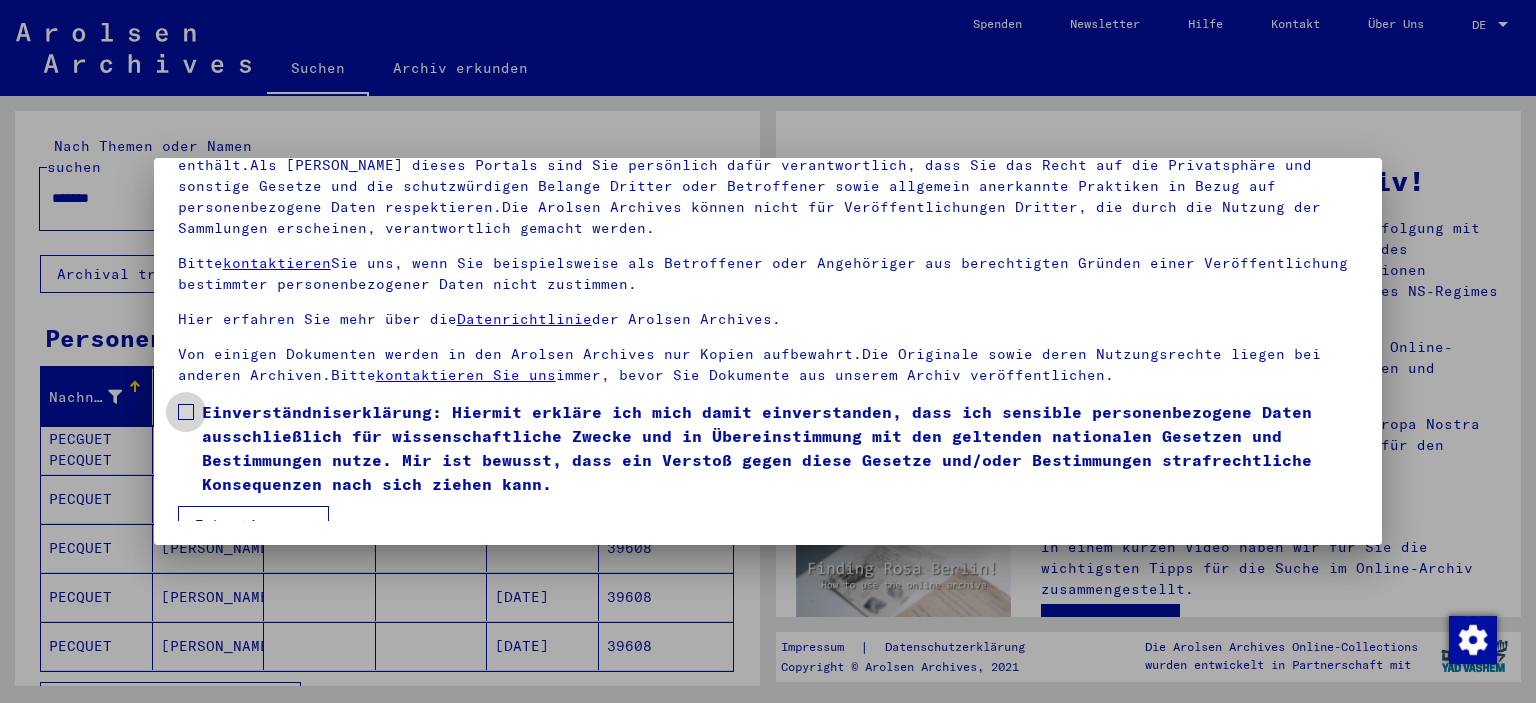 click on "Einverständniserklärung: Hiermit erkläre ich mich damit einverstanden, dass ich sensible personenbezogene Daten ausschließlich für wissenschaftliche Zwecke und in Übereinstimmung mit den geltenden nationalen Gesetzen und Bestimmungen nutze. Mir ist bewusst, dass ein Verstoß gegen diese Gesetze und/oder Bestimmungen strafrechtliche Konsequenzen nach sich ziehen kann." at bounding box center (768, 448) 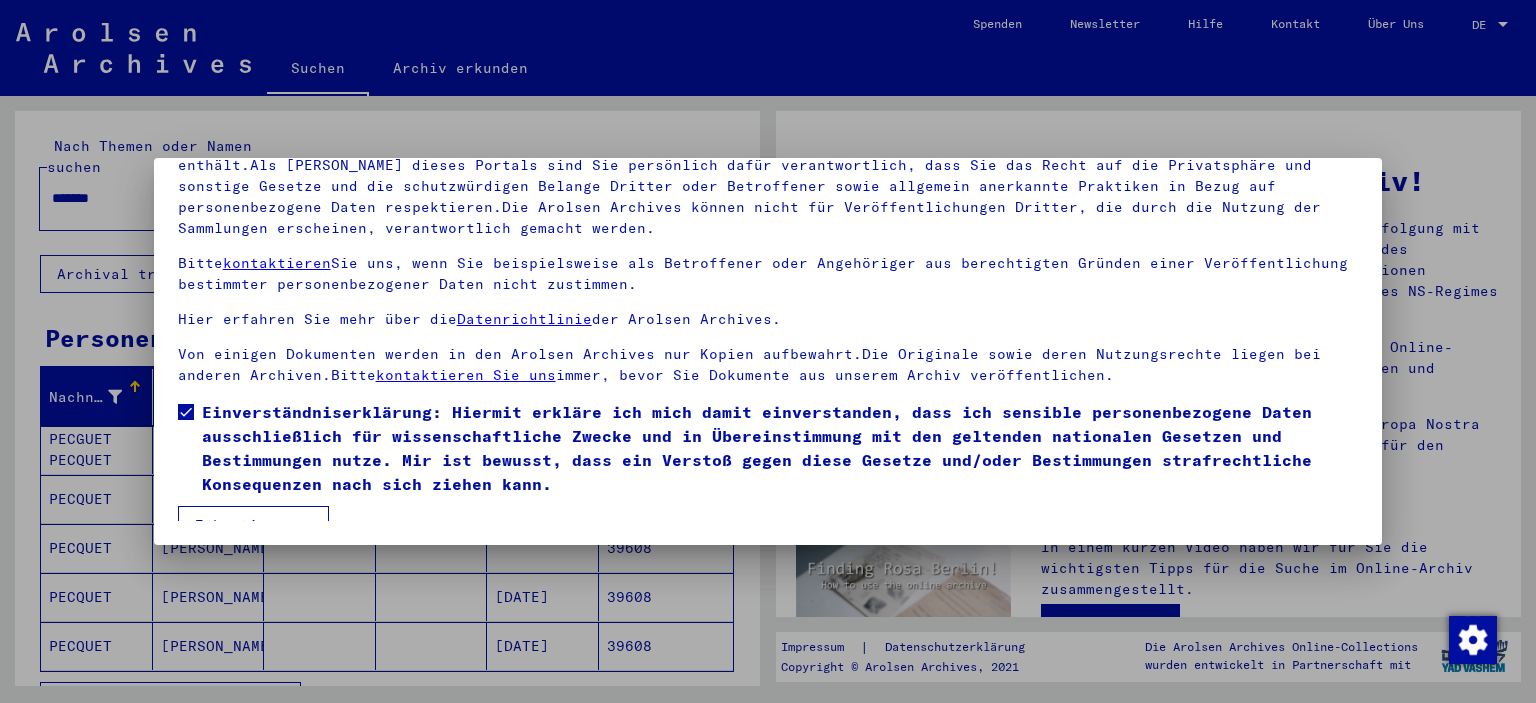 click on "Ich stimme zu" at bounding box center (253, 525) 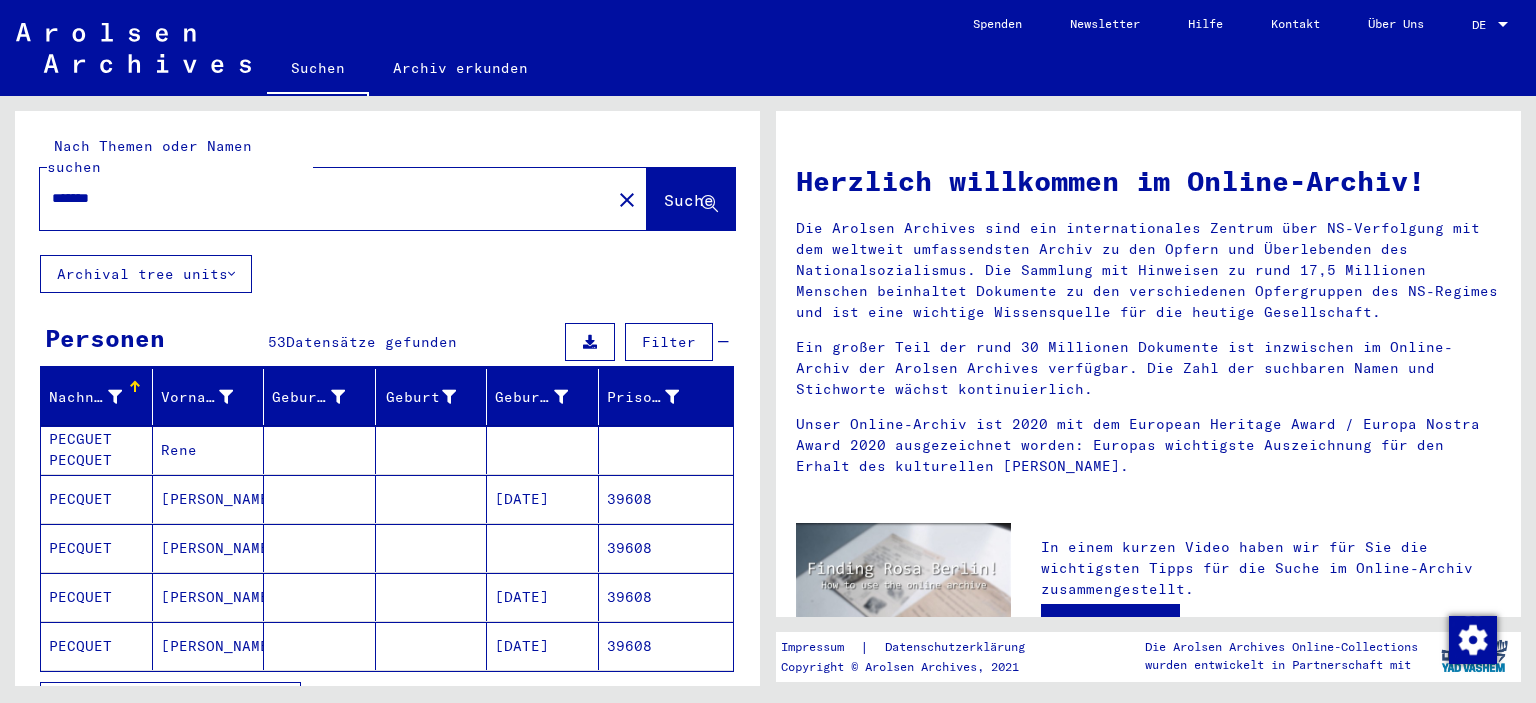 scroll, scrollTop: 78, scrollLeft: 0, axis: vertical 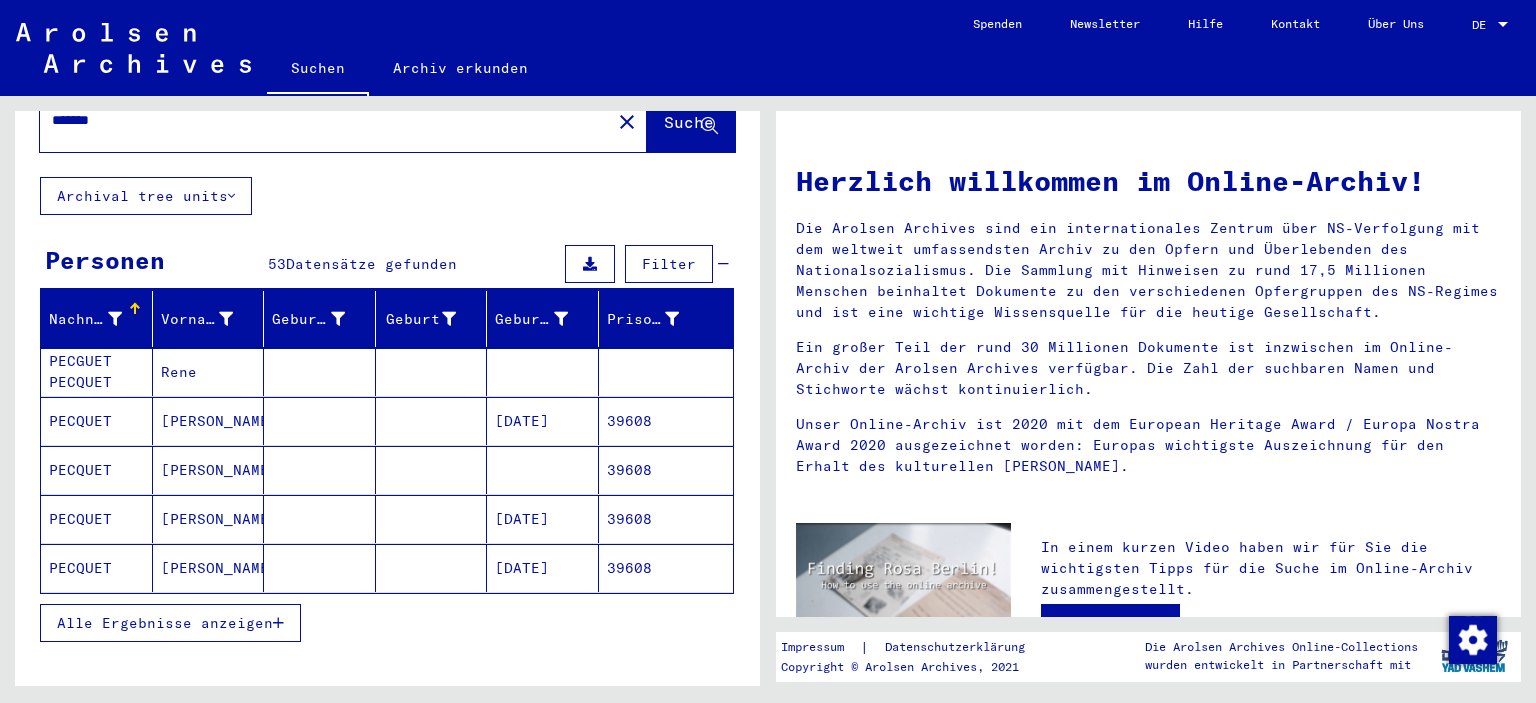 click on "Alle Ergebnisse anzeigen" at bounding box center [170, 623] 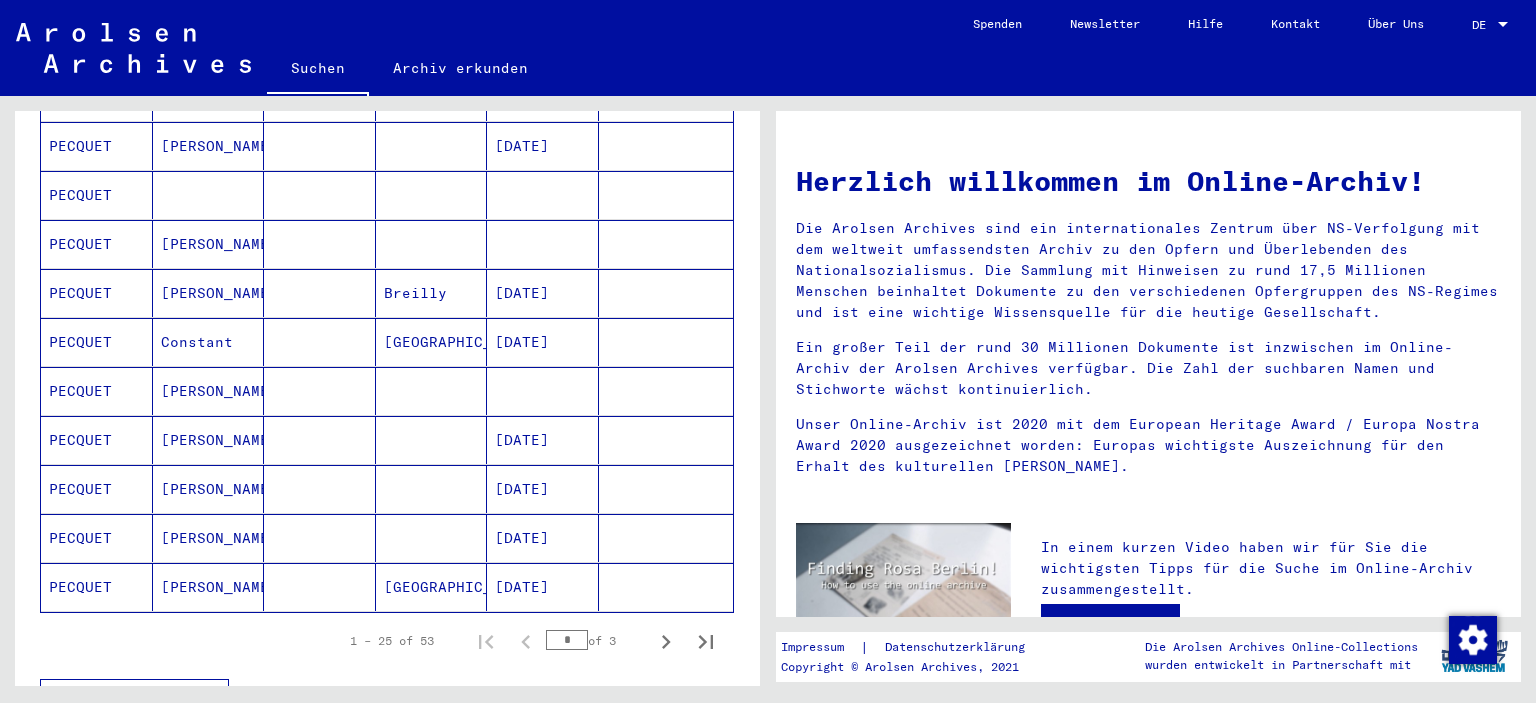 scroll, scrollTop: 1071, scrollLeft: 0, axis: vertical 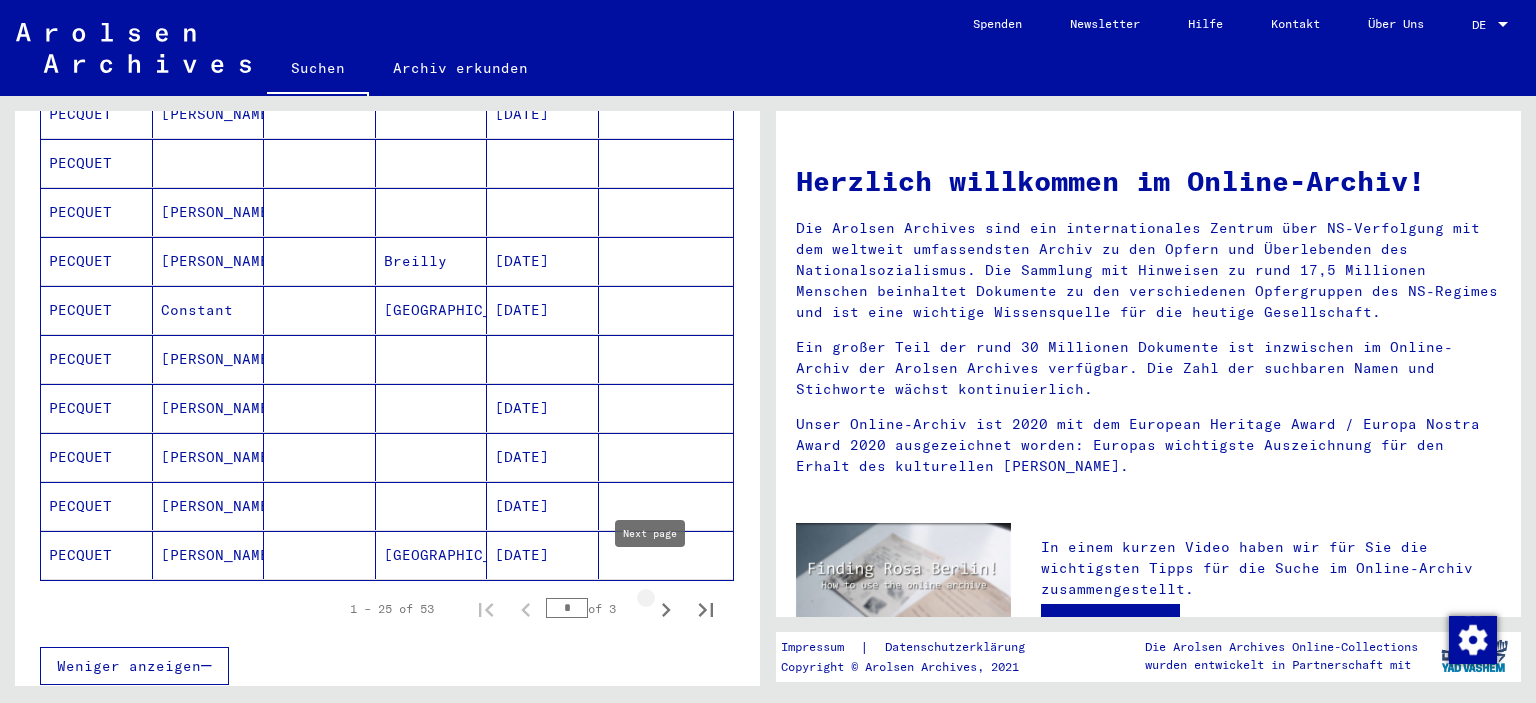click 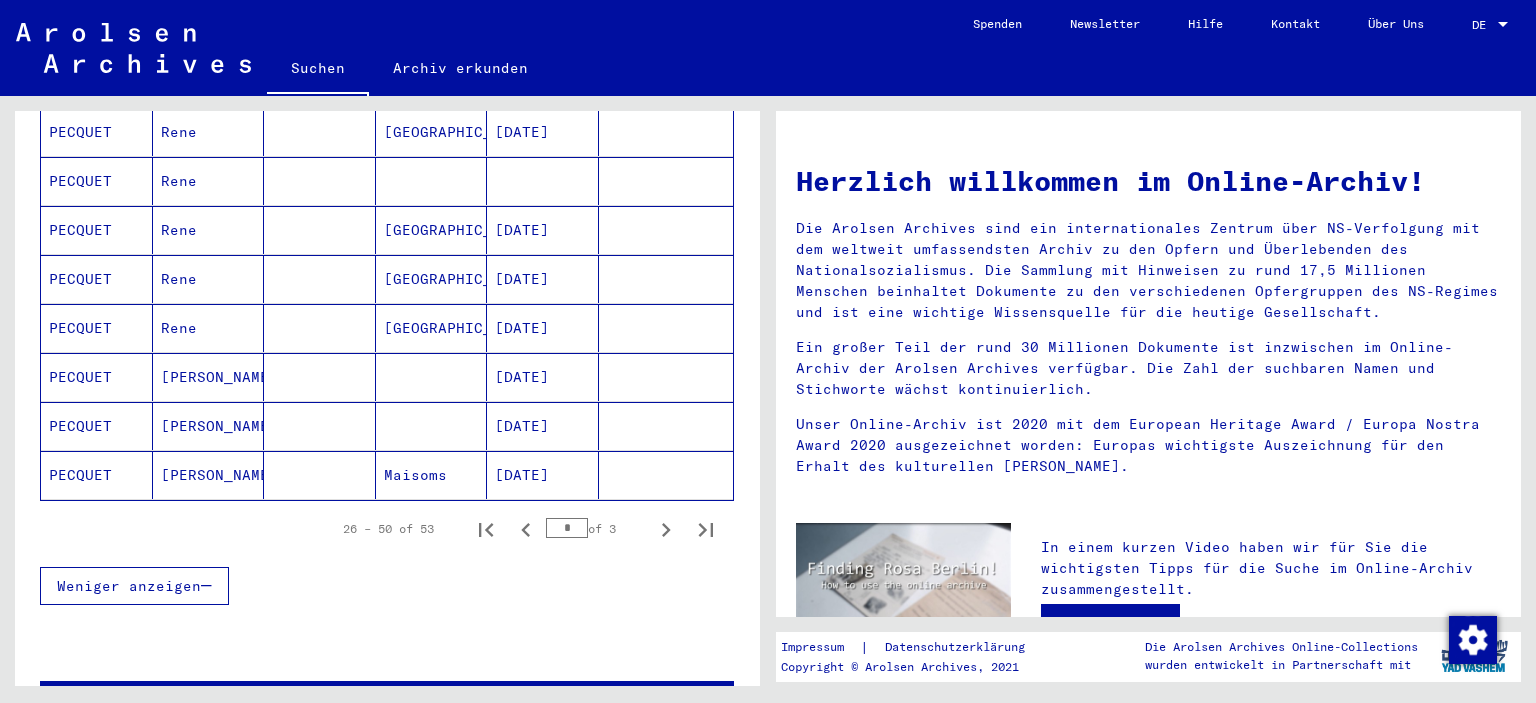 scroll, scrollTop: 1176, scrollLeft: 0, axis: vertical 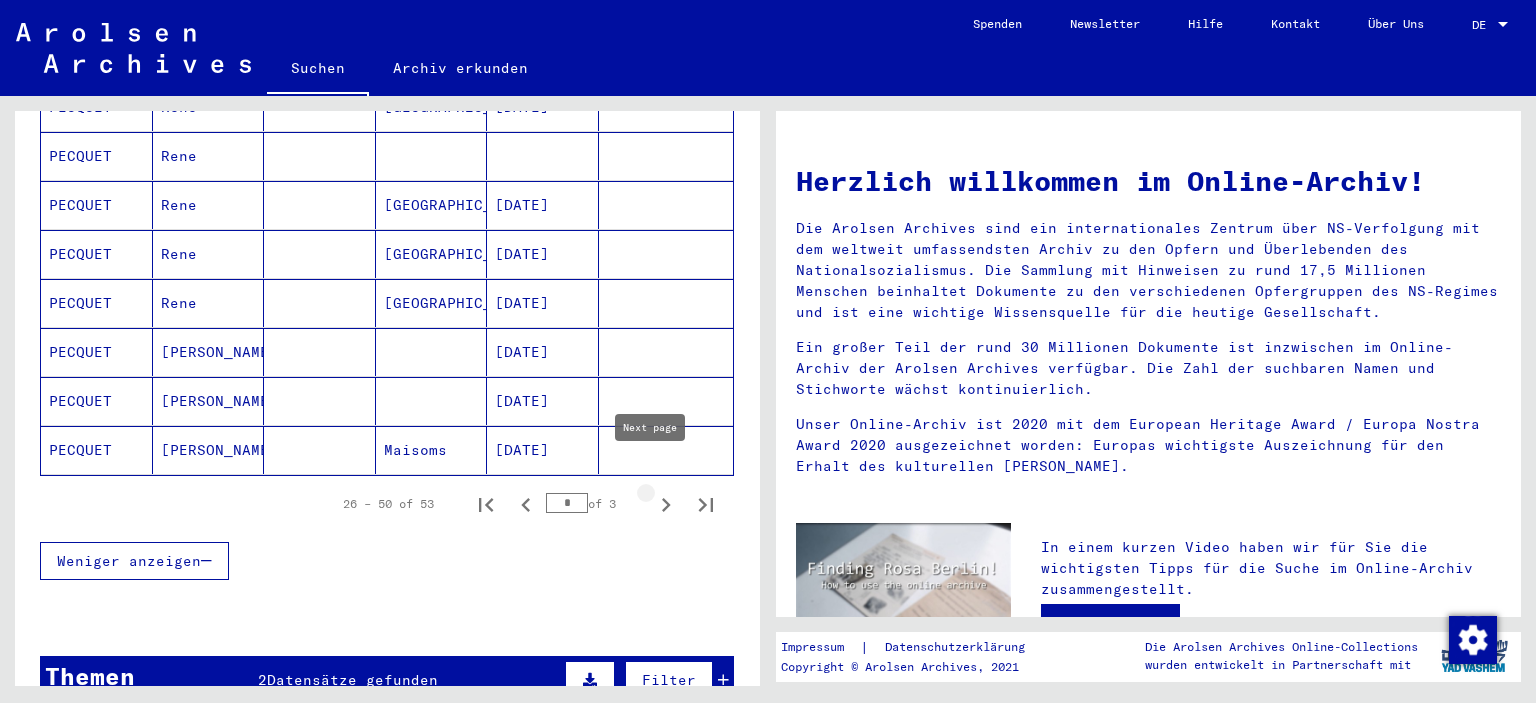click 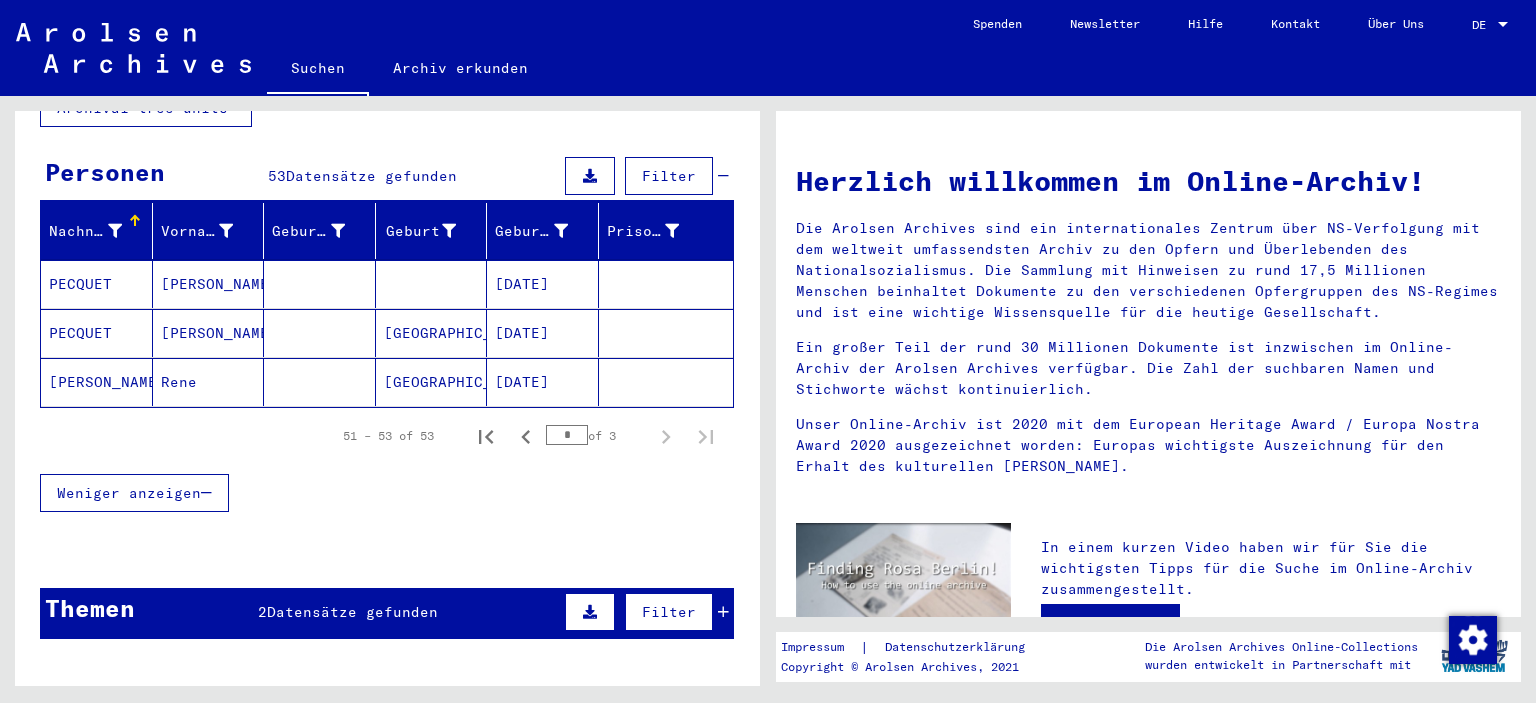 scroll, scrollTop: 159, scrollLeft: 0, axis: vertical 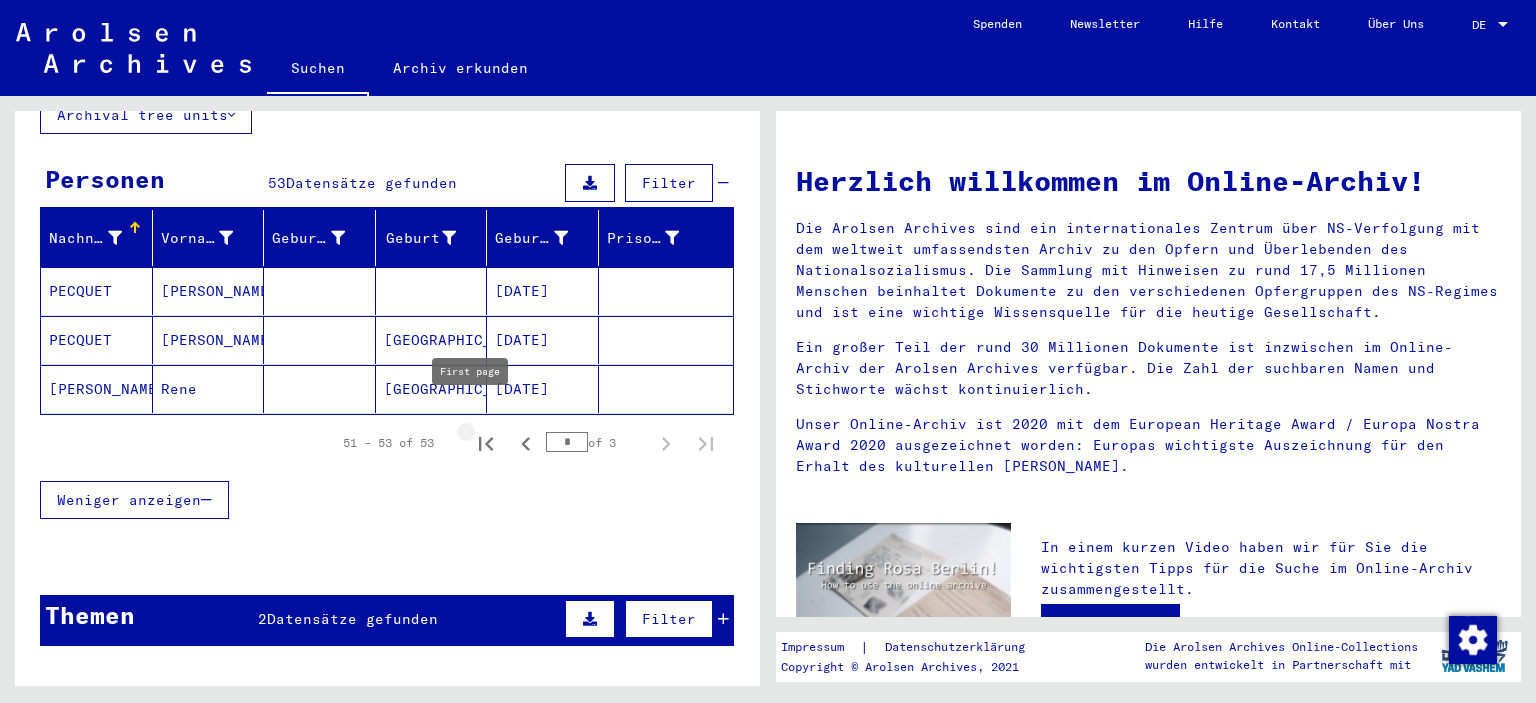 click 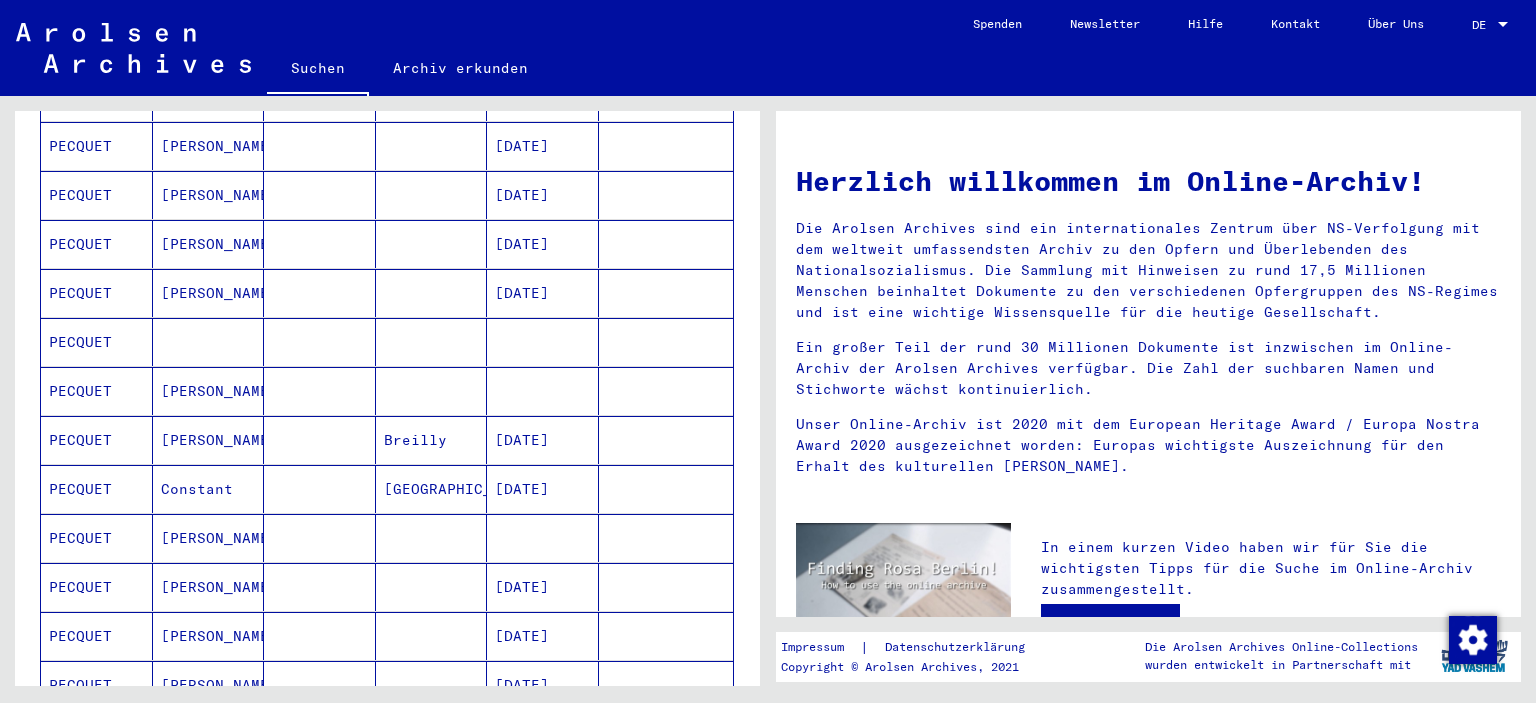 scroll, scrollTop: 1024, scrollLeft: 0, axis: vertical 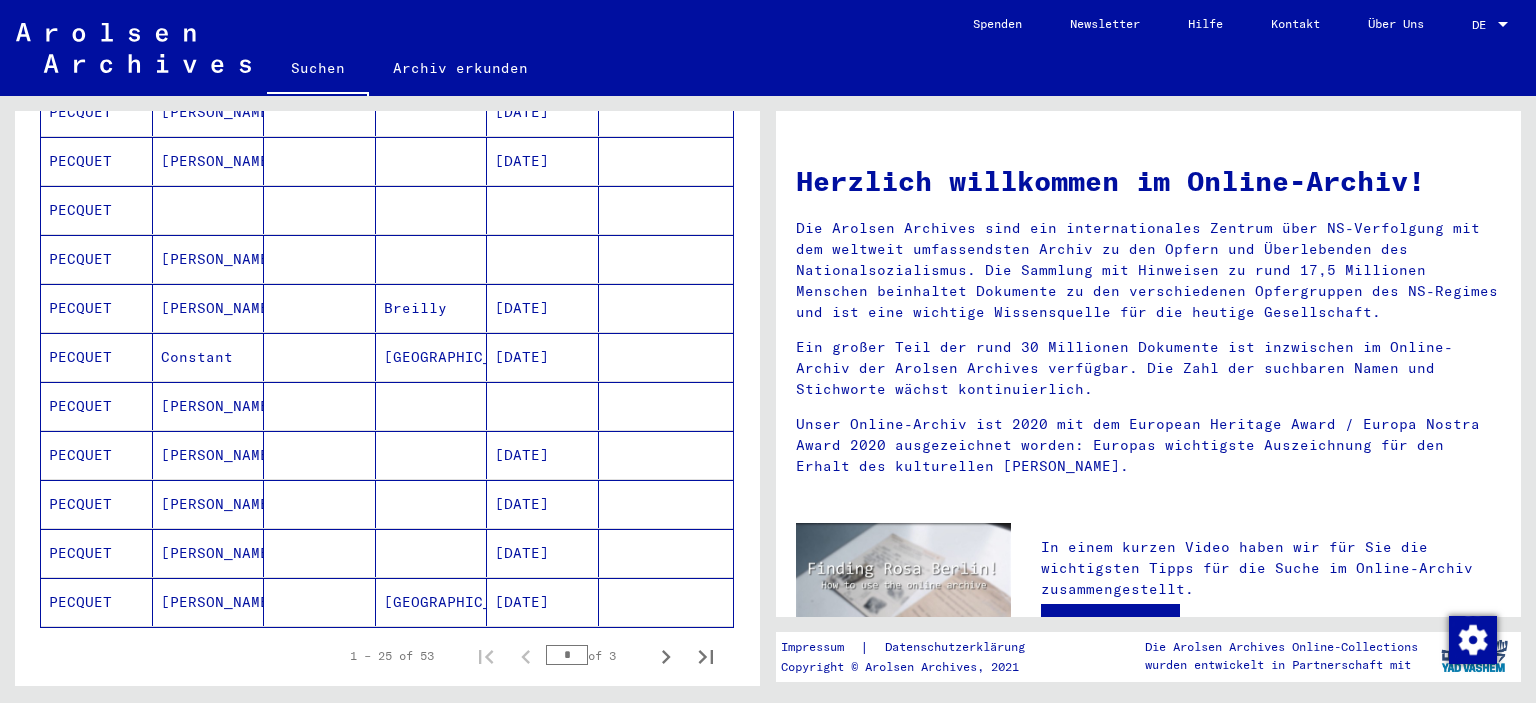 click on "PECQUET" at bounding box center (97, 602) 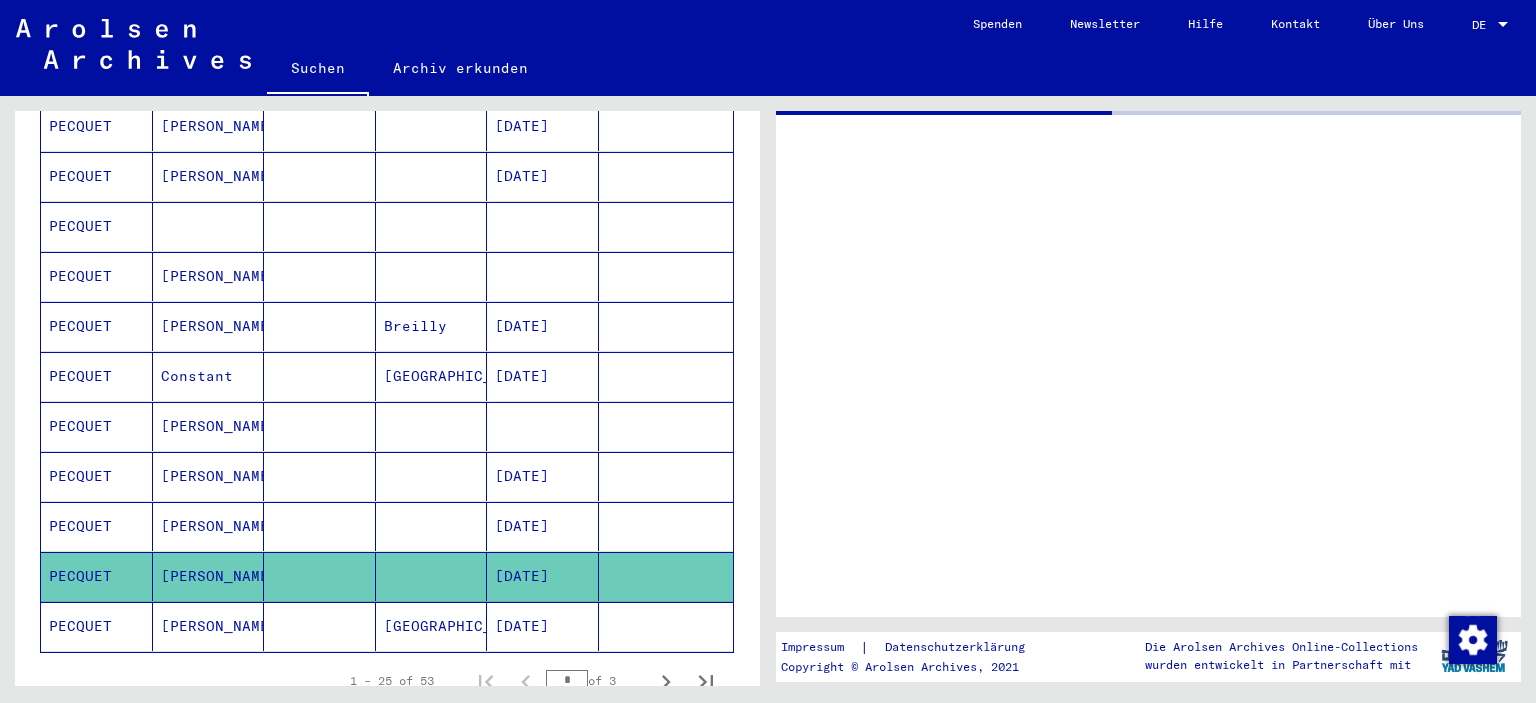 scroll, scrollTop: 1036, scrollLeft: 0, axis: vertical 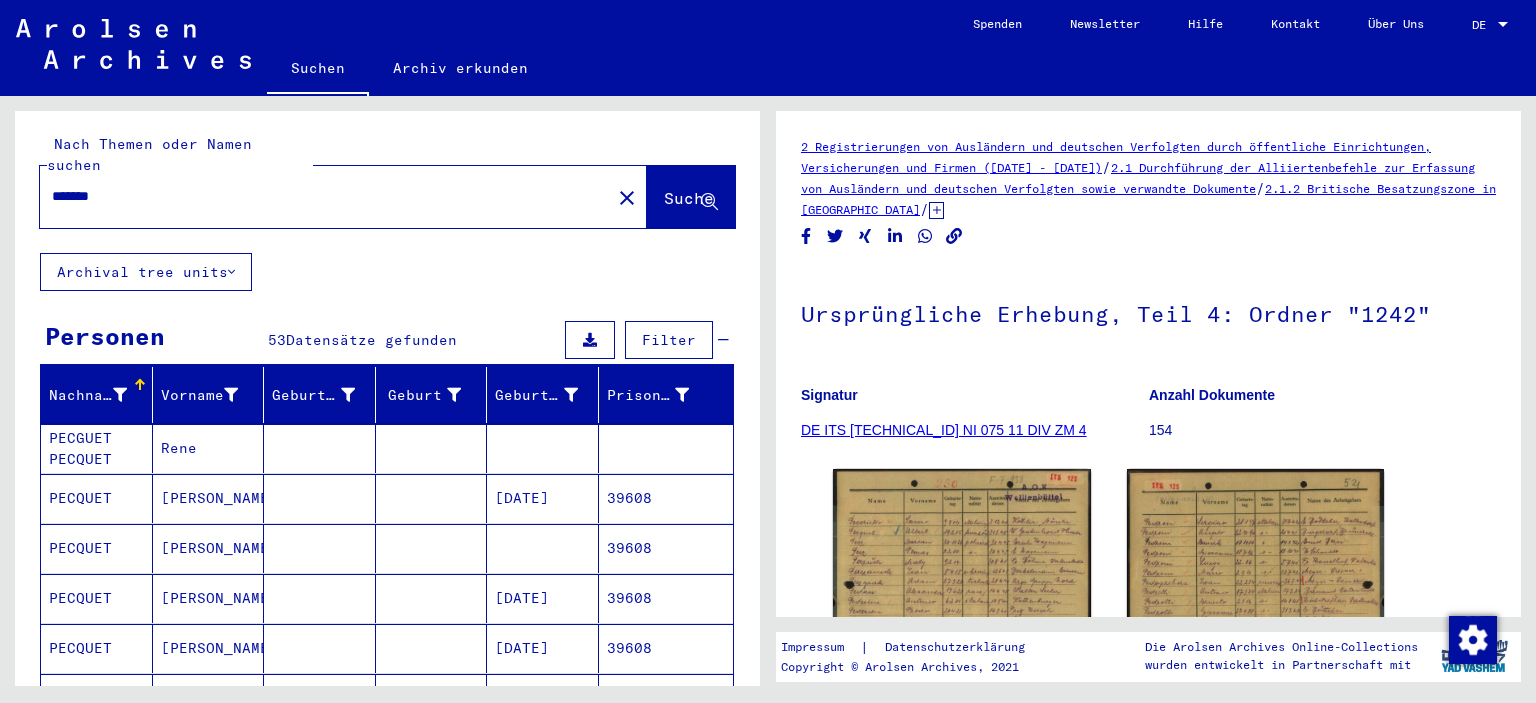 drag, startPoint x: 188, startPoint y: 159, endPoint x: 80, endPoint y: 149, distance: 108.461975 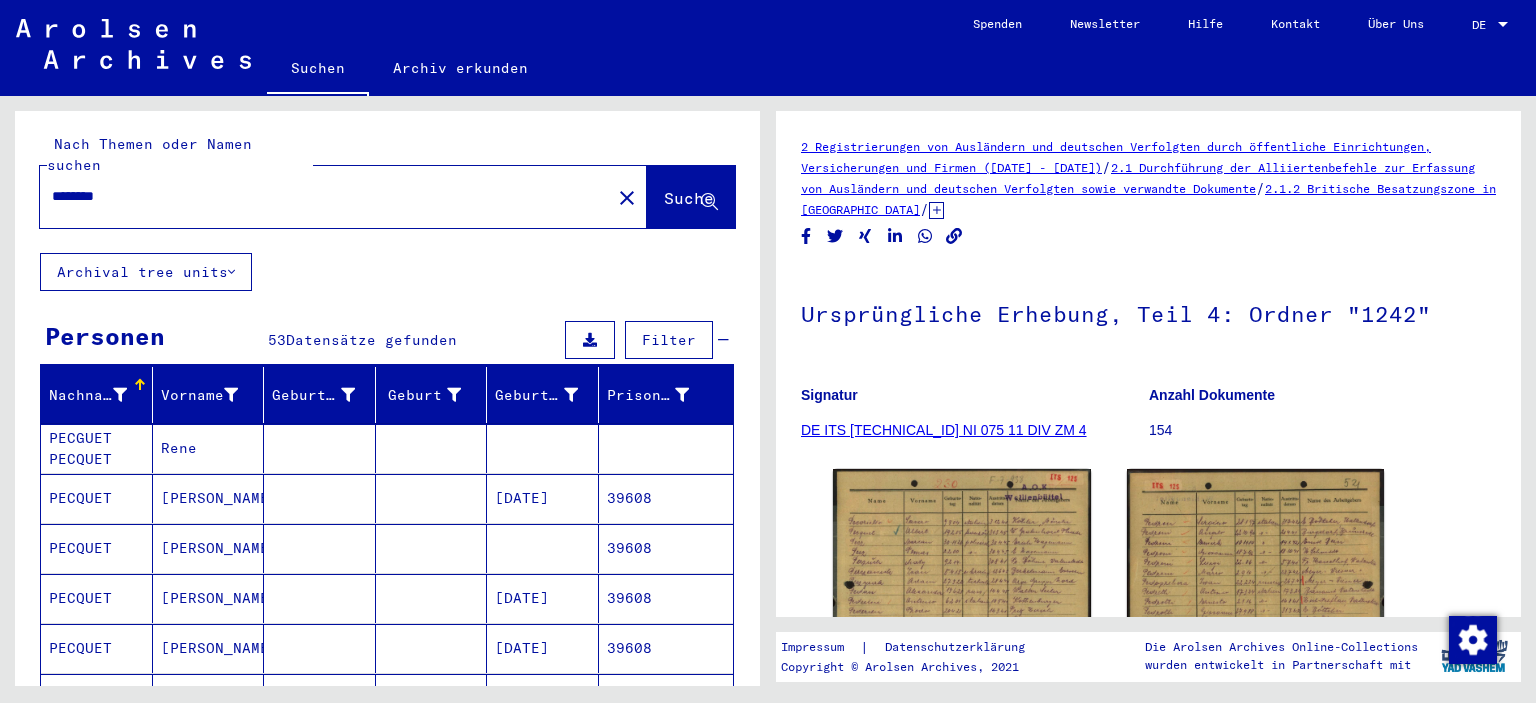 type on "********" 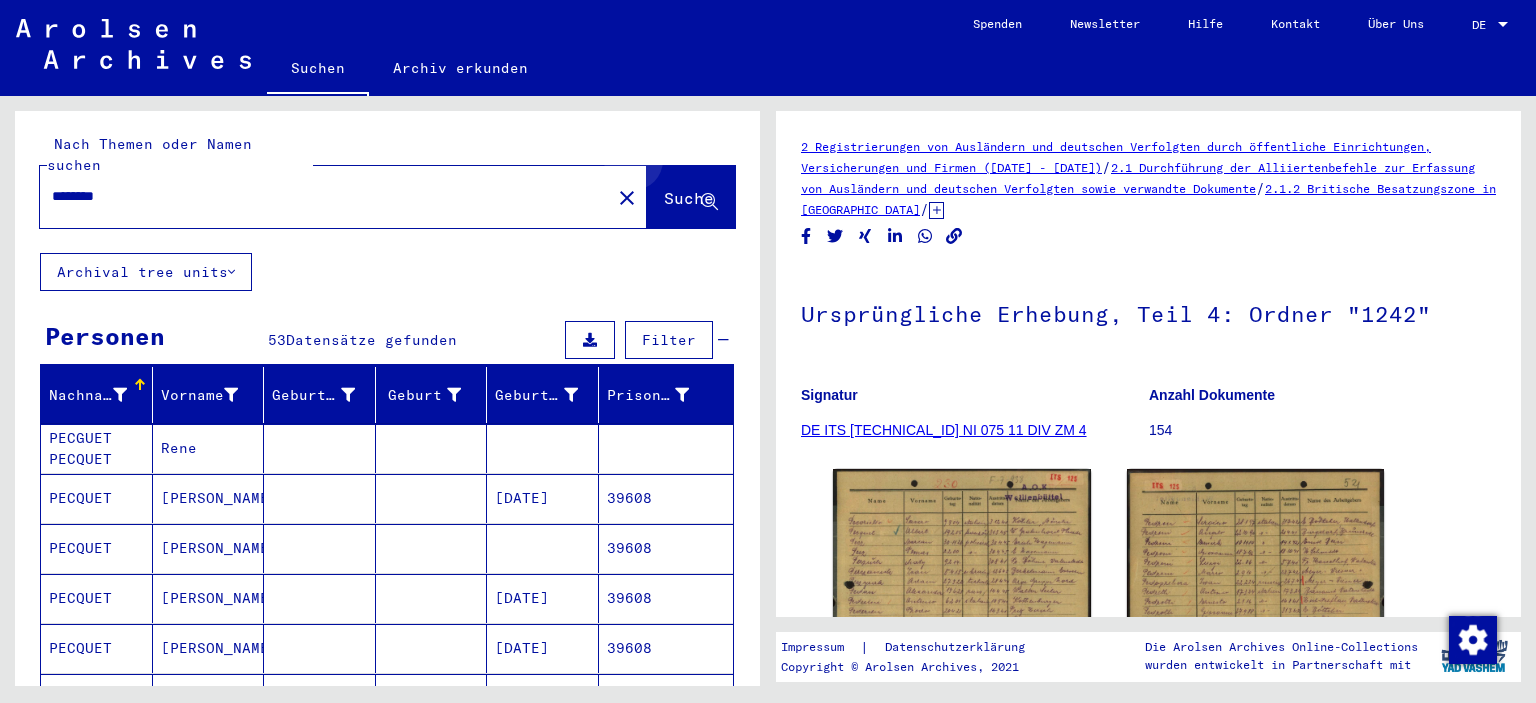 click on "Suche" 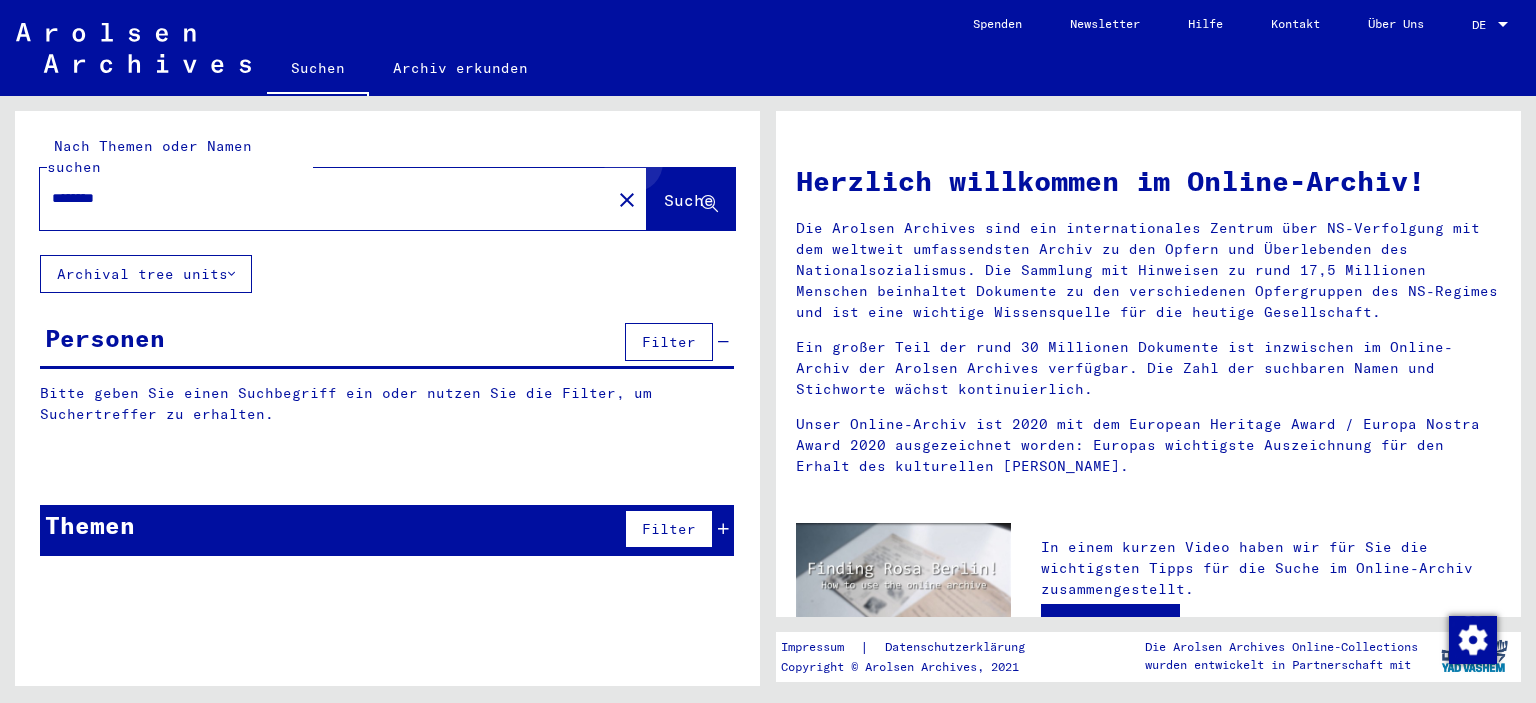 scroll, scrollTop: 0, scrollLeft: 0, axis: both 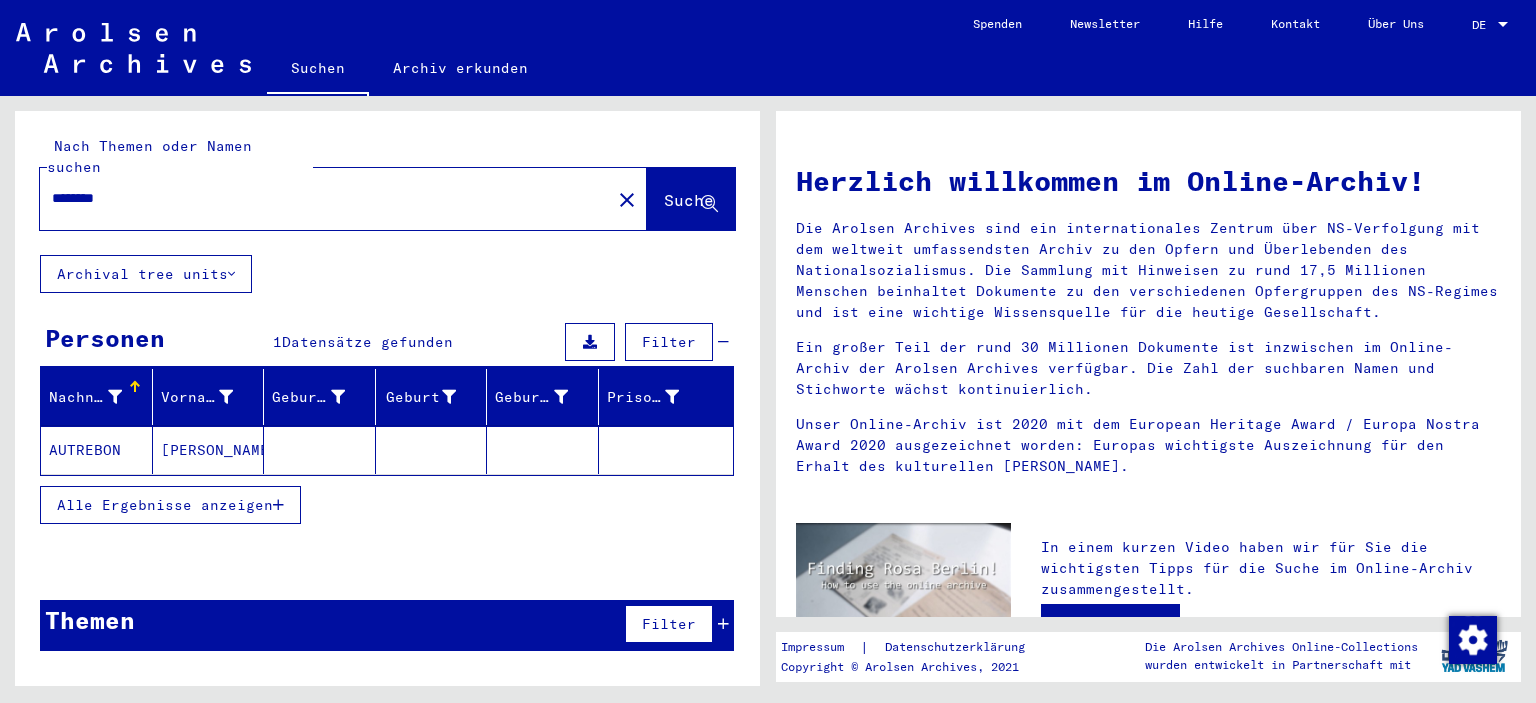 click on "Alle Ergebnisse anzeigen" at bounding box center [170, 505] 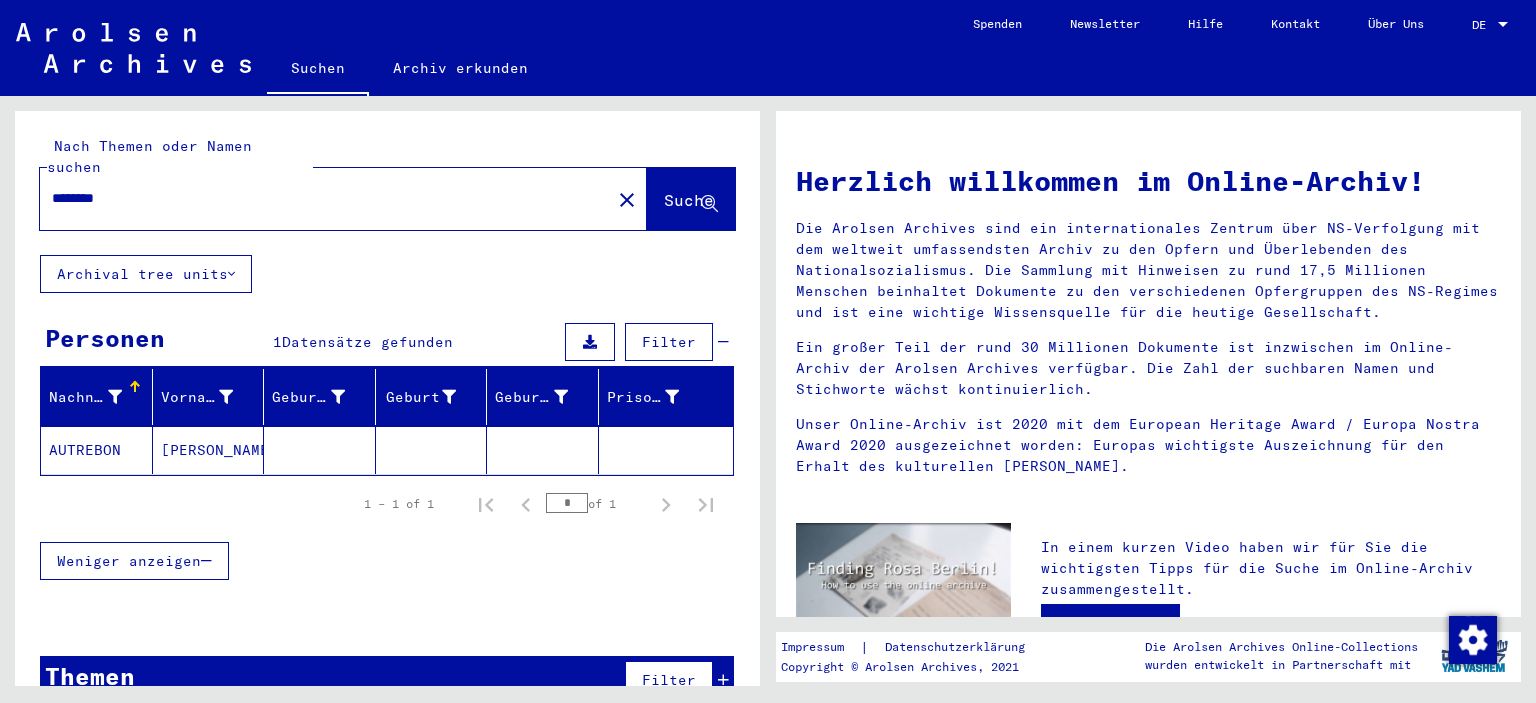 click on "AUTREBON" 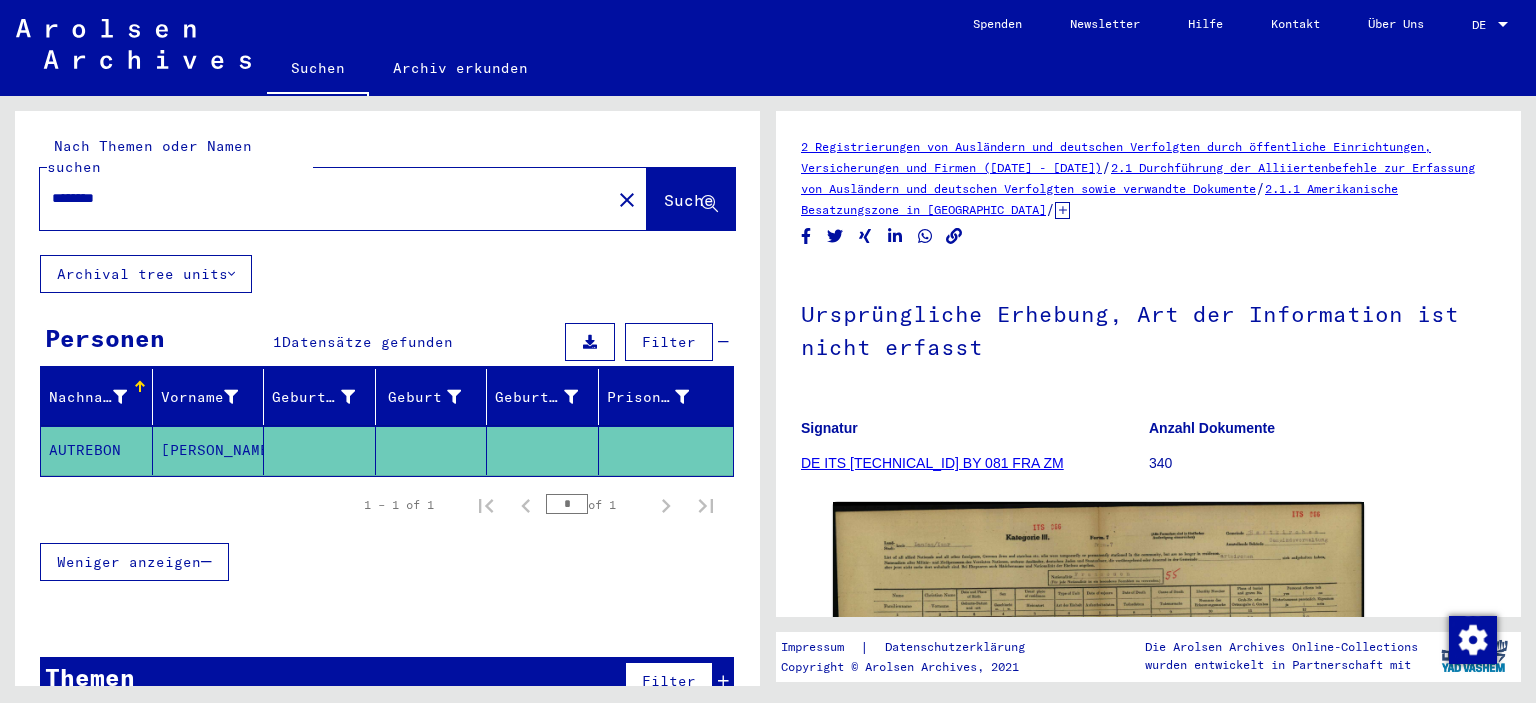 scroll, scrollTop: 0, scrollLeft: 0, axis: both 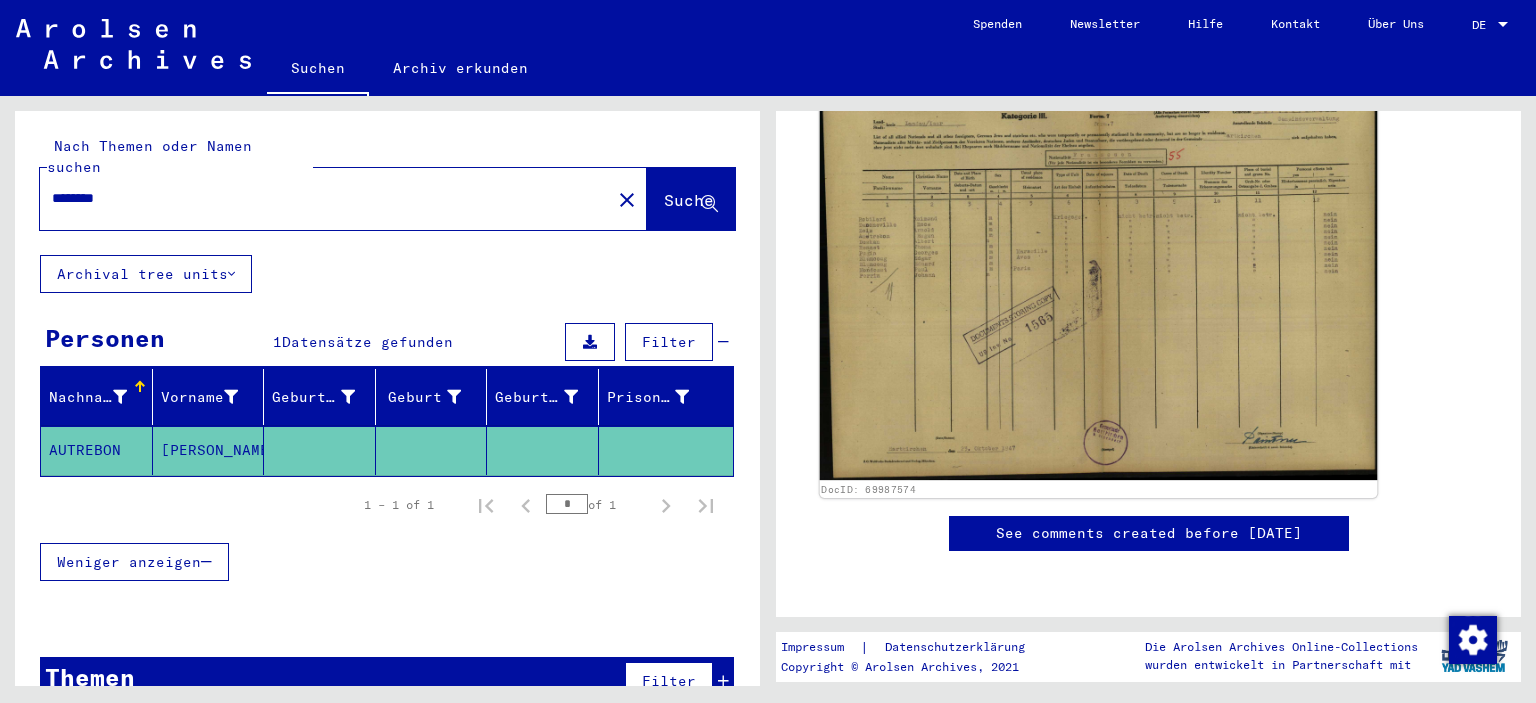 click 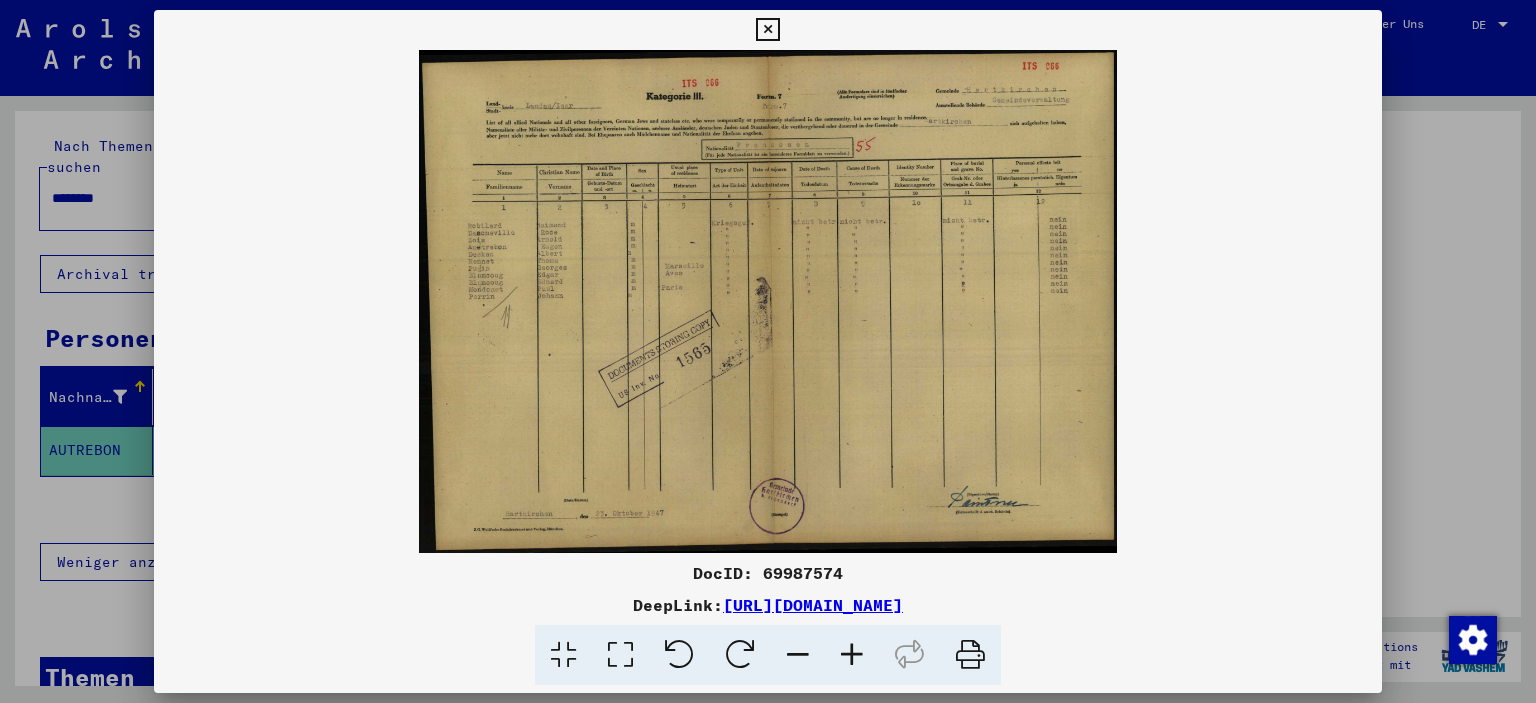 click at bounding box center (852, 655) 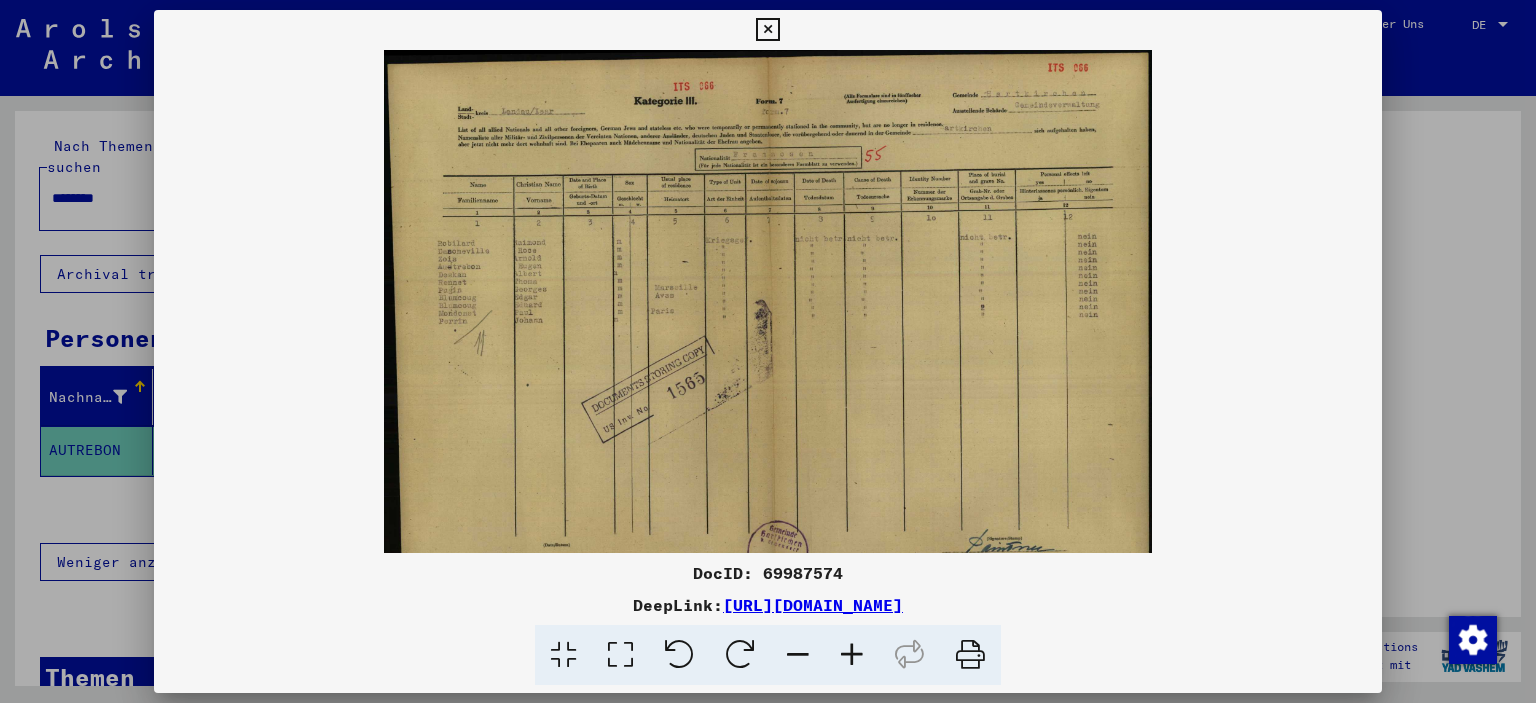 click at bounding box center (852, 655) 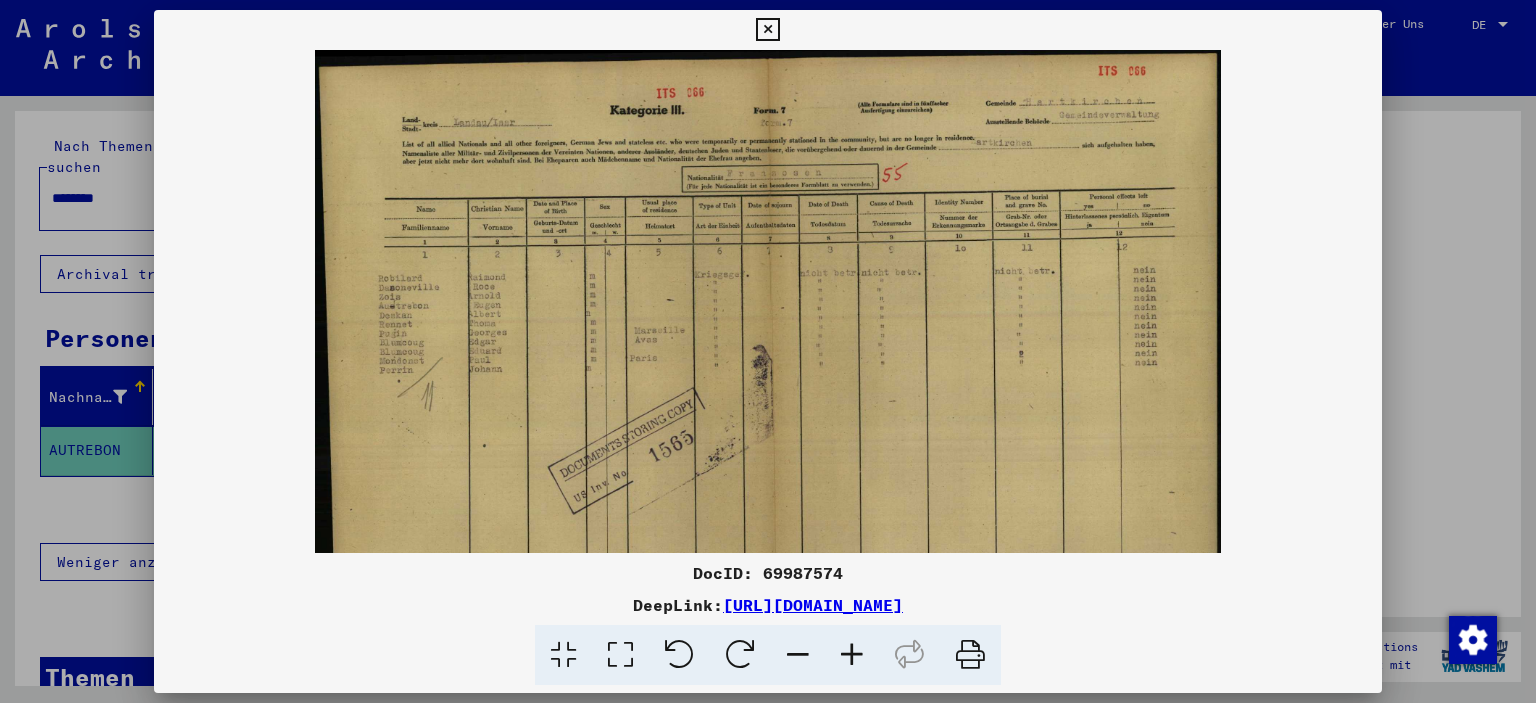 click at bounding box center [852, 655] 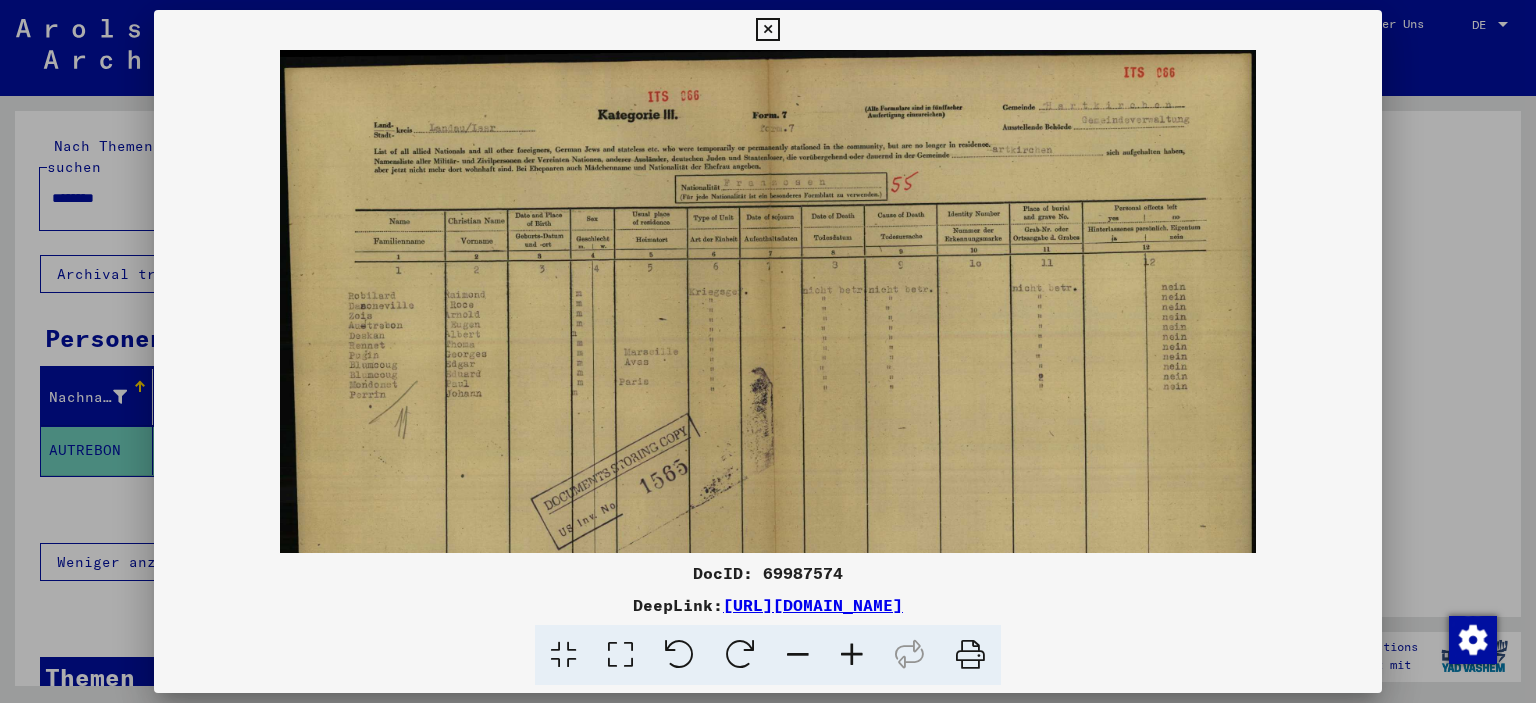 click at bounding box center (852, 655) 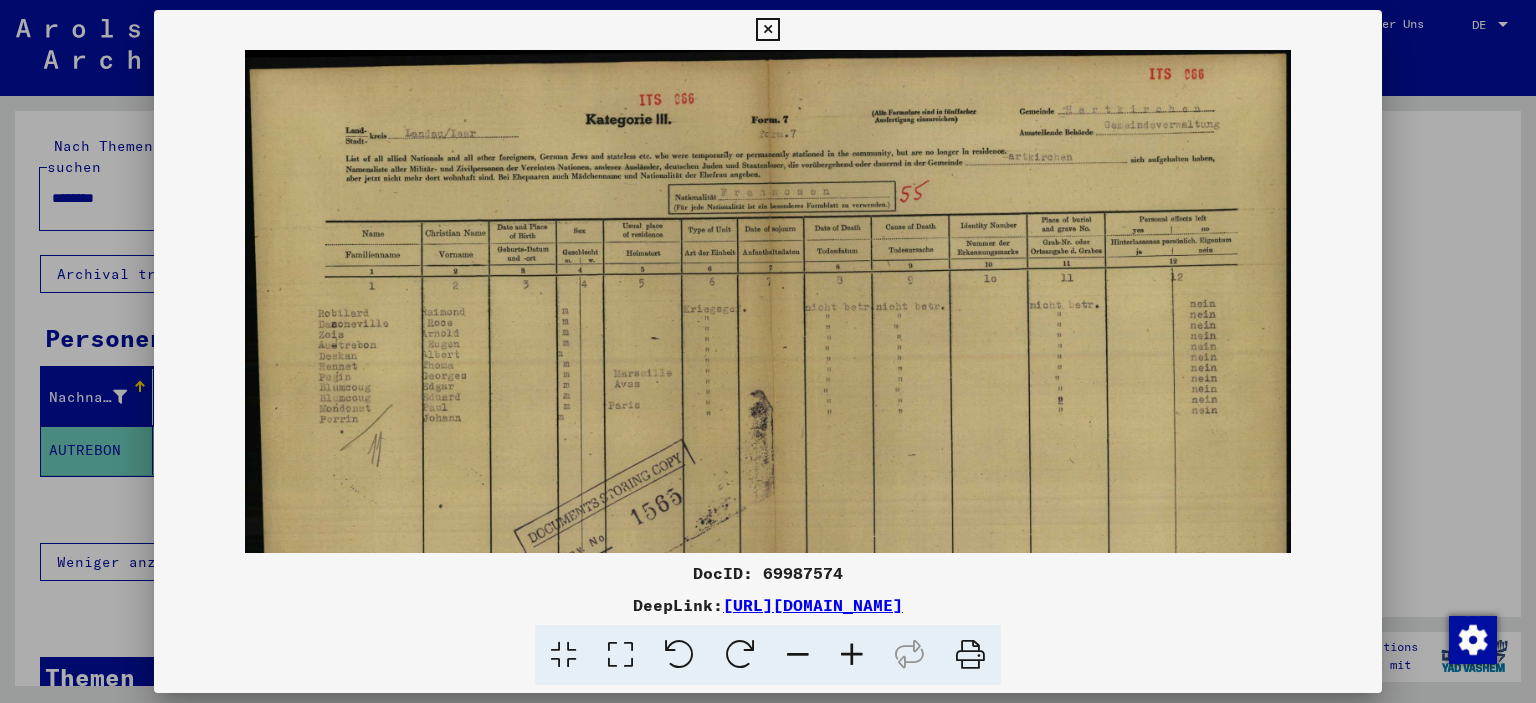 click at bounding box center [852, 655] 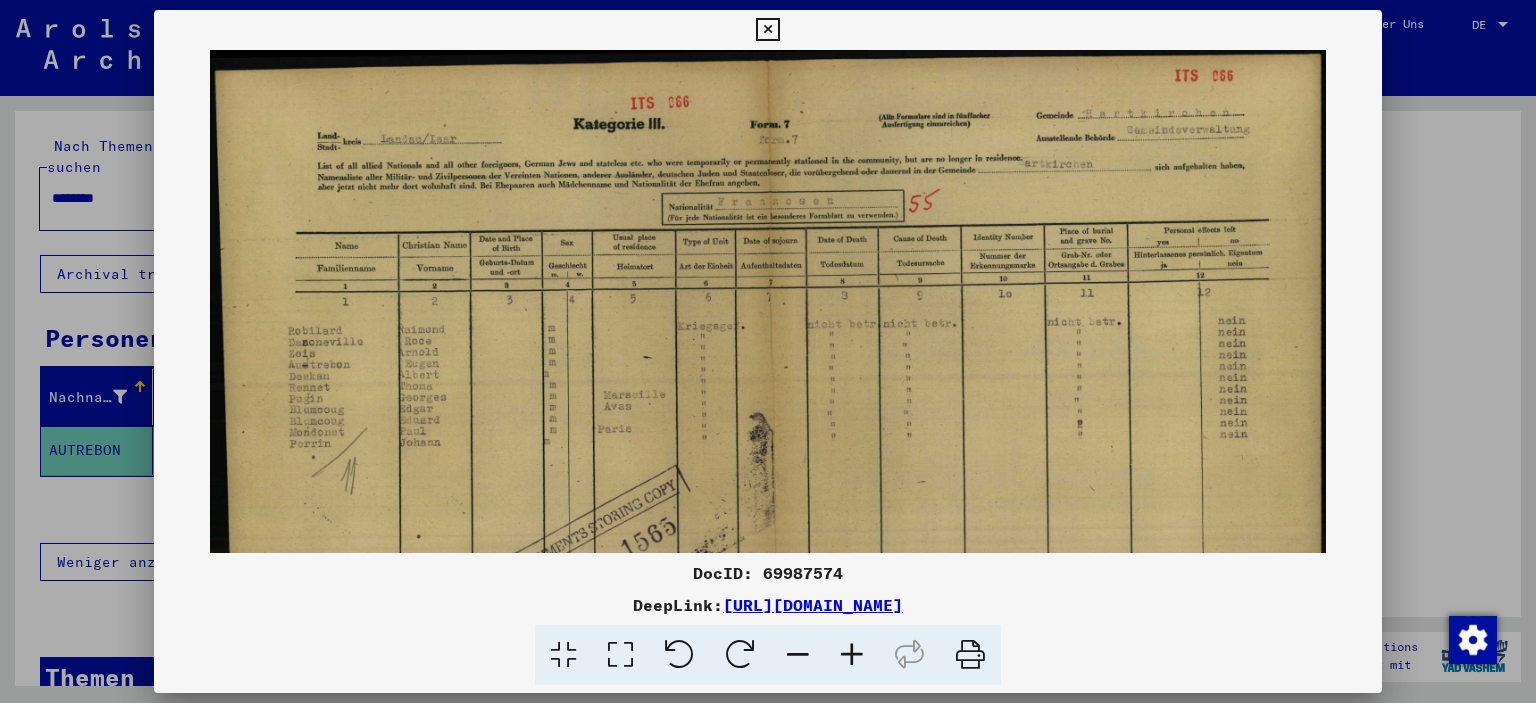 click at bounding box center [852, 655] 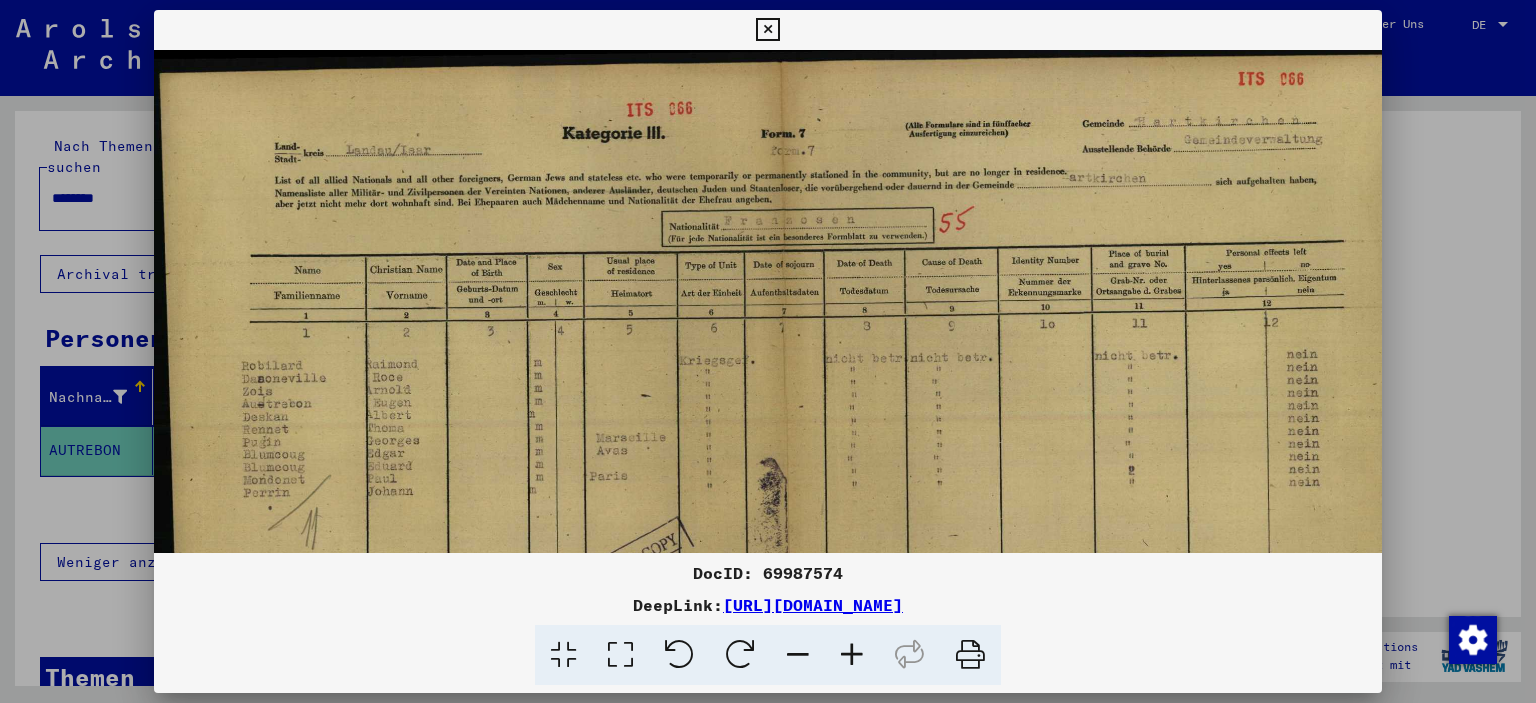 click at bounding box center (852, 655) 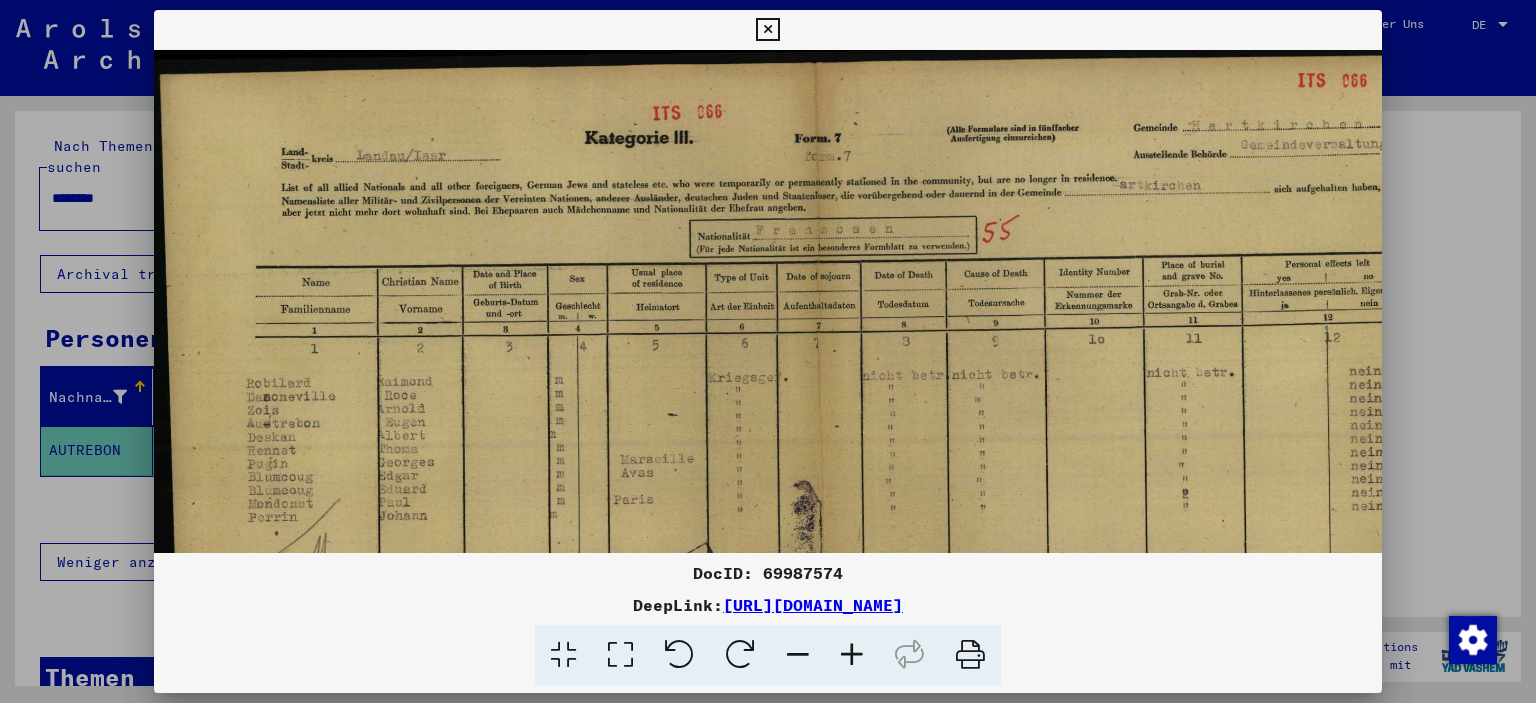 click at bounding box center [852, 655] 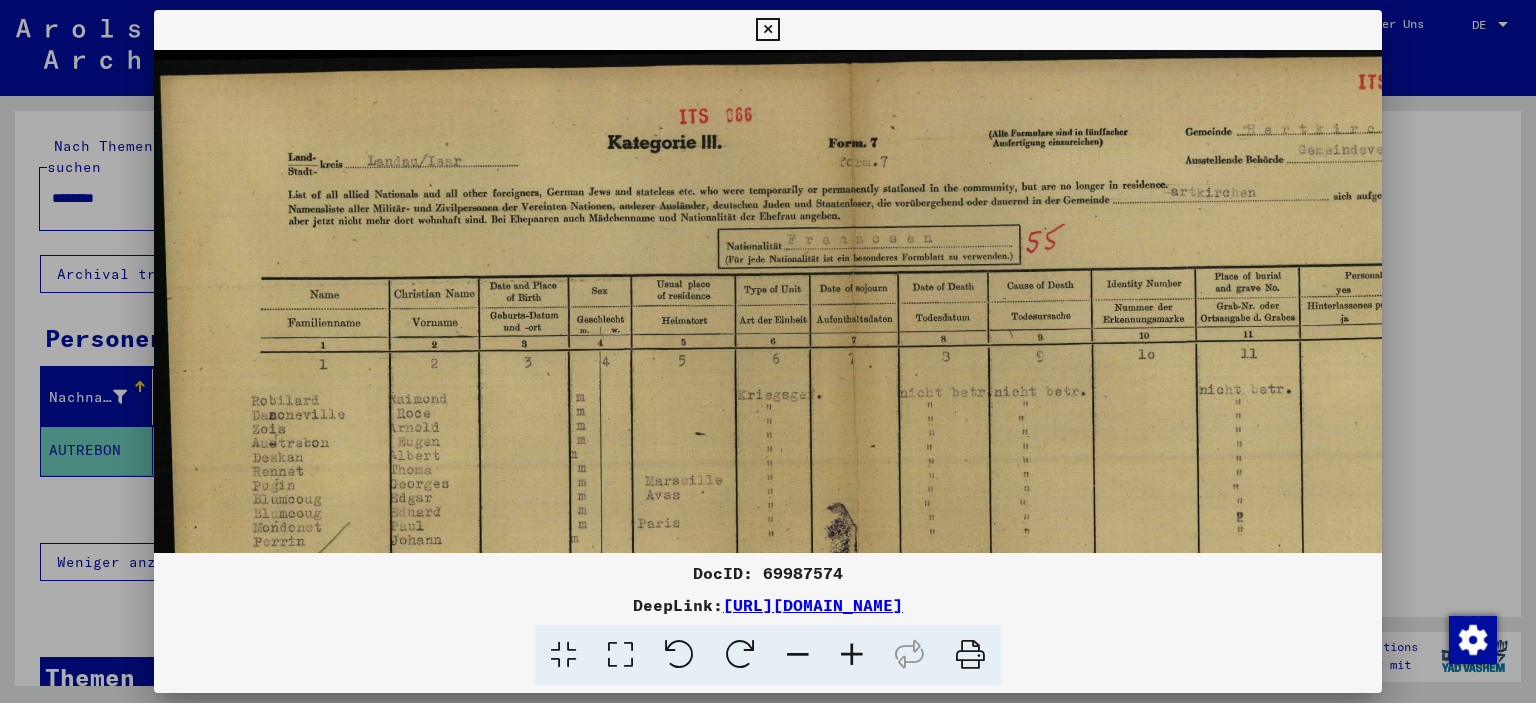 click at bounding box center [852, 655] 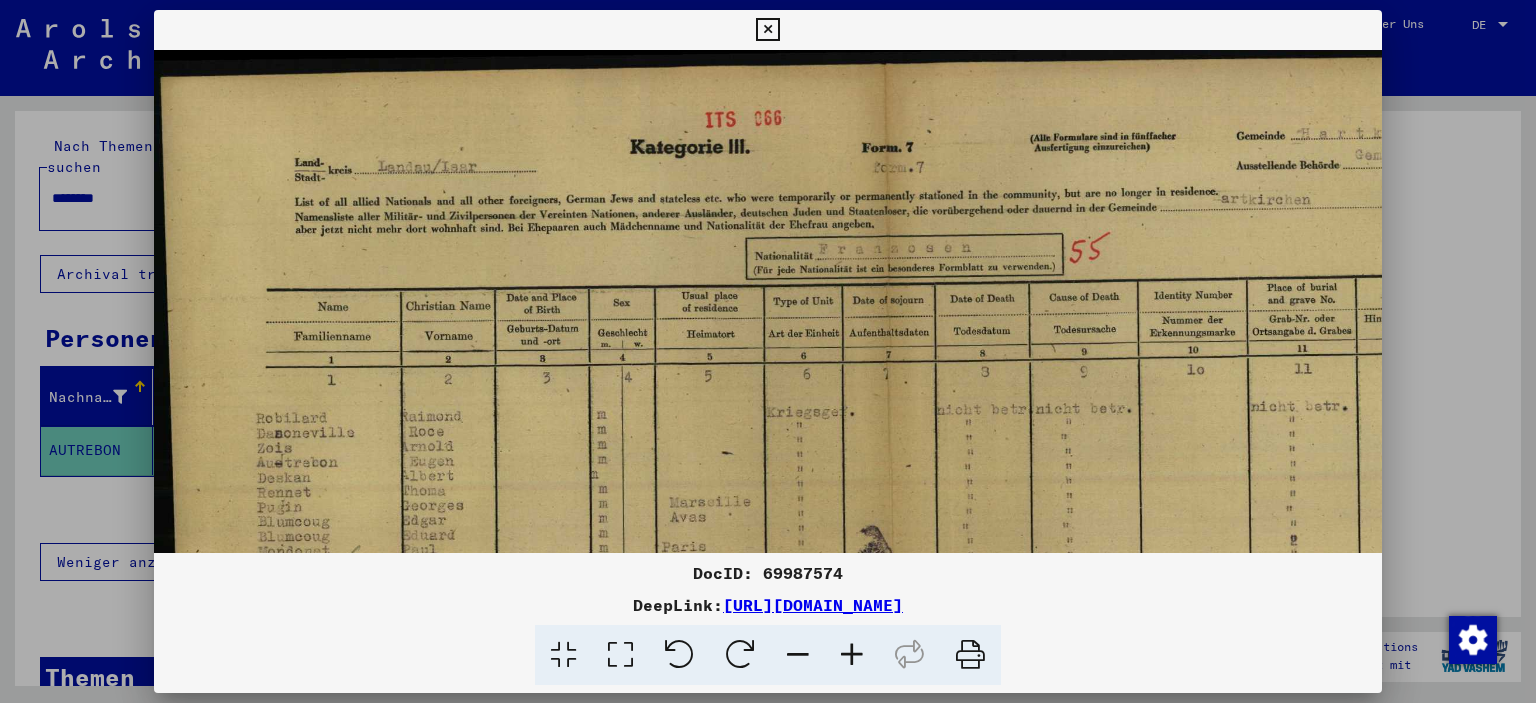 click at bounding box center (852, 655) 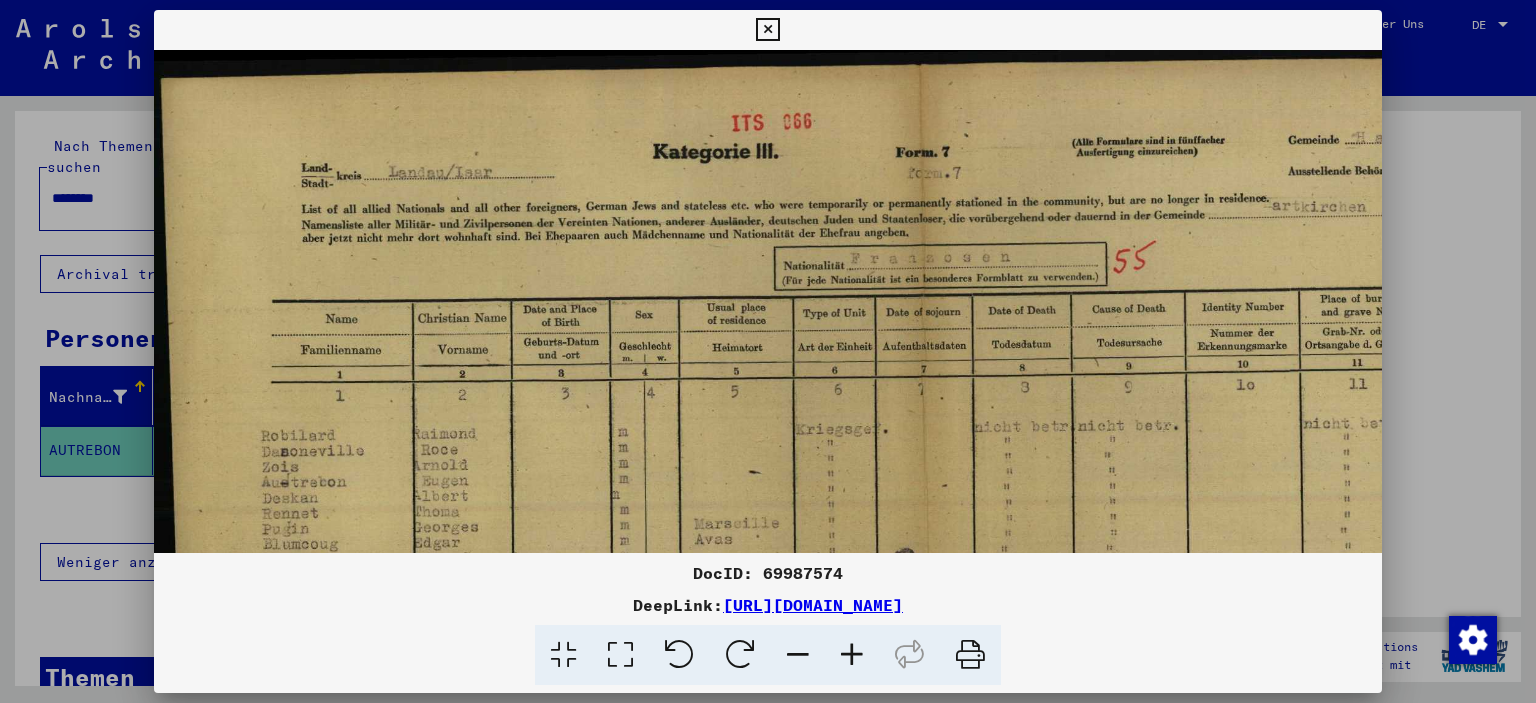 click at bounding box center [852, 655] 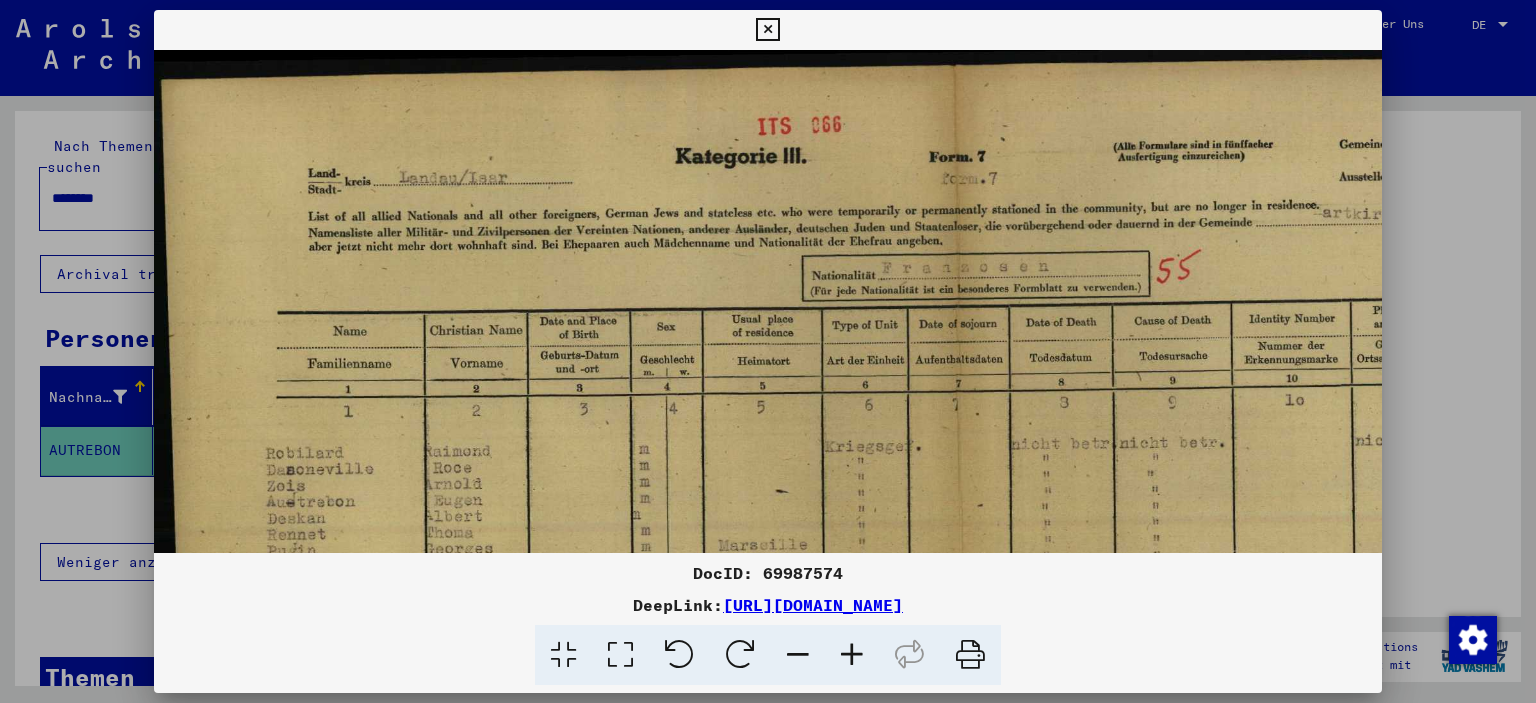 click at bounding box center [852, 655] 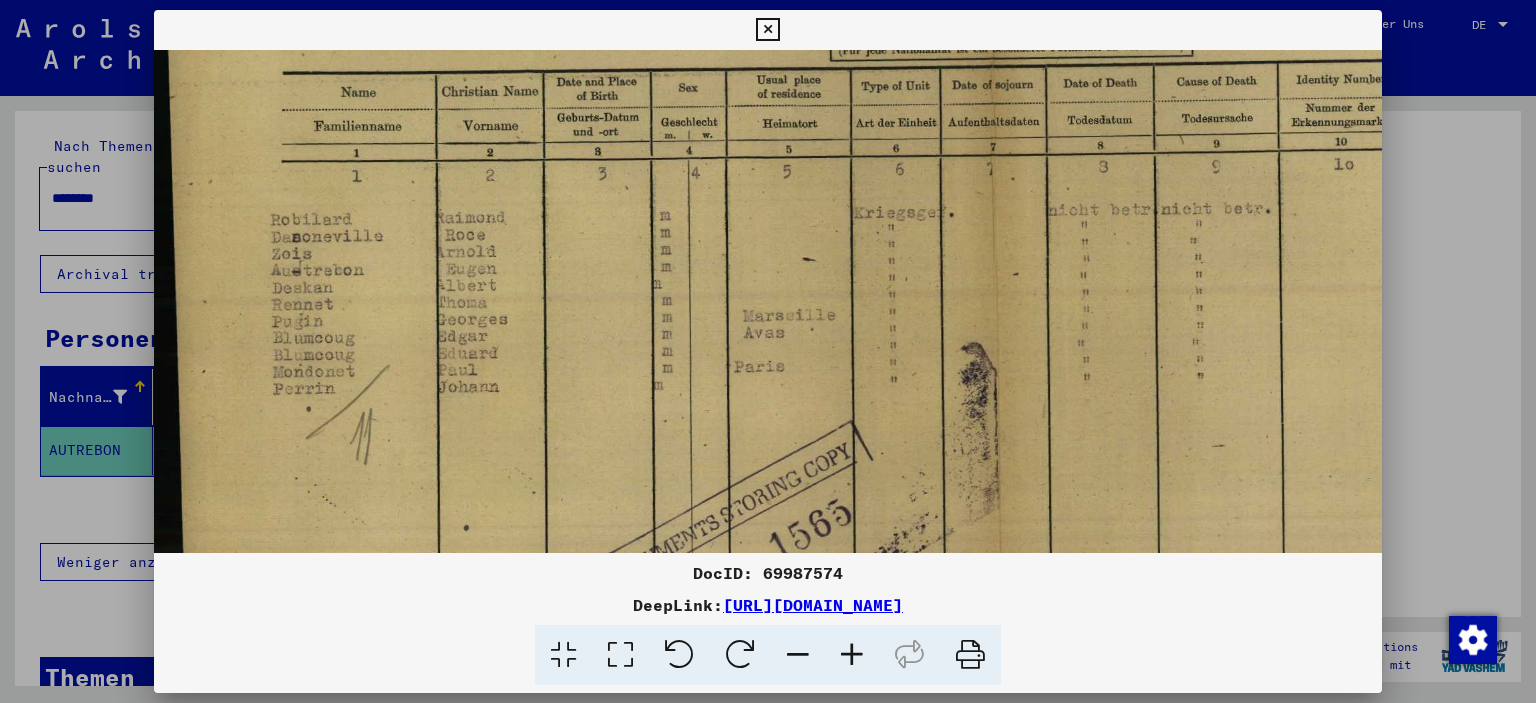 scroll, scrollTop: 247, scrollLeft: 0, axis: vertical 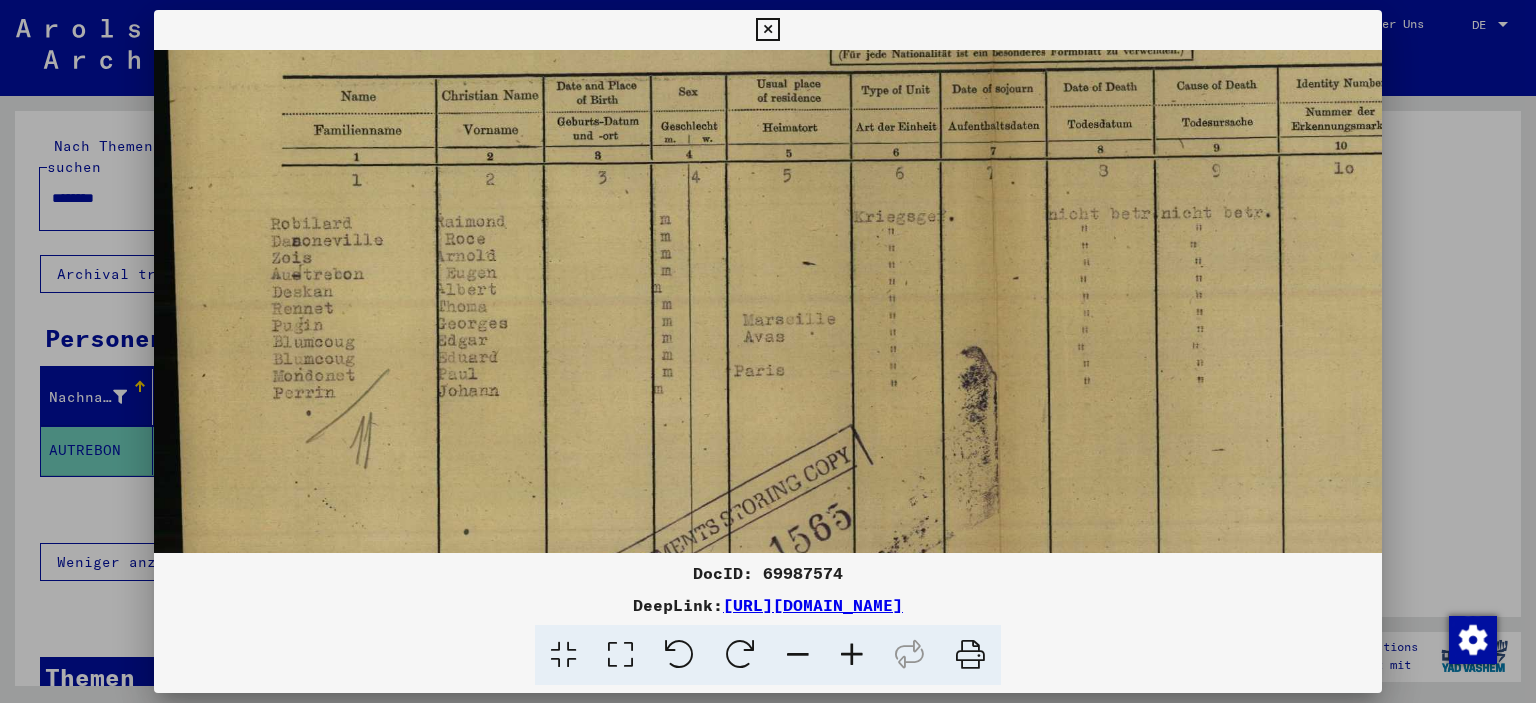 drag, startPoint x: 1060, startPoint y: 411, endPoint x: 1153, endPoint y: 255, distance: 181.61774 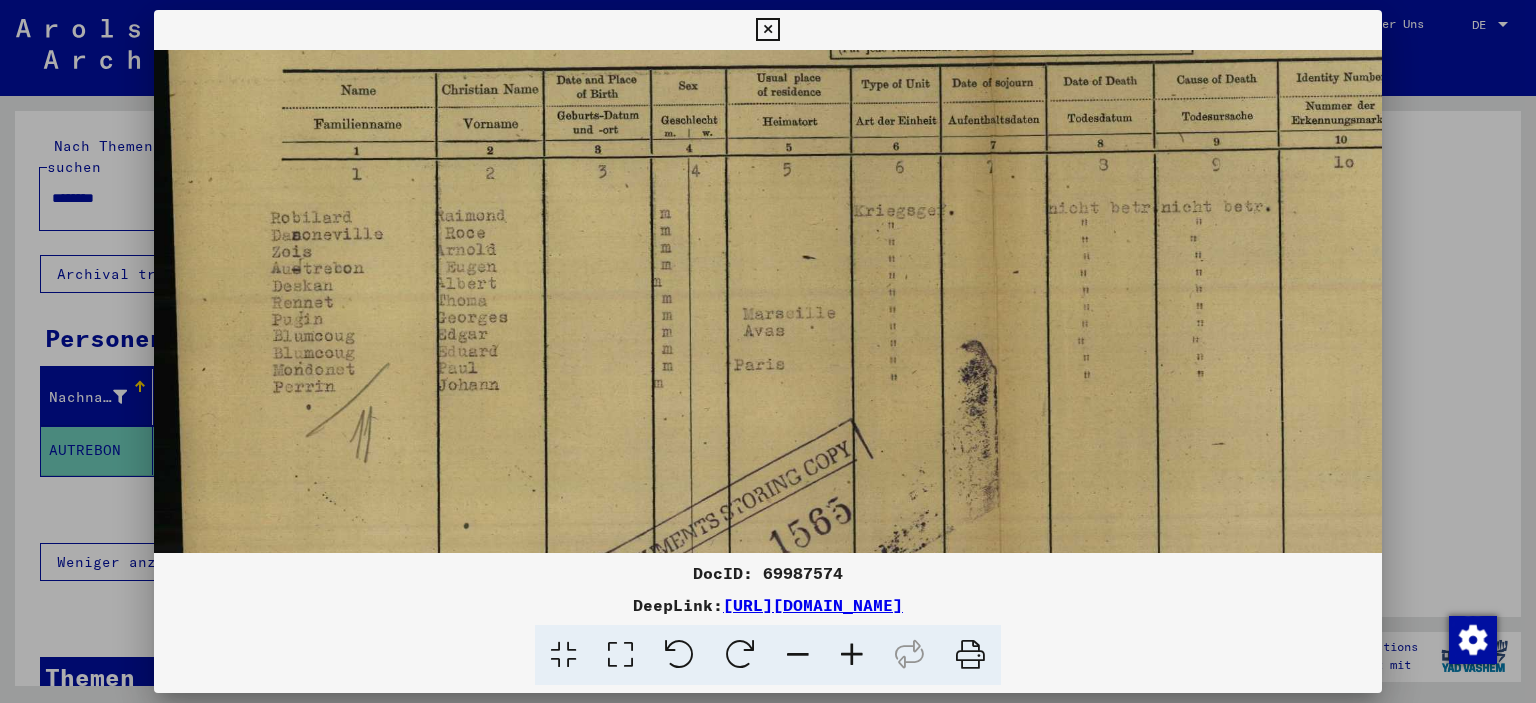 scroll, scrollTop: 257, scrollLeft: 0, axis: vertical 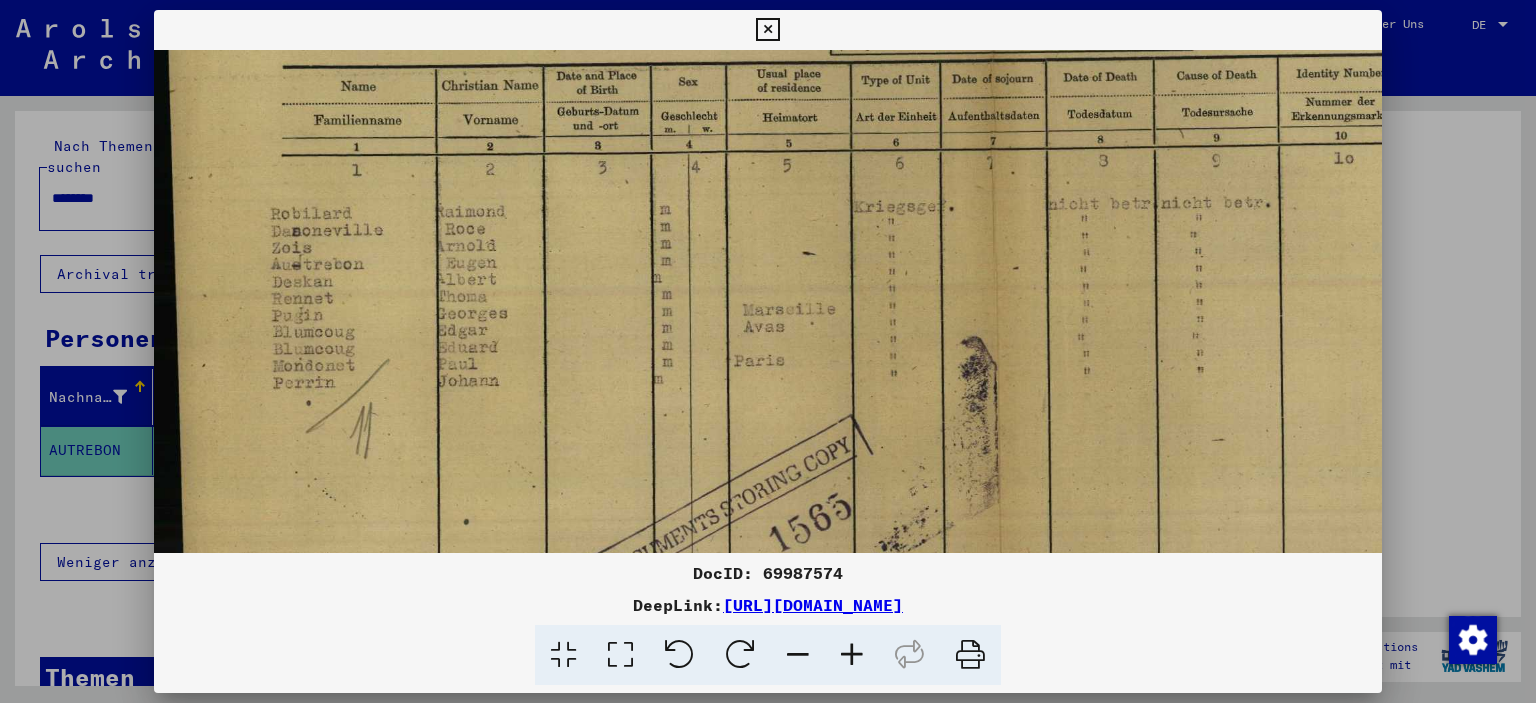 drag, startPoint x: 1131, startPoint y: 474, endPoint x: 1159, endPoint y: 479, distance: 28.442924 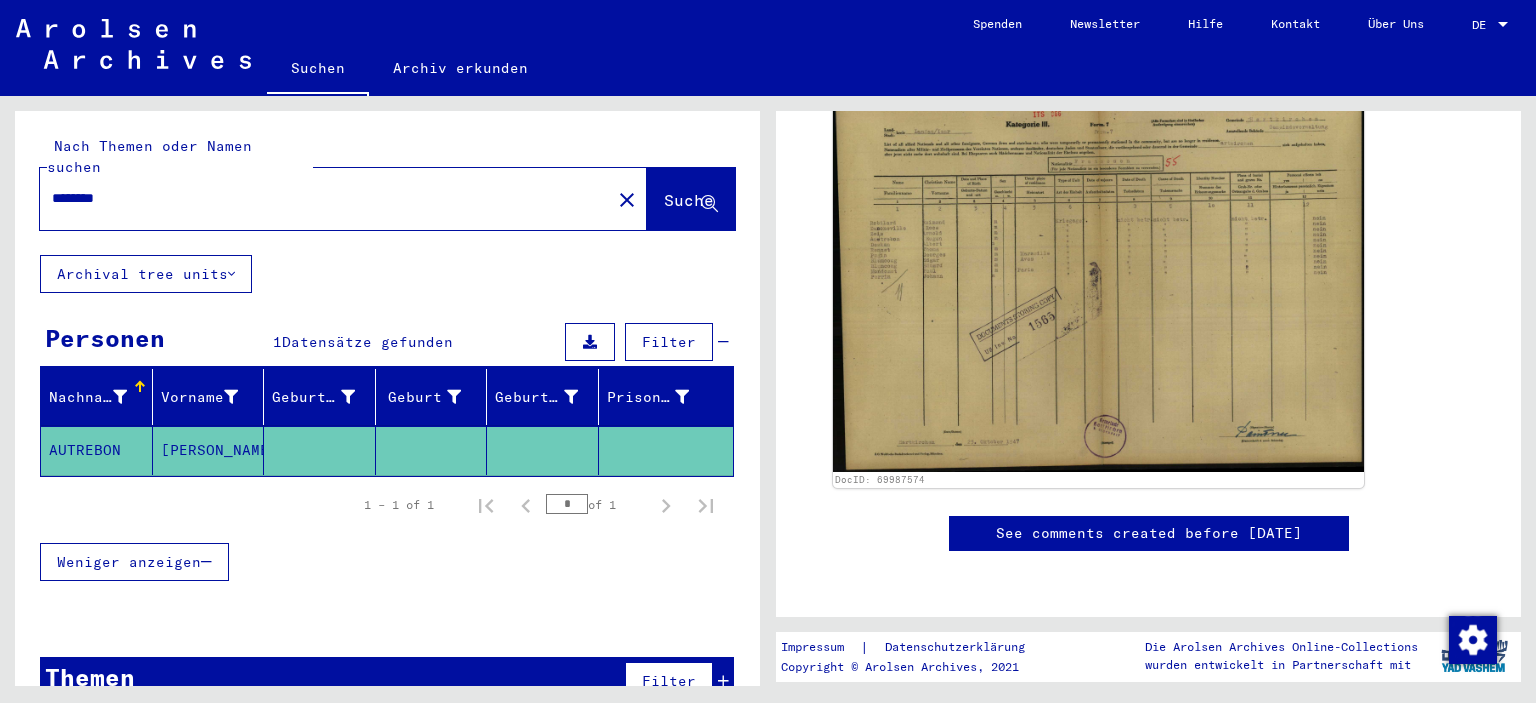 drag, startPoint x: 153, startPoint y: 201, endPoint x: 10, endPoint y: 136, distance: 157.0796 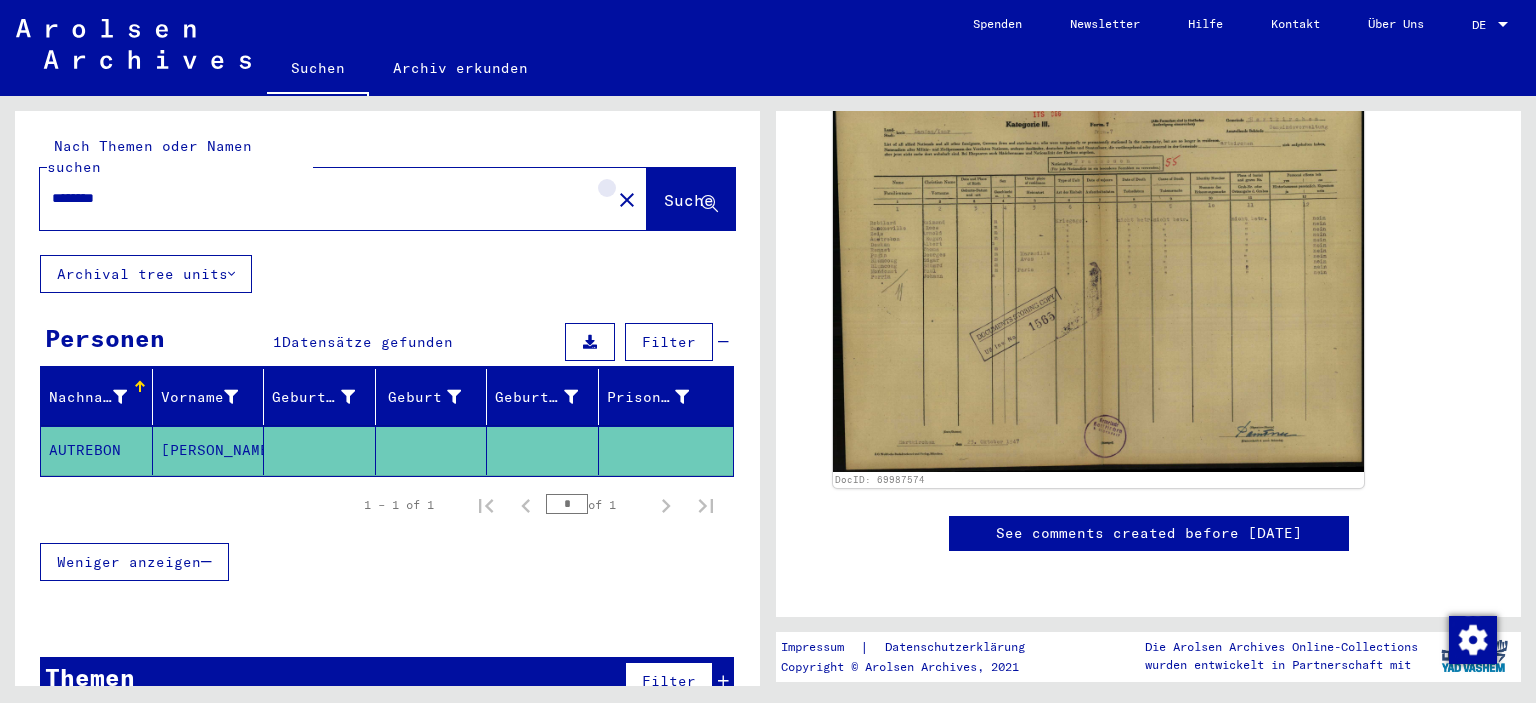 click on "close" 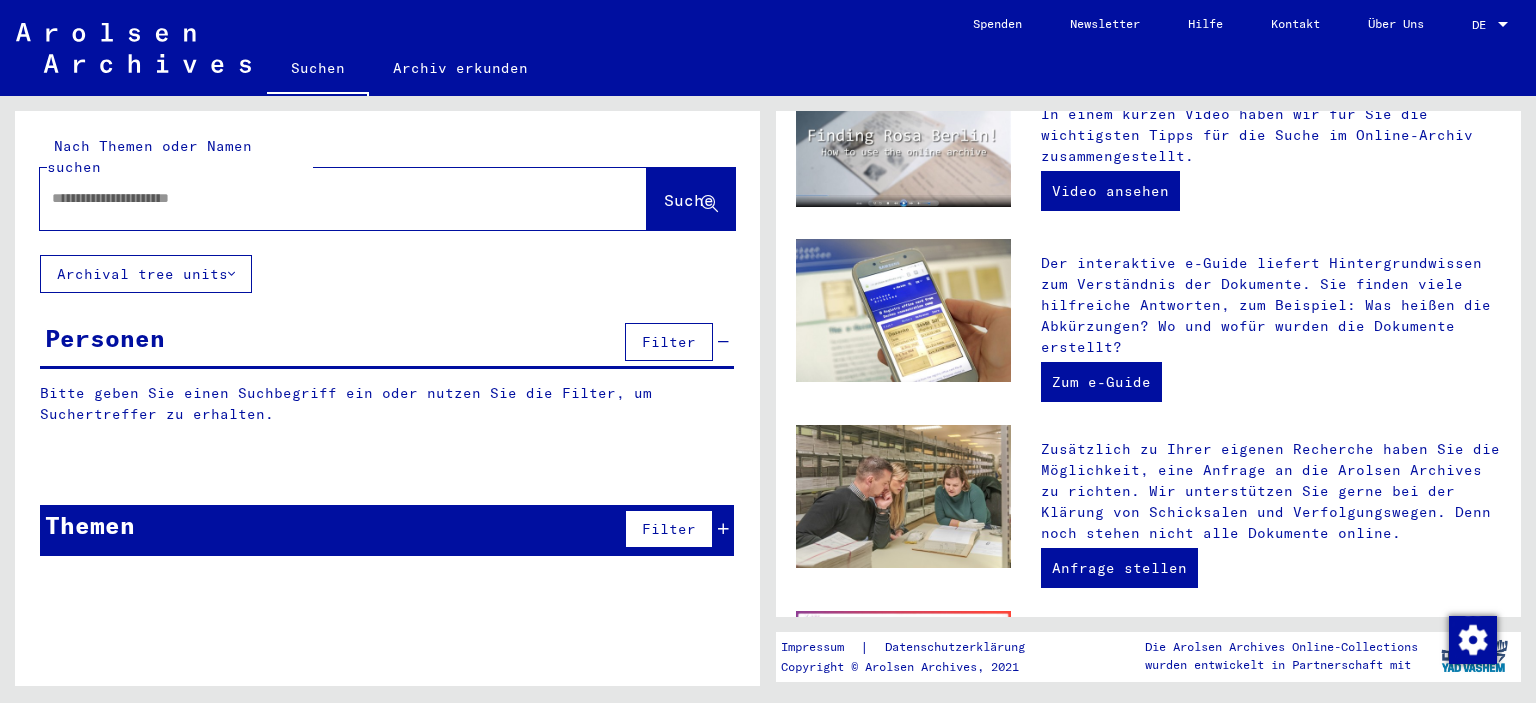 scroll, scrollTop: 0, scrollLeft: 0, axis: both 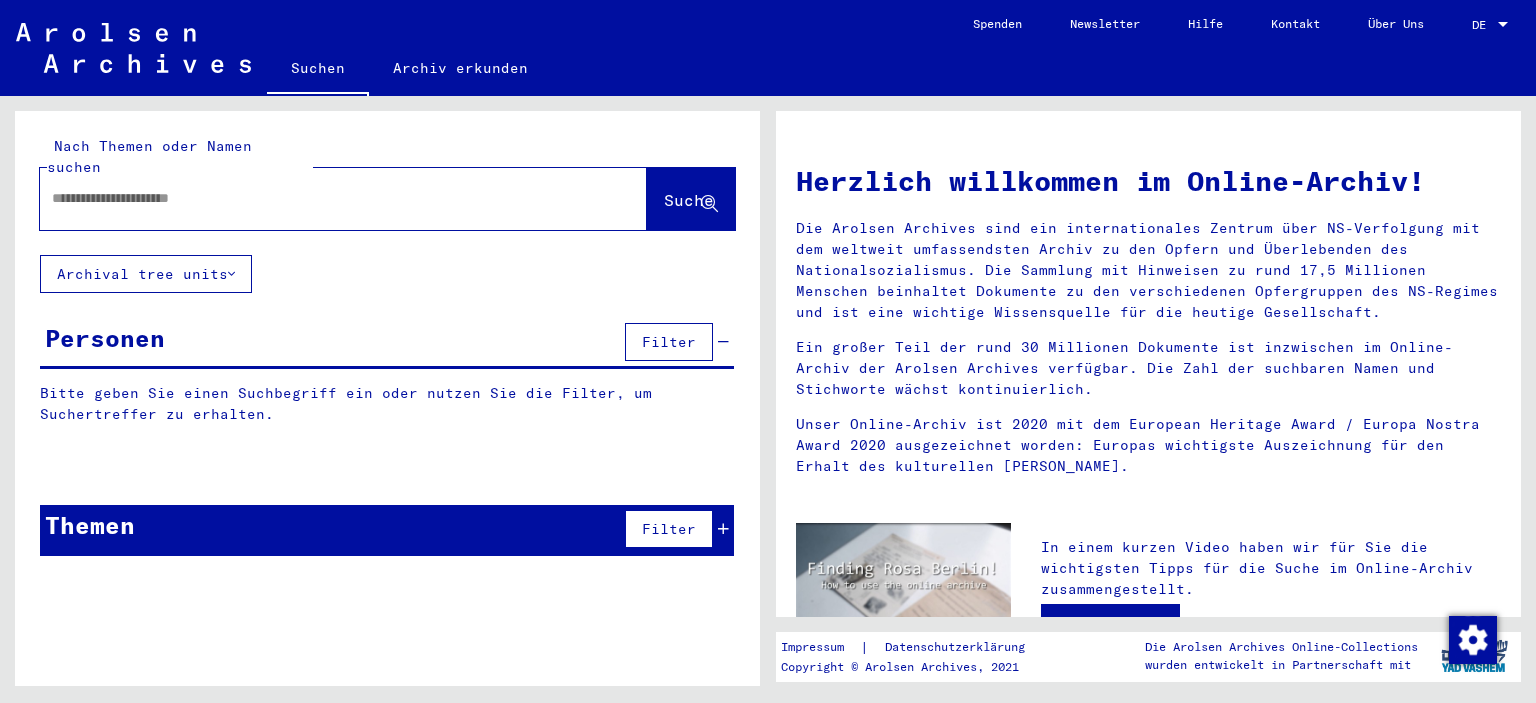 click at bounding box center [319, 198] 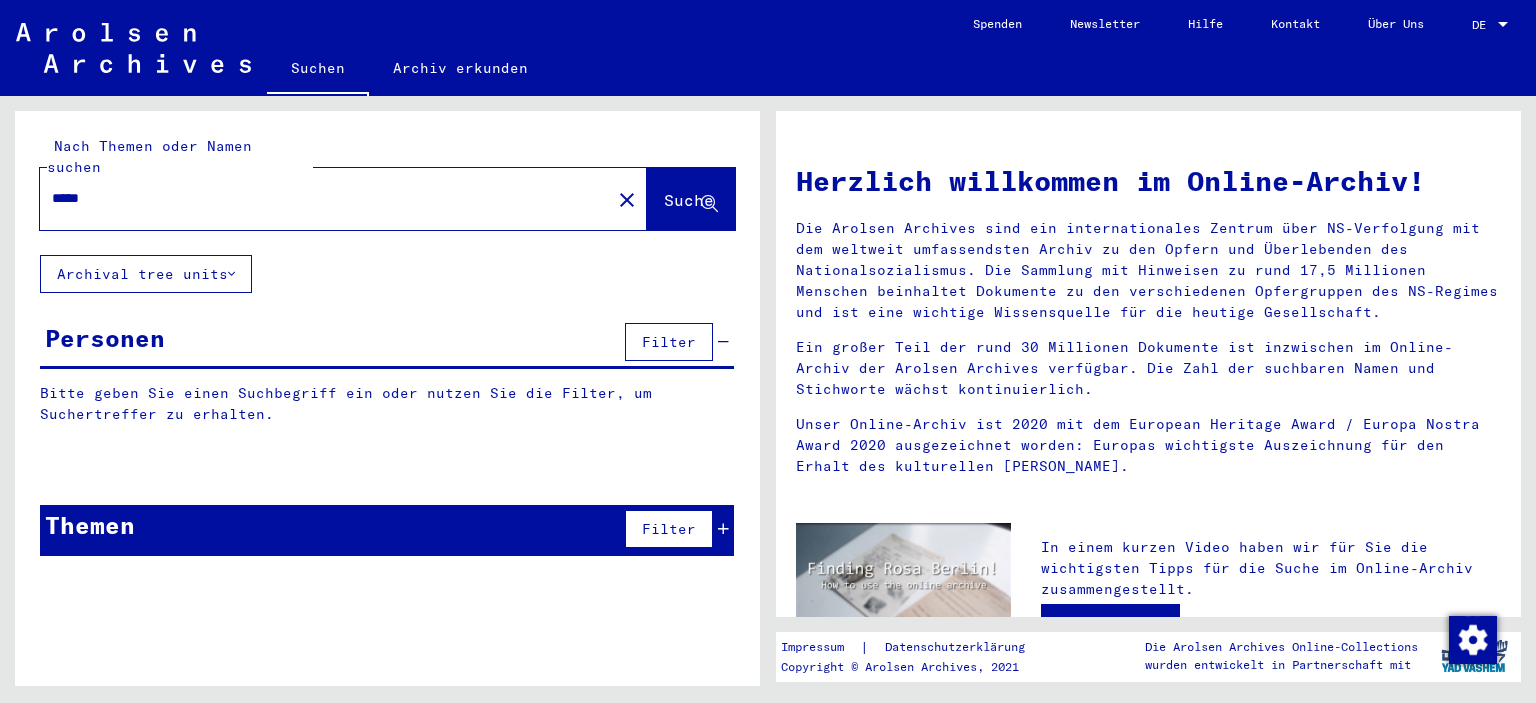 type on "*****" 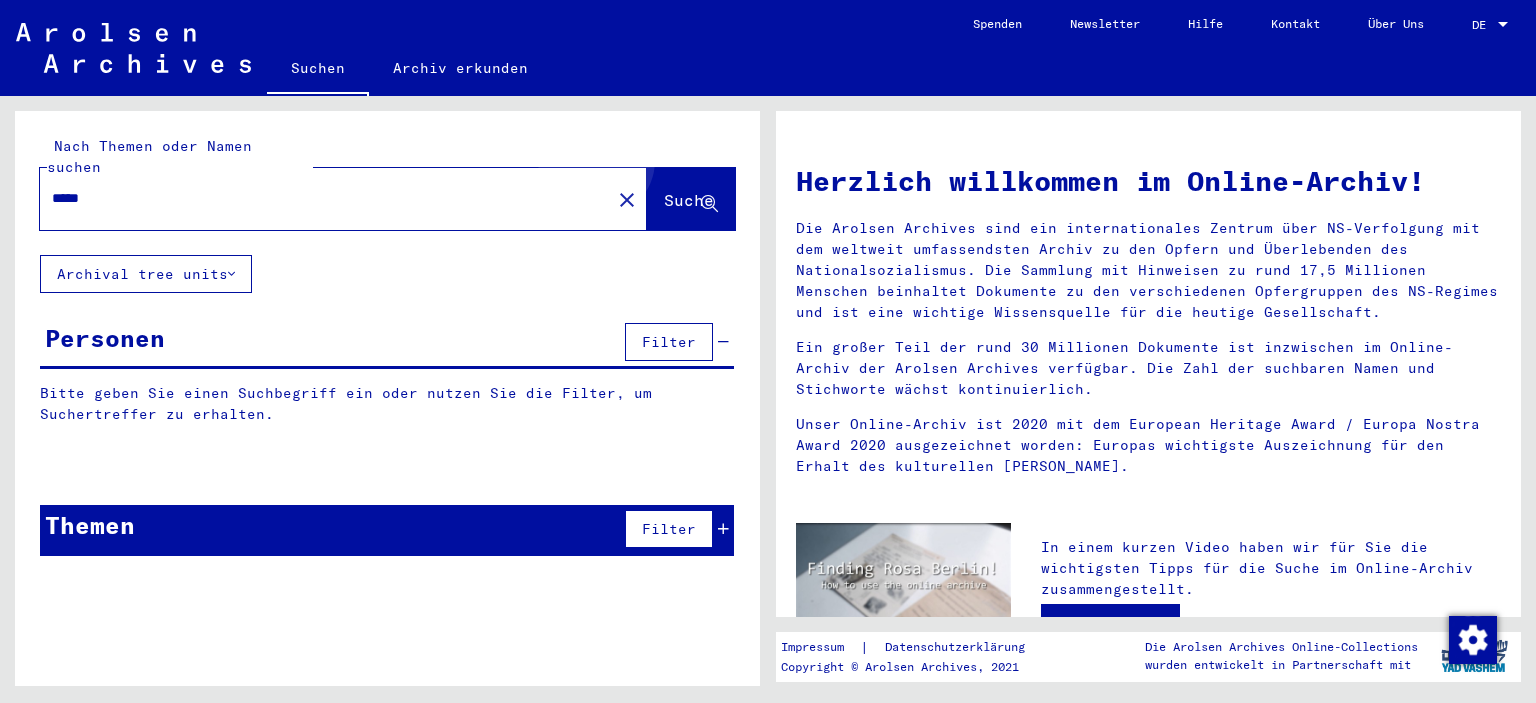 click on "Suche" 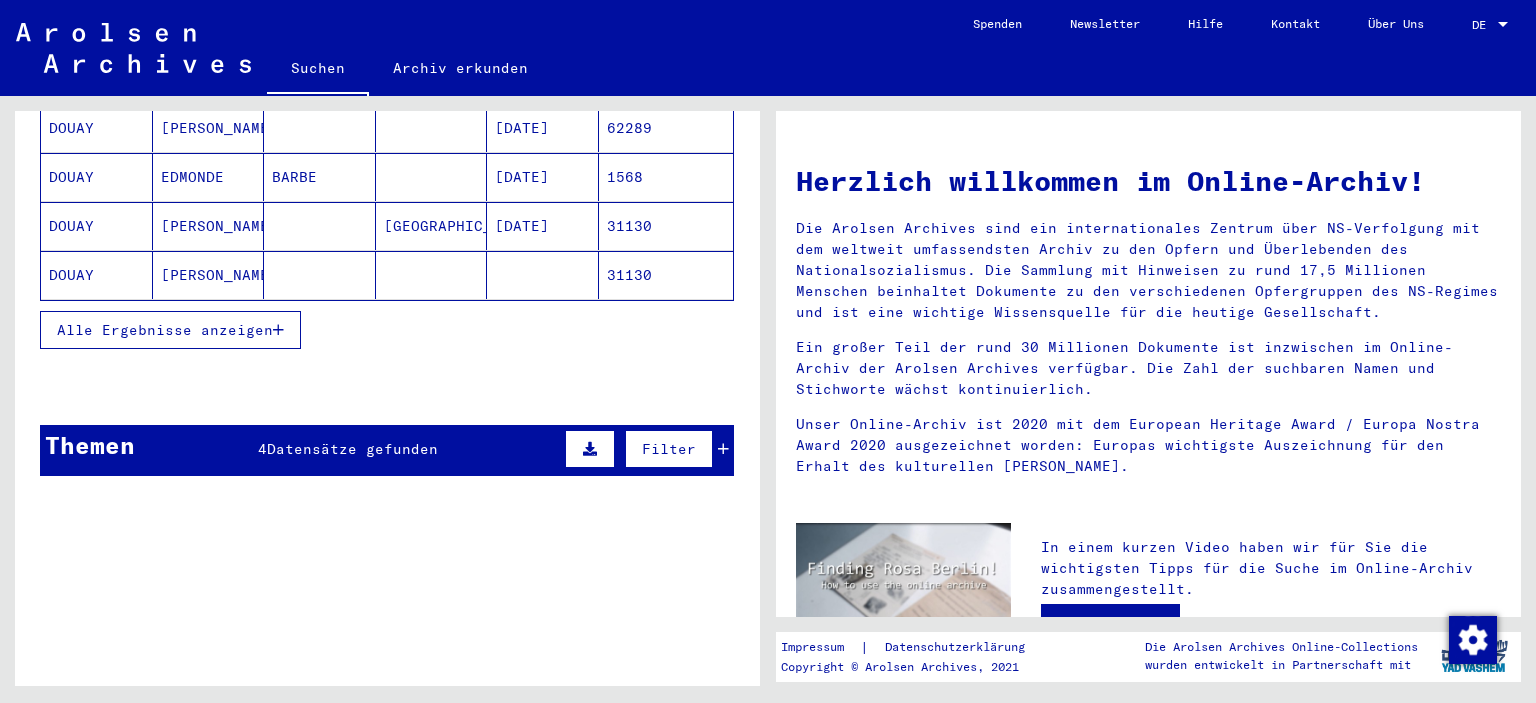 scroll, scrollTop: 384, scrollLeft: 0, axis: vertical 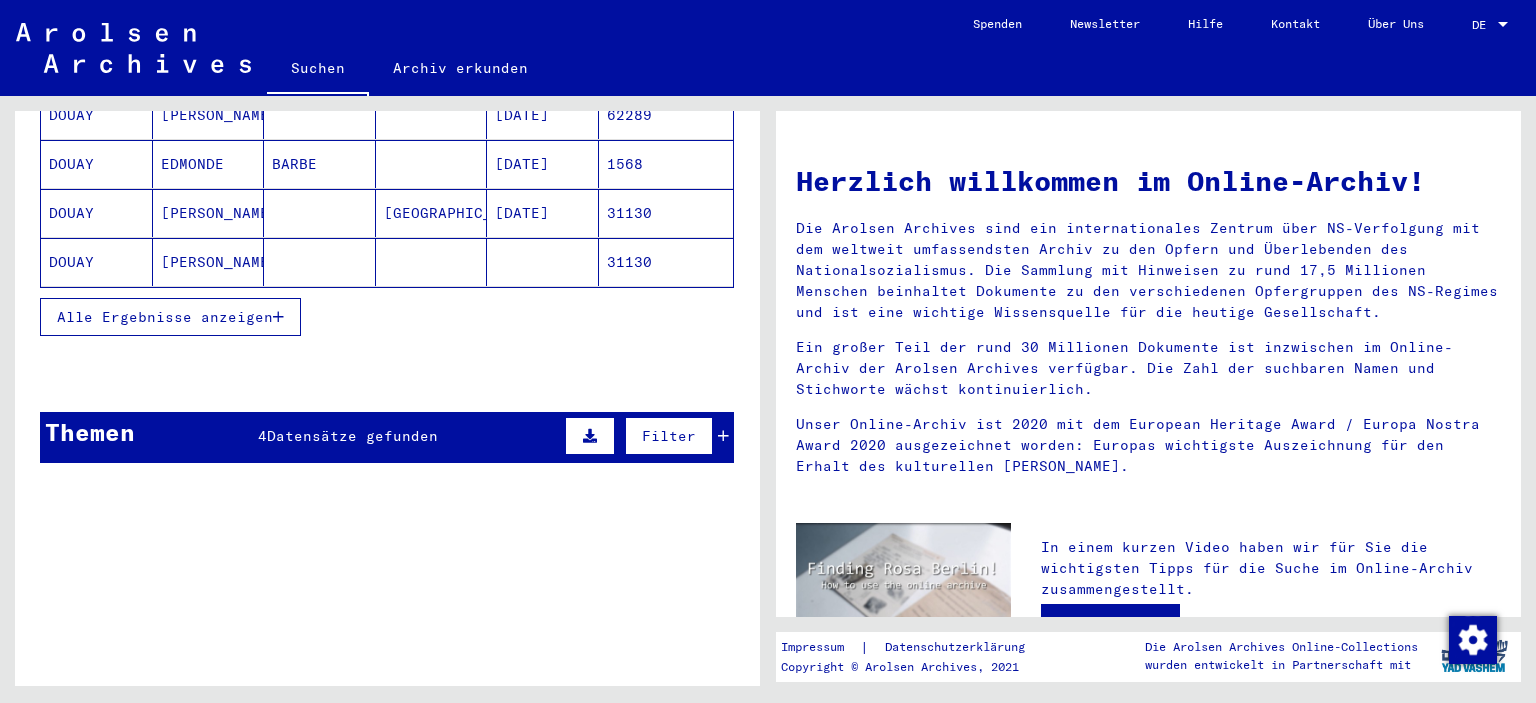 click on "Themen 4  Datensätze gefunden  Filter" at bounding box center (387, 437) 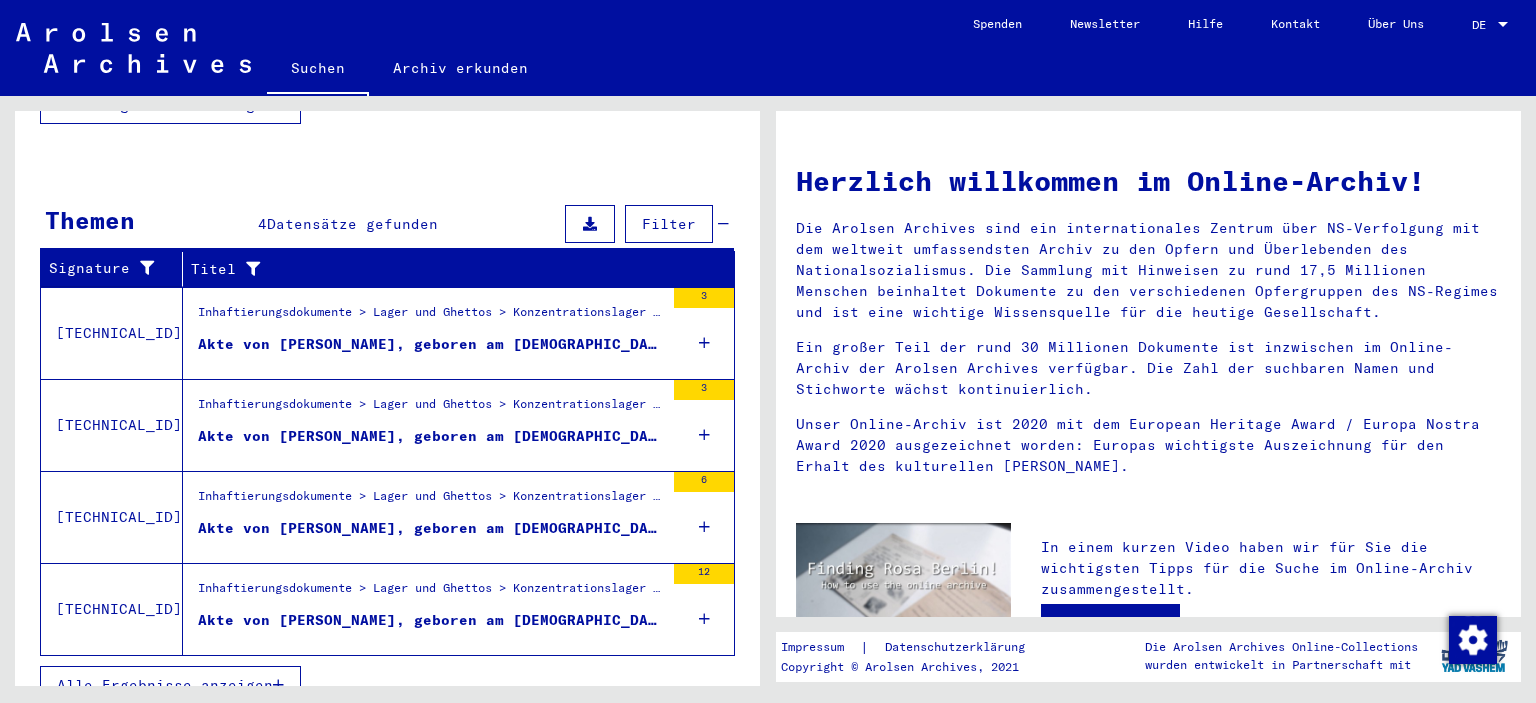 scroll, scrollTop: 595, scrollLeft: 0, axis: vertical 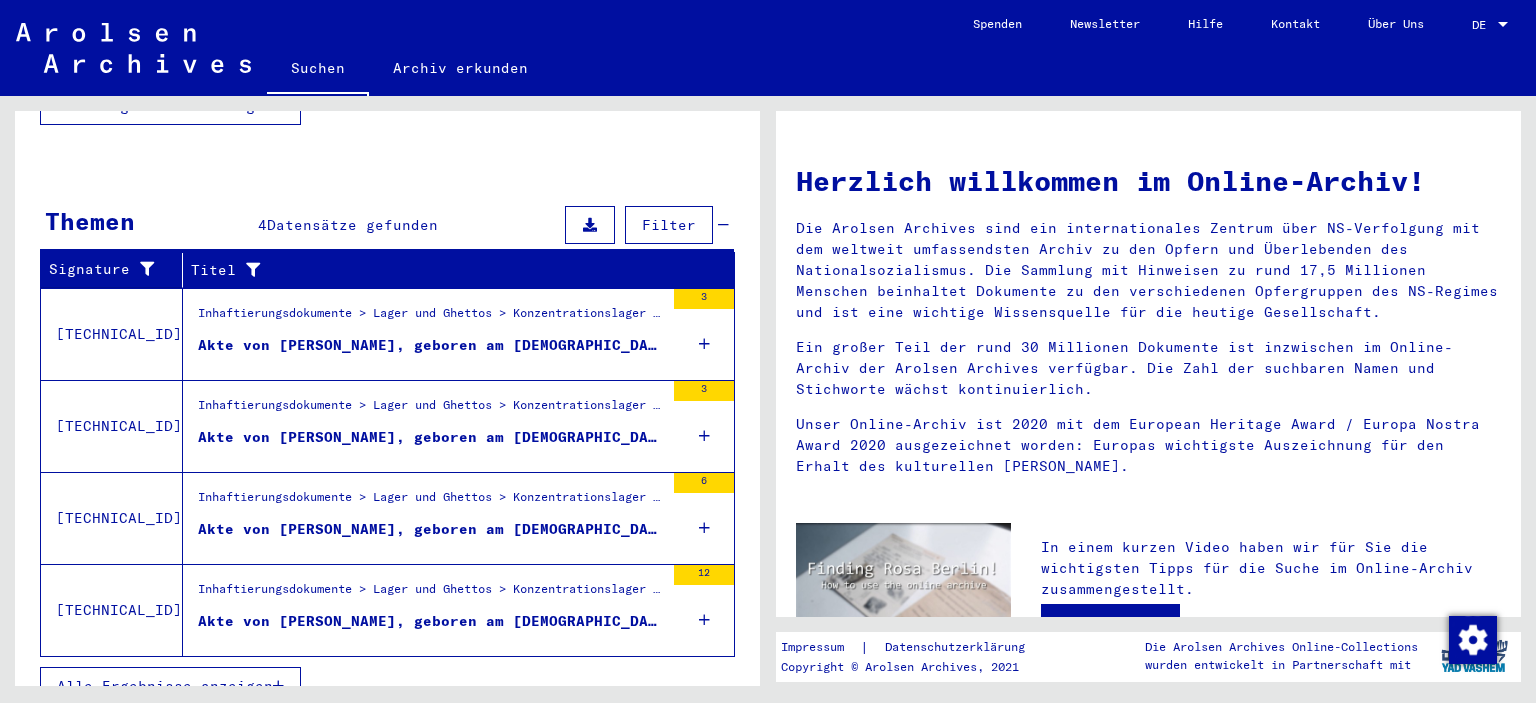 click on "Akte von [PERSON_NAME], geboren am [DEMOGRAPHIC_DATA]" at bounding box center (431, 350) 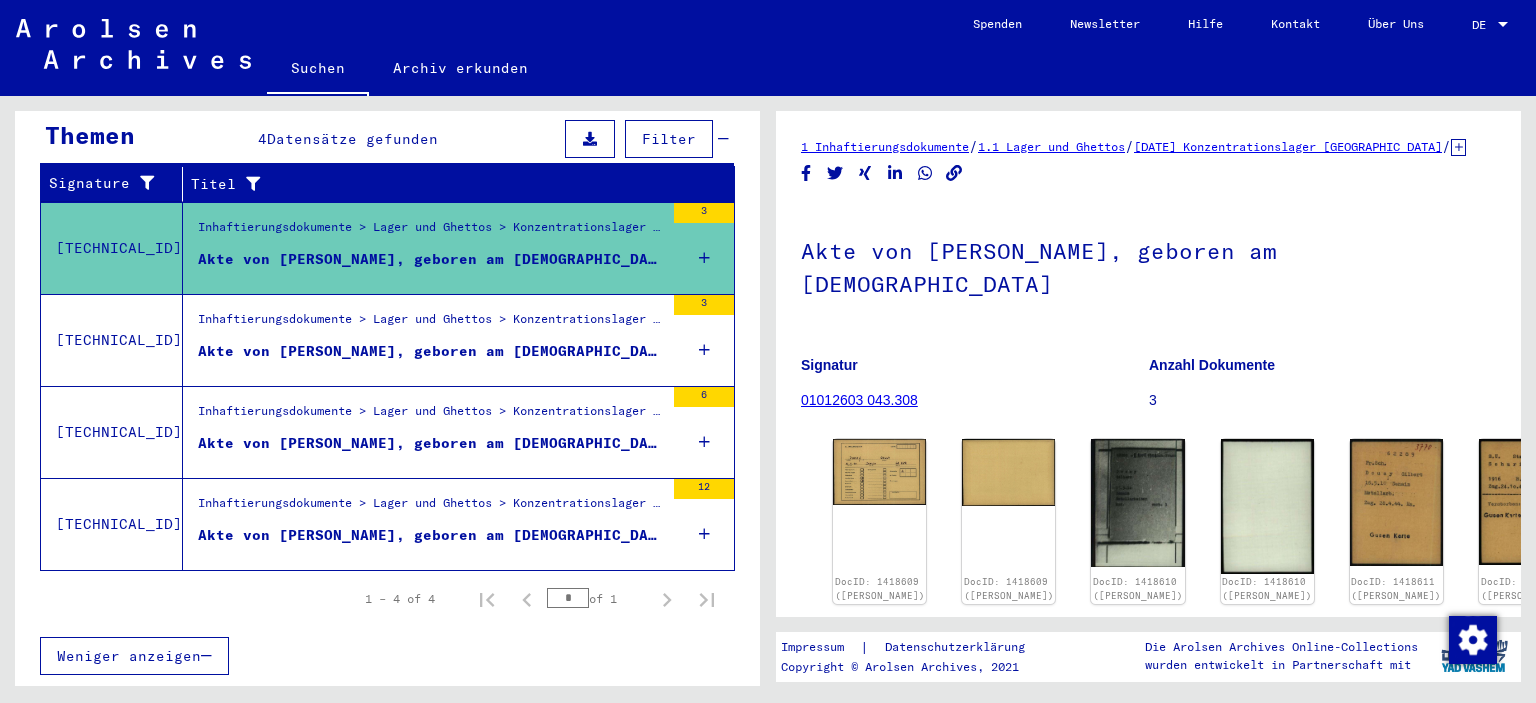 scroll, scrollTop: 294, scrollLeft: 0, axis: vertical 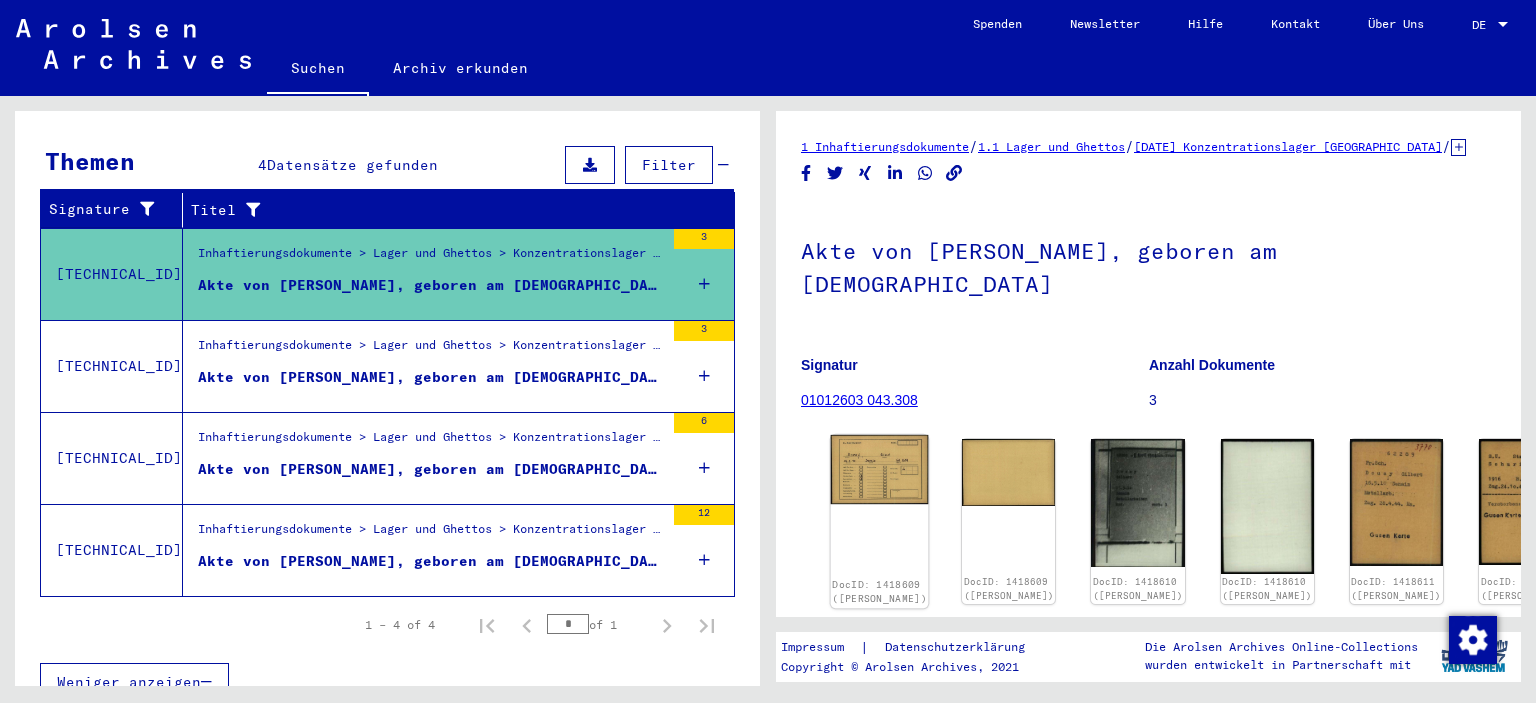 click 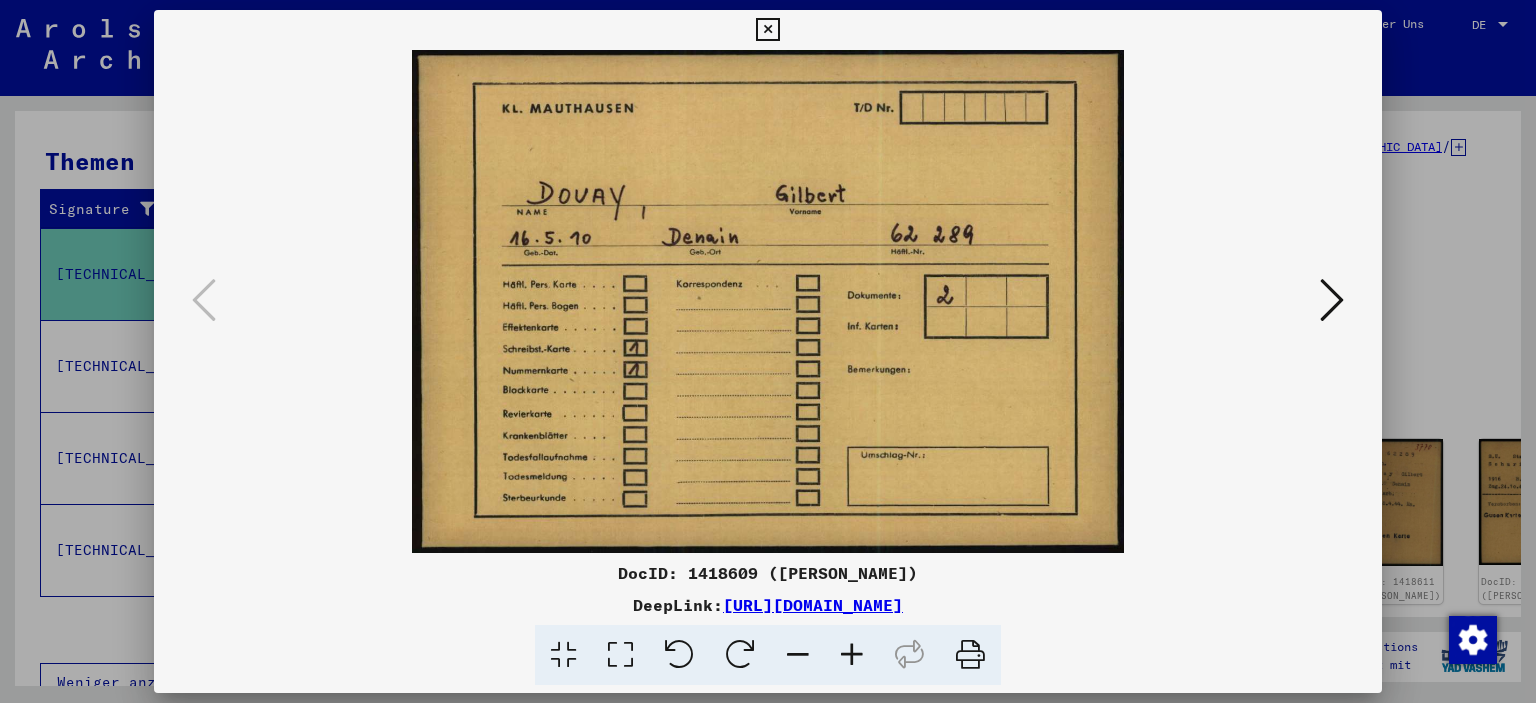 click at bounding box center [1332, 300] 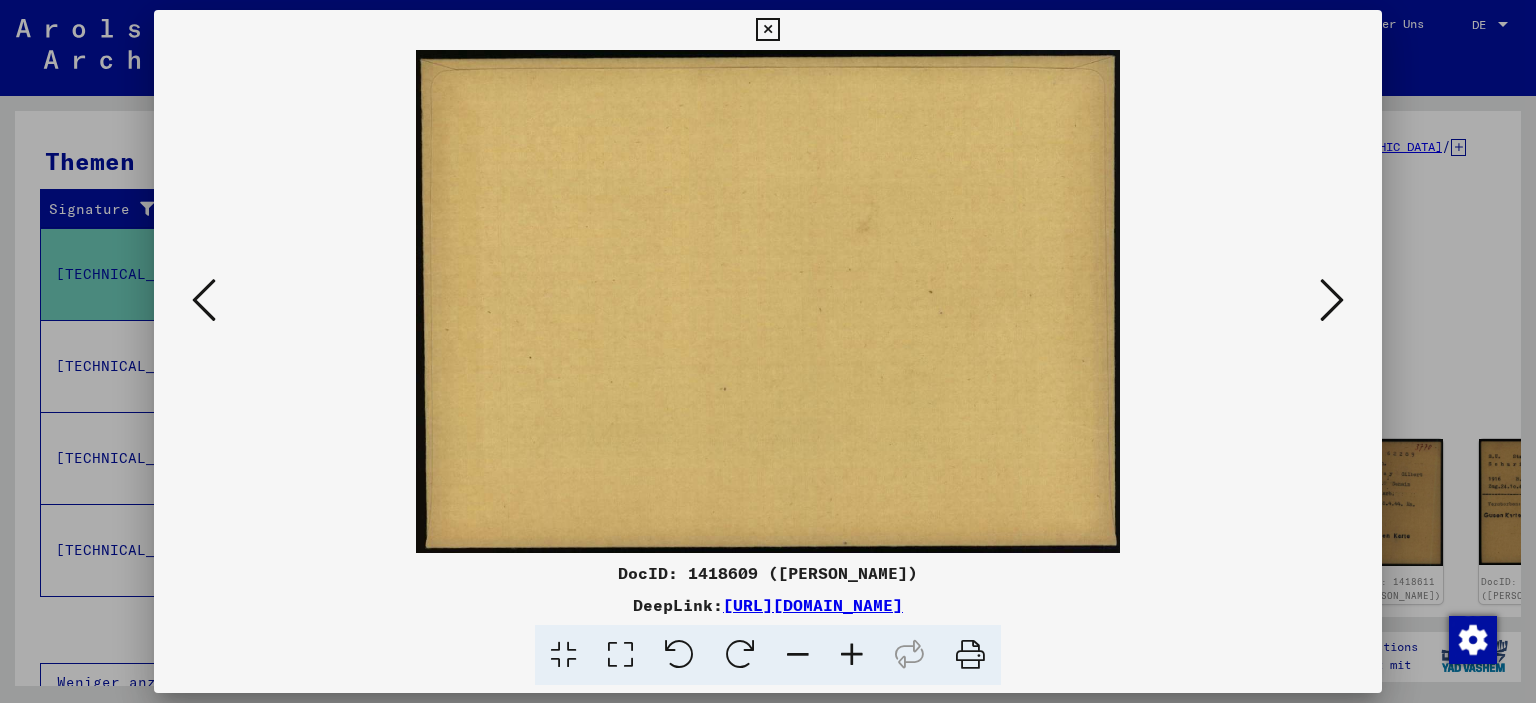 click at bounding box center [1332, 300] 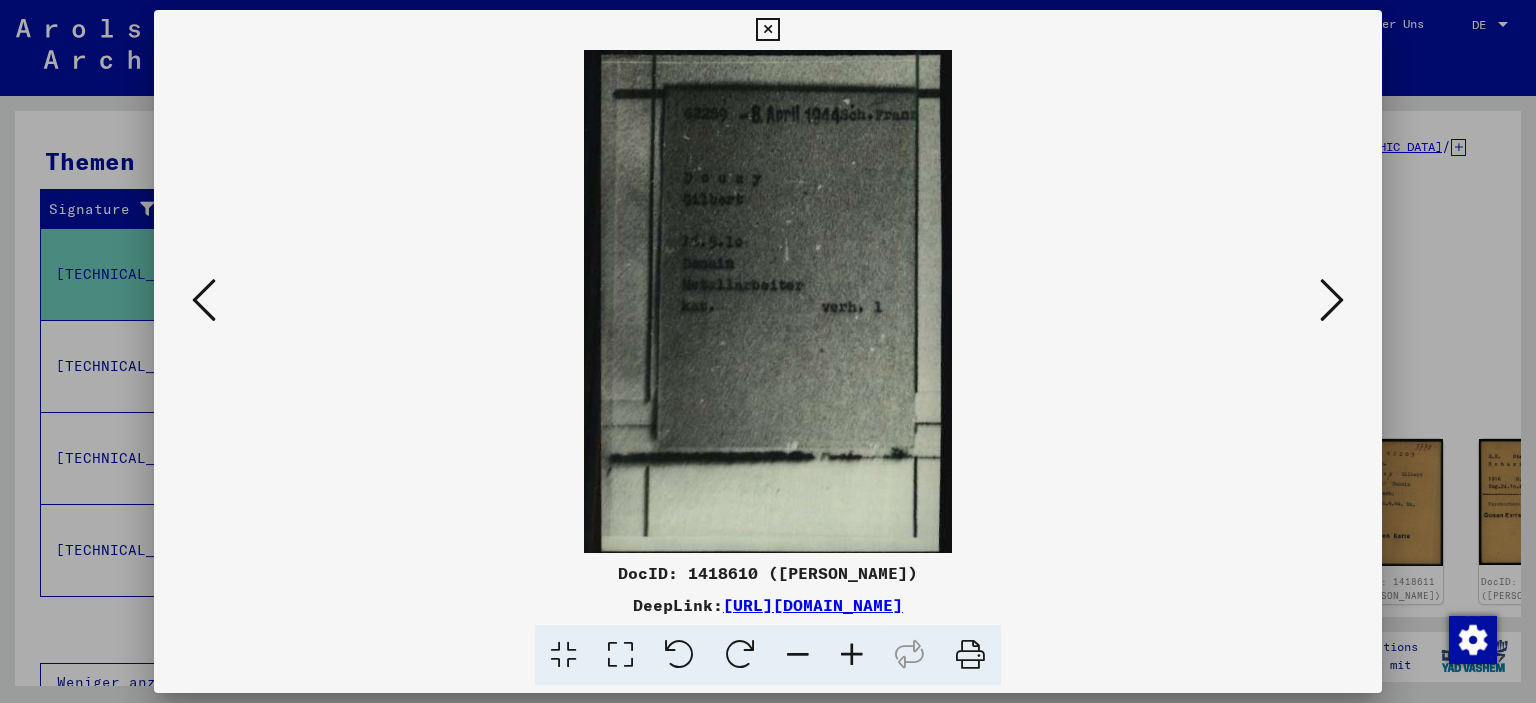 click at bounding box center (1332, 300) 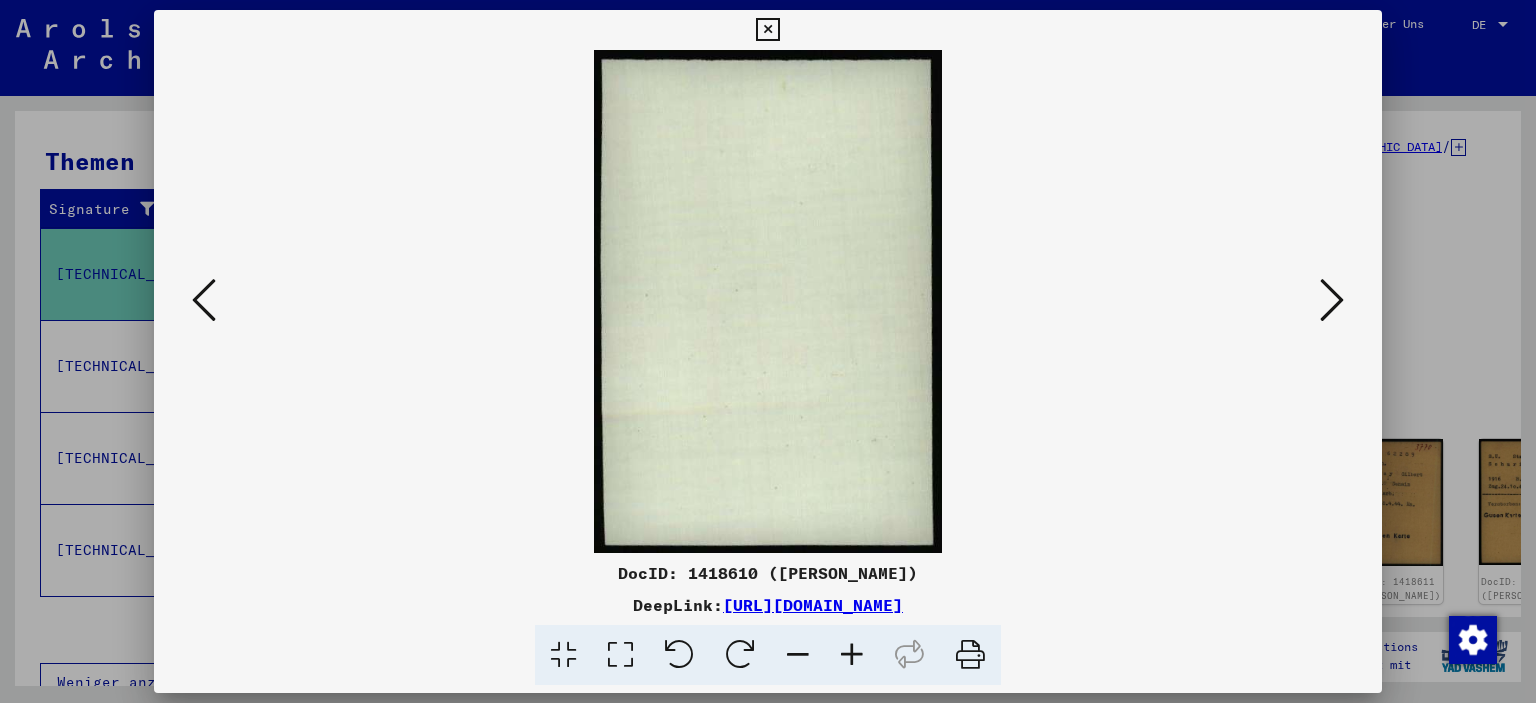 click at bounding box center [1332, 300] 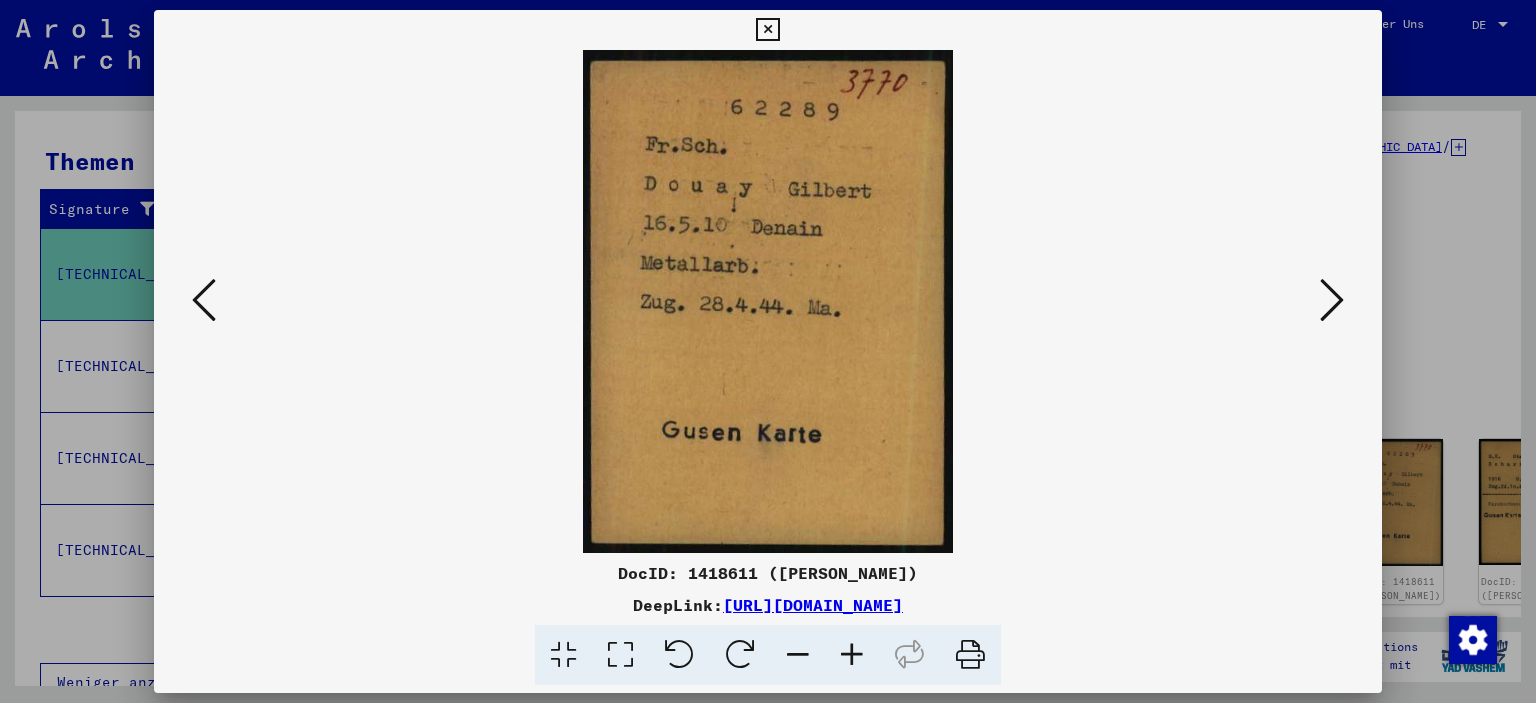 click at bounding box center [1332, 300] 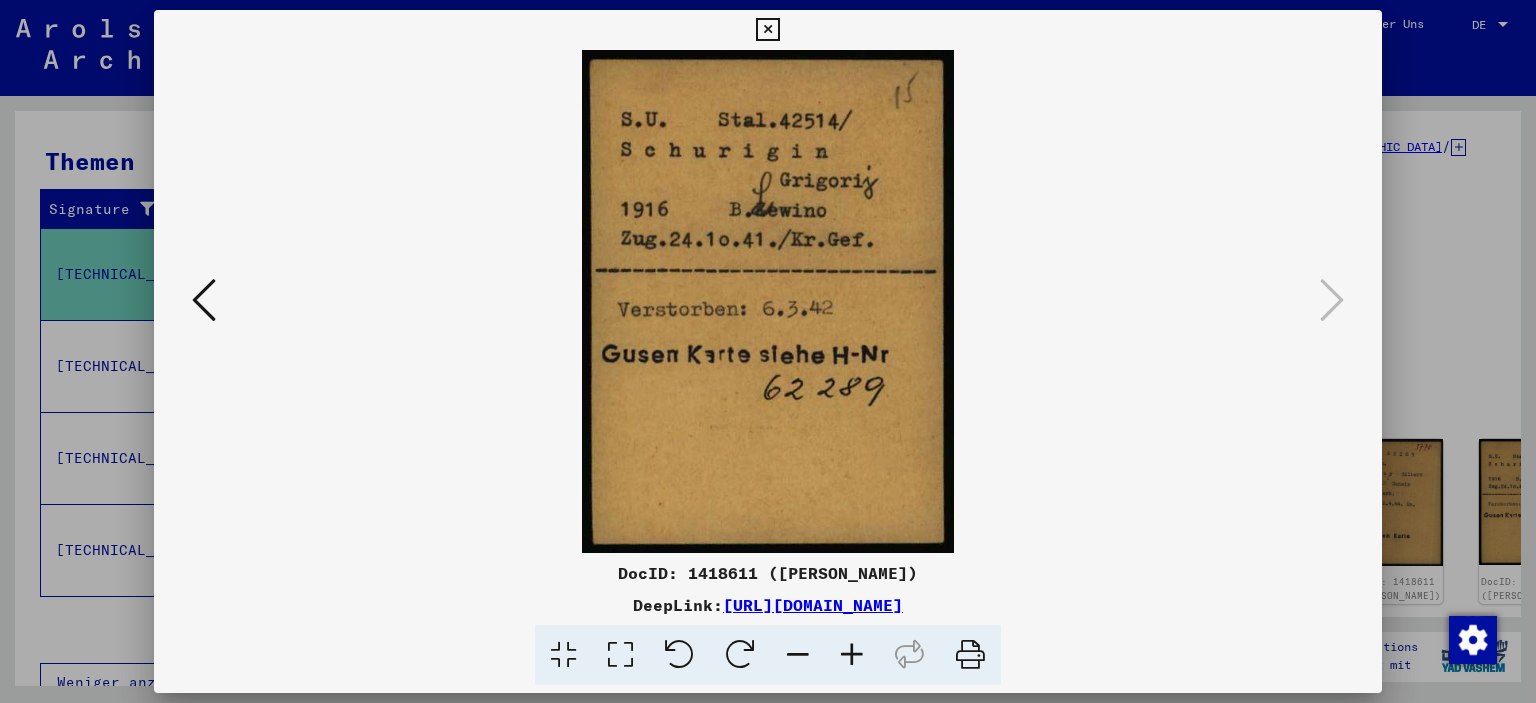 click at bounding box center [767, 30] 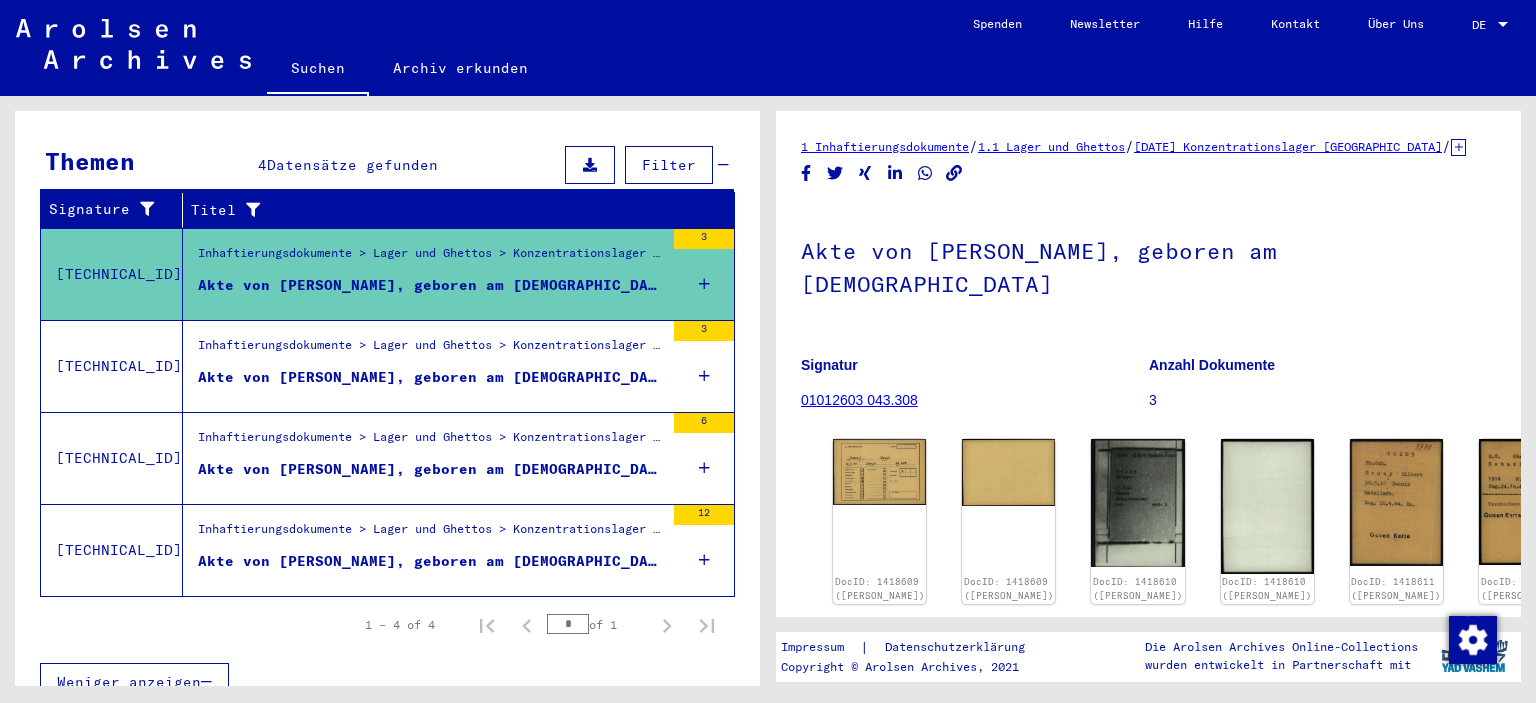 click on "Akte von [PERSON_NAME], geboren am [DEMOGRAPHIC_DATA]" at bounding box center (431, 382) 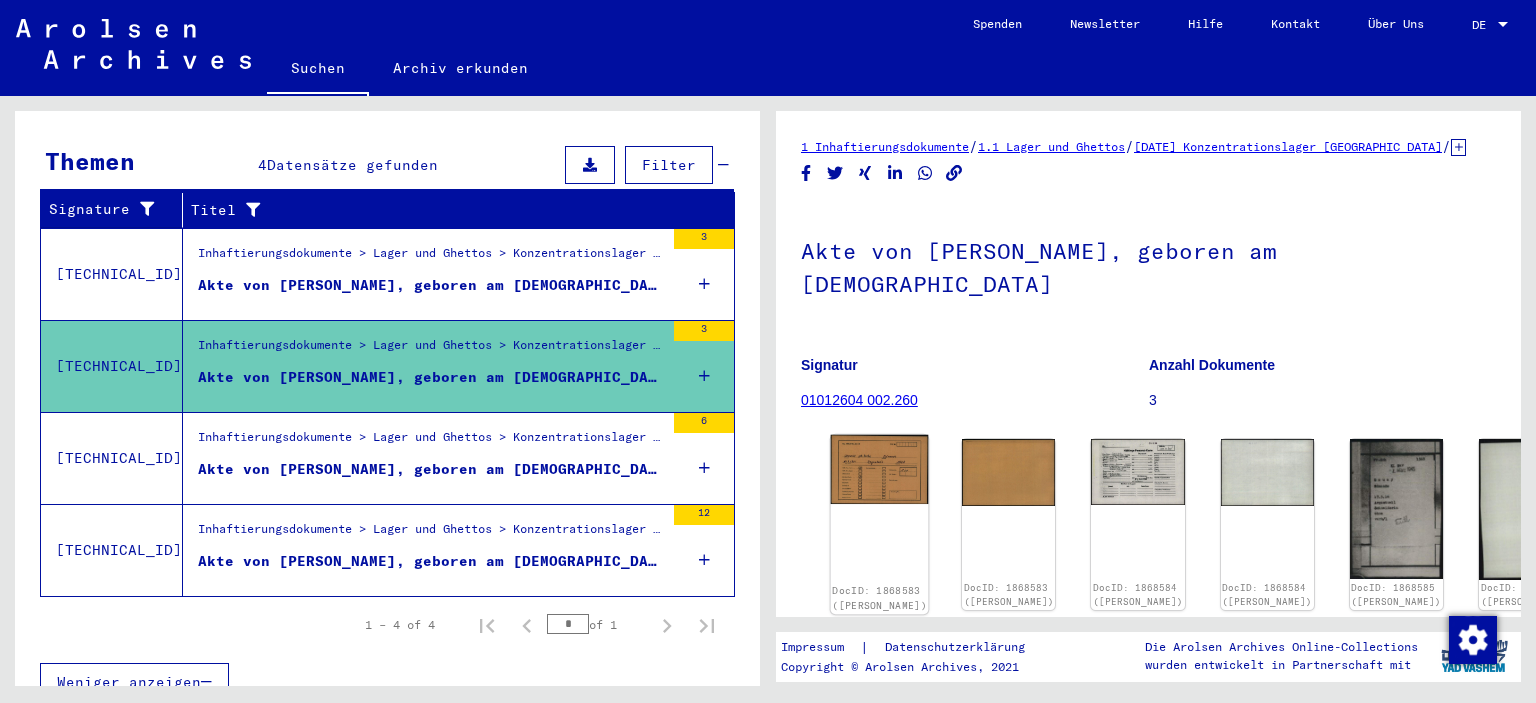scroll, scrollTop: 0, scrollLeft: 0, axis: both 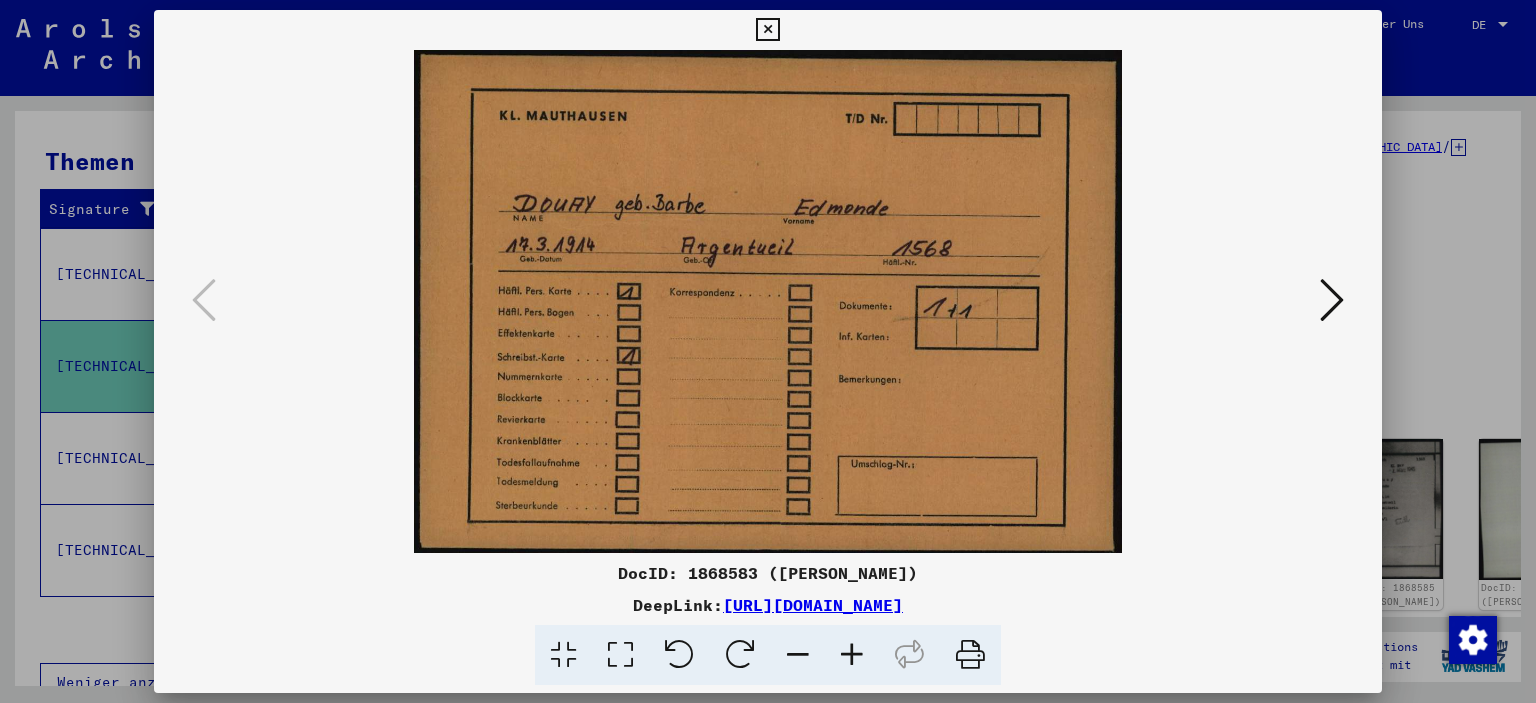 click at bounding box center [1332, 300] 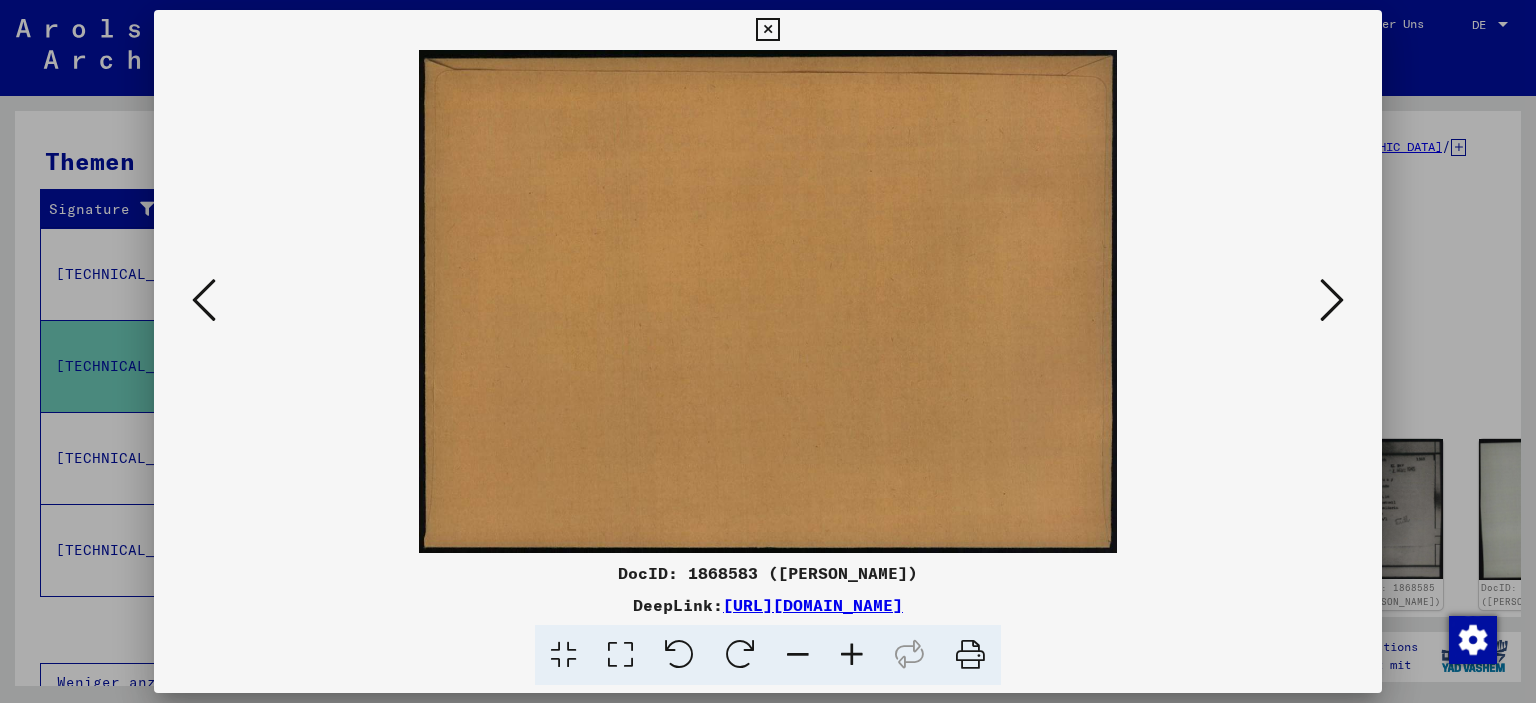 click at bounding box center (1332, 300) 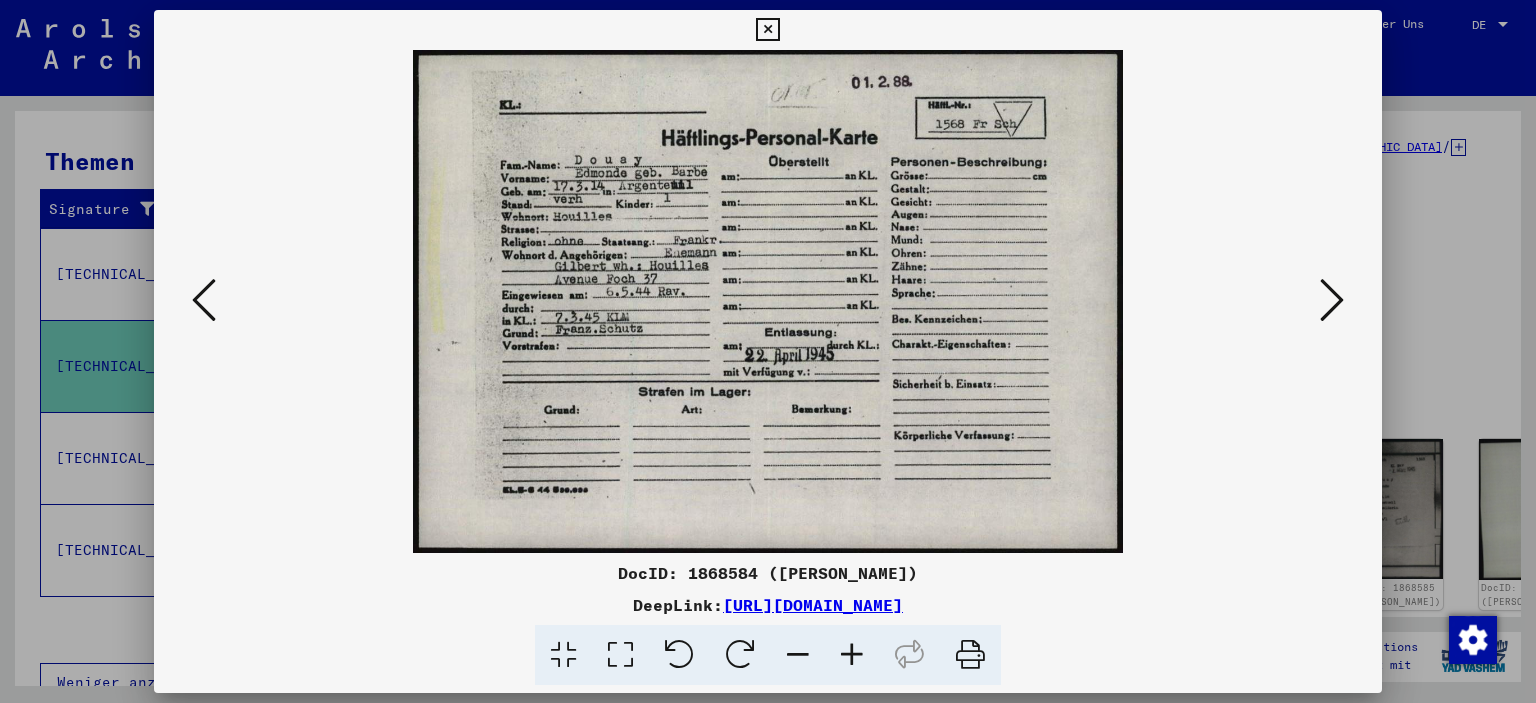 click at bounding box center [1332, 300] 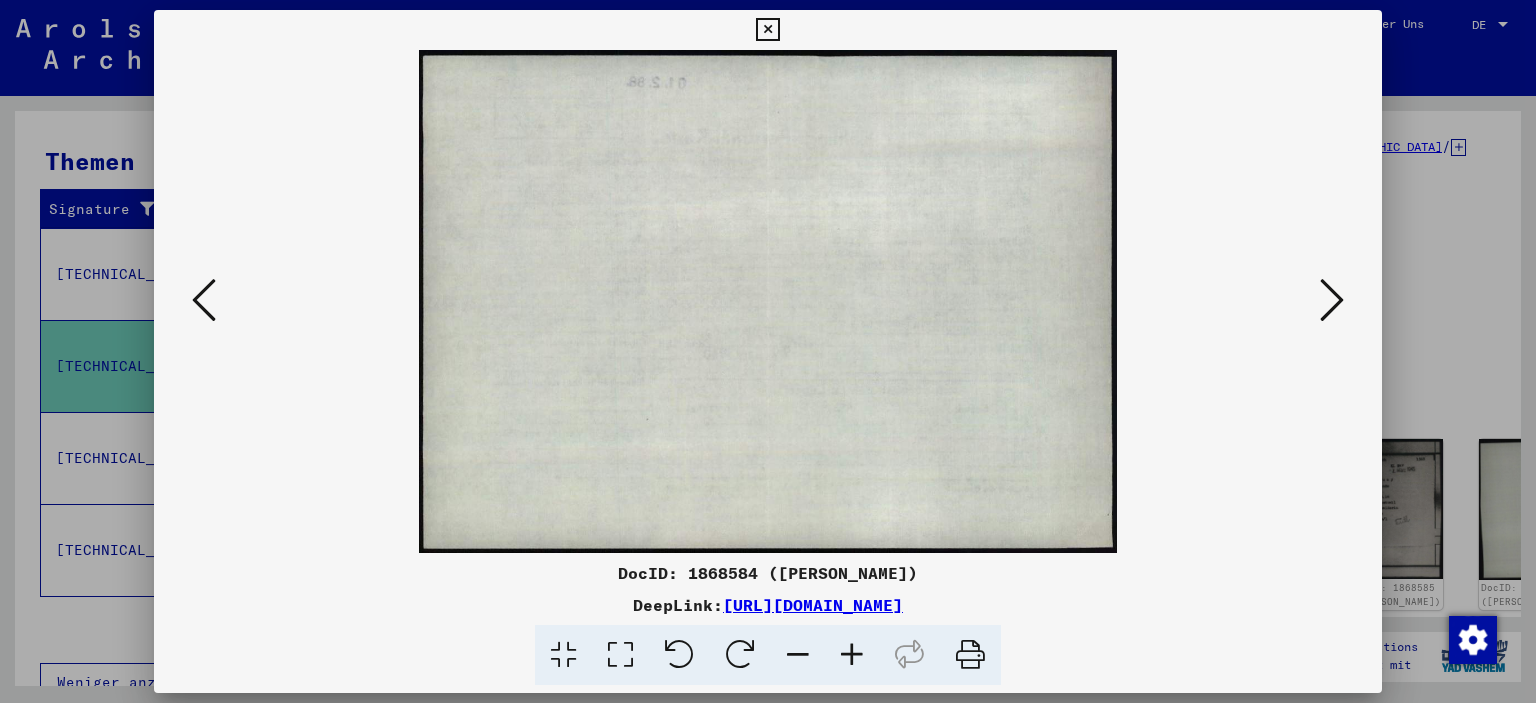 click at bounding box center [1332, 300] 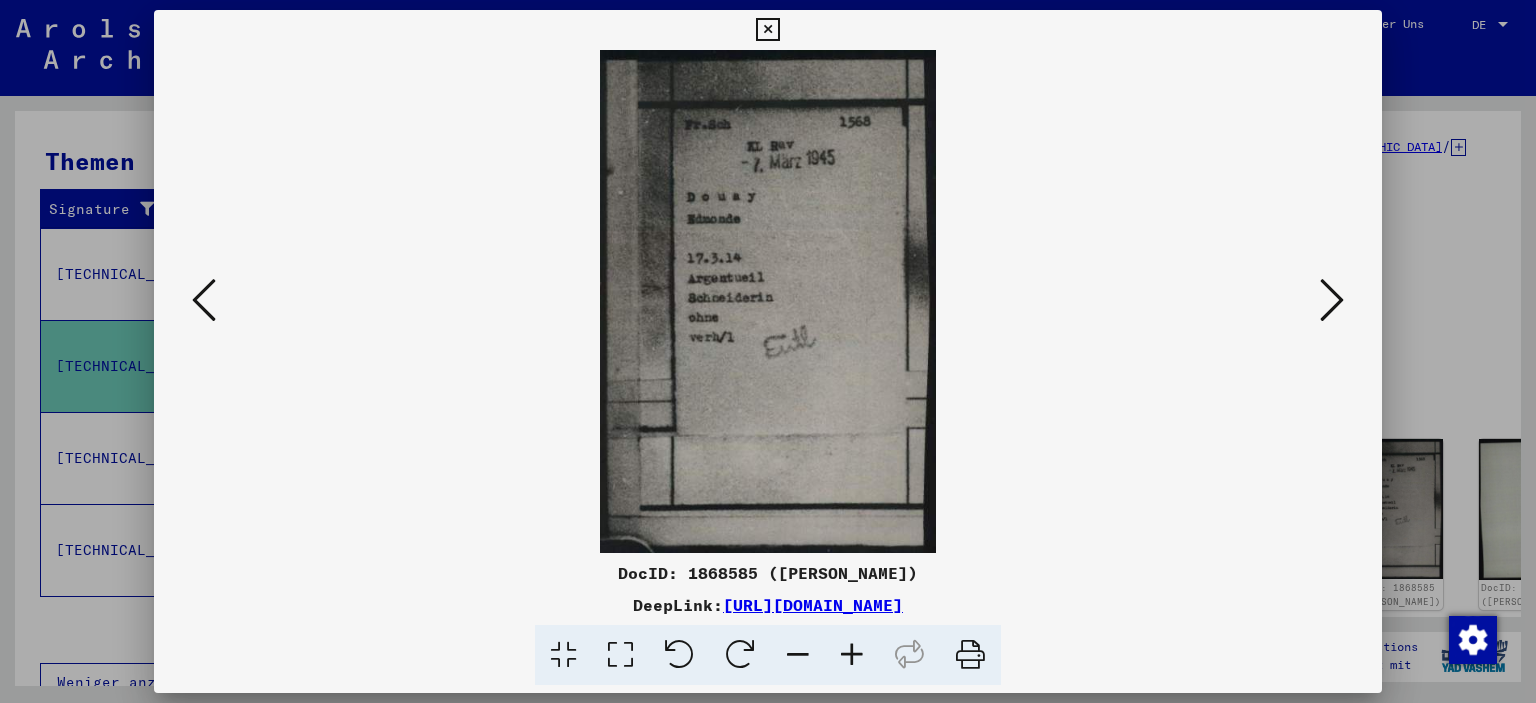 click at bounding box center (1332, 300) 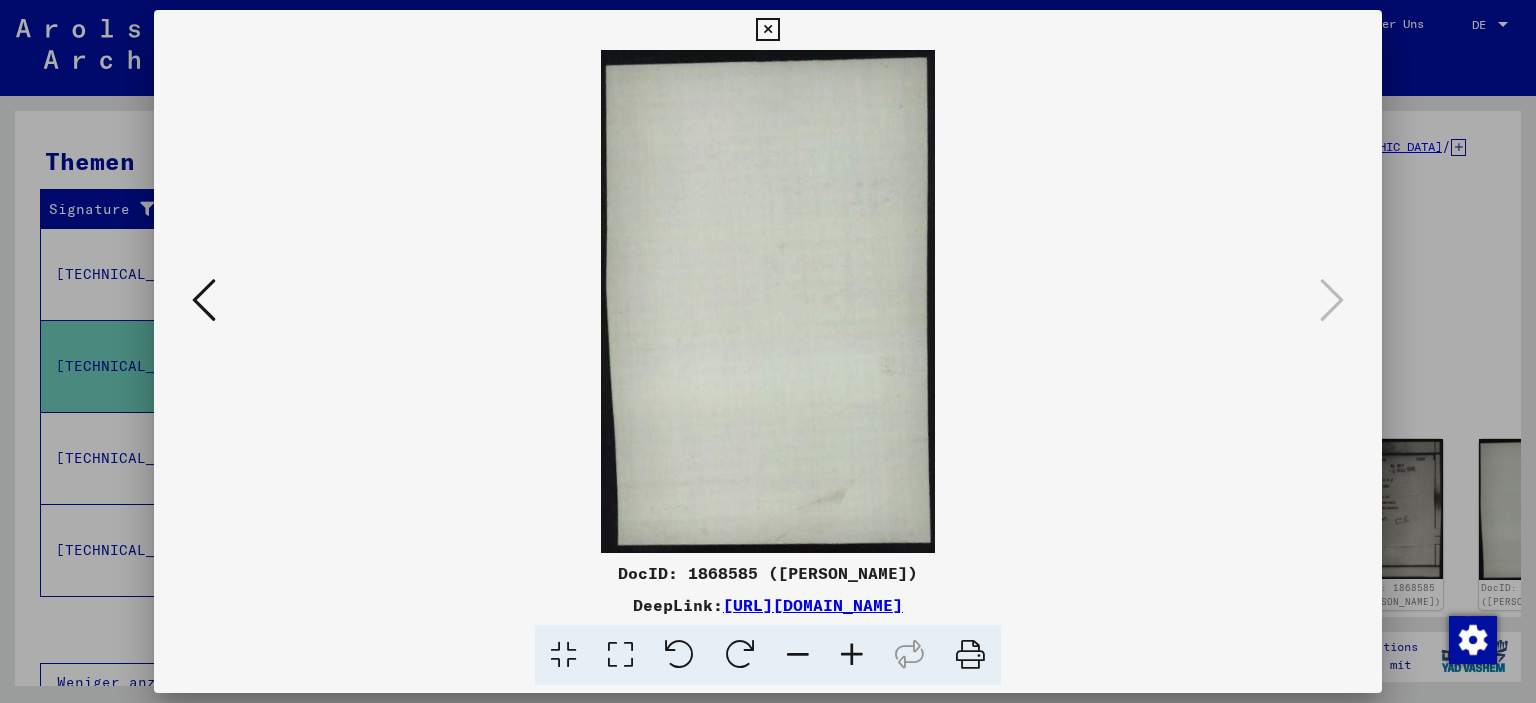 click at bounding box center (767, 30) 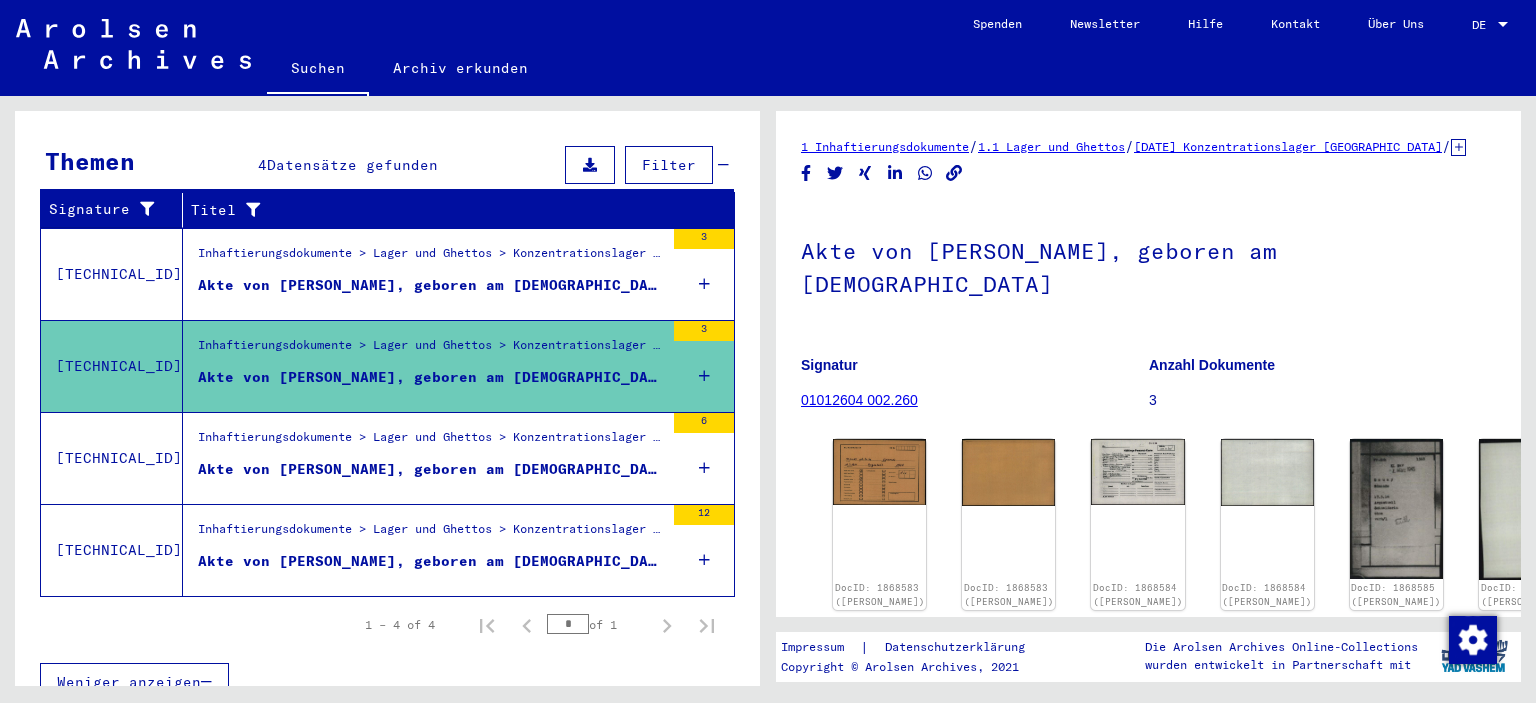 click on "Akte von [PERSON_NAME], geboren am [DEMOGRAPHIC_DATA], geboren in [GEOGRAPHIC_DATA]" at bounding box center (431, 469) 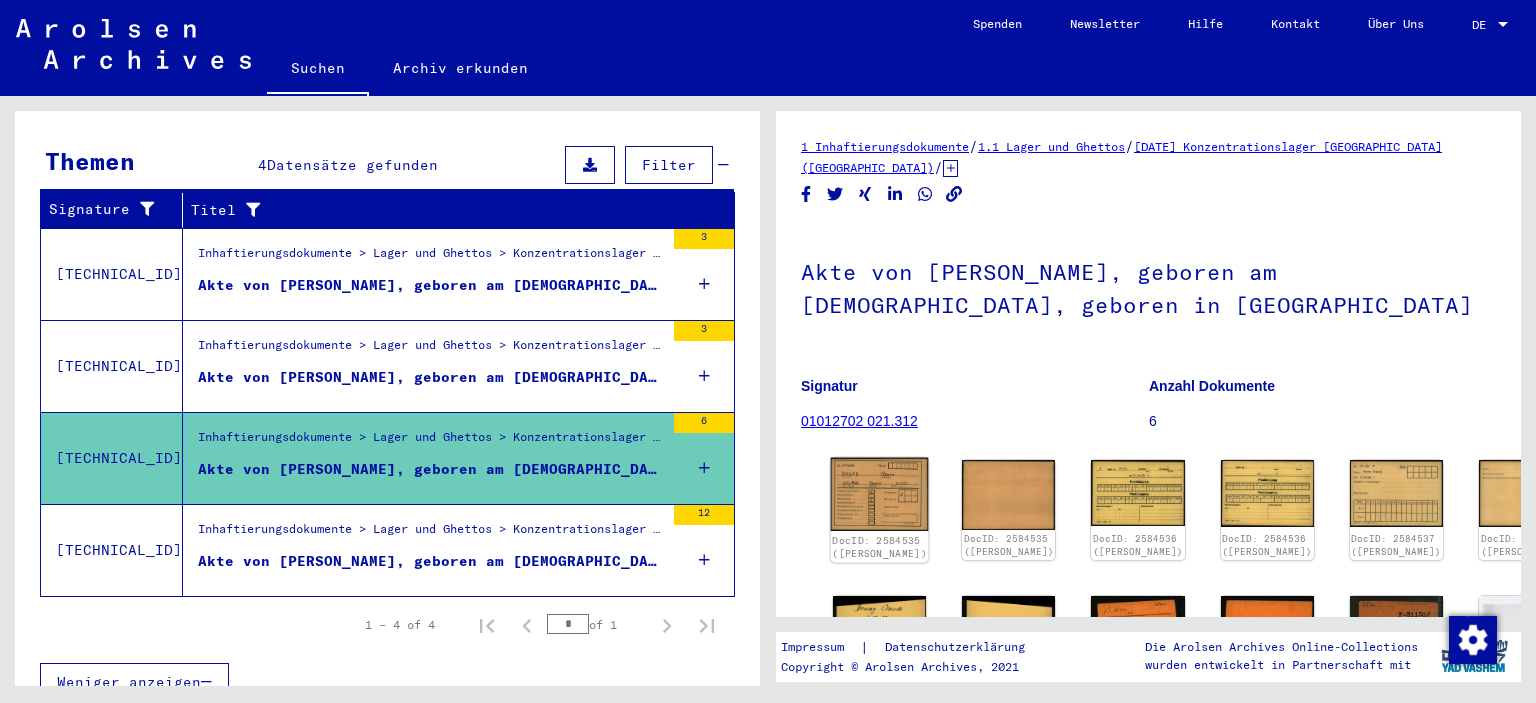 scroll, scrollTop: 0, scrollLeft: 0, axis: both 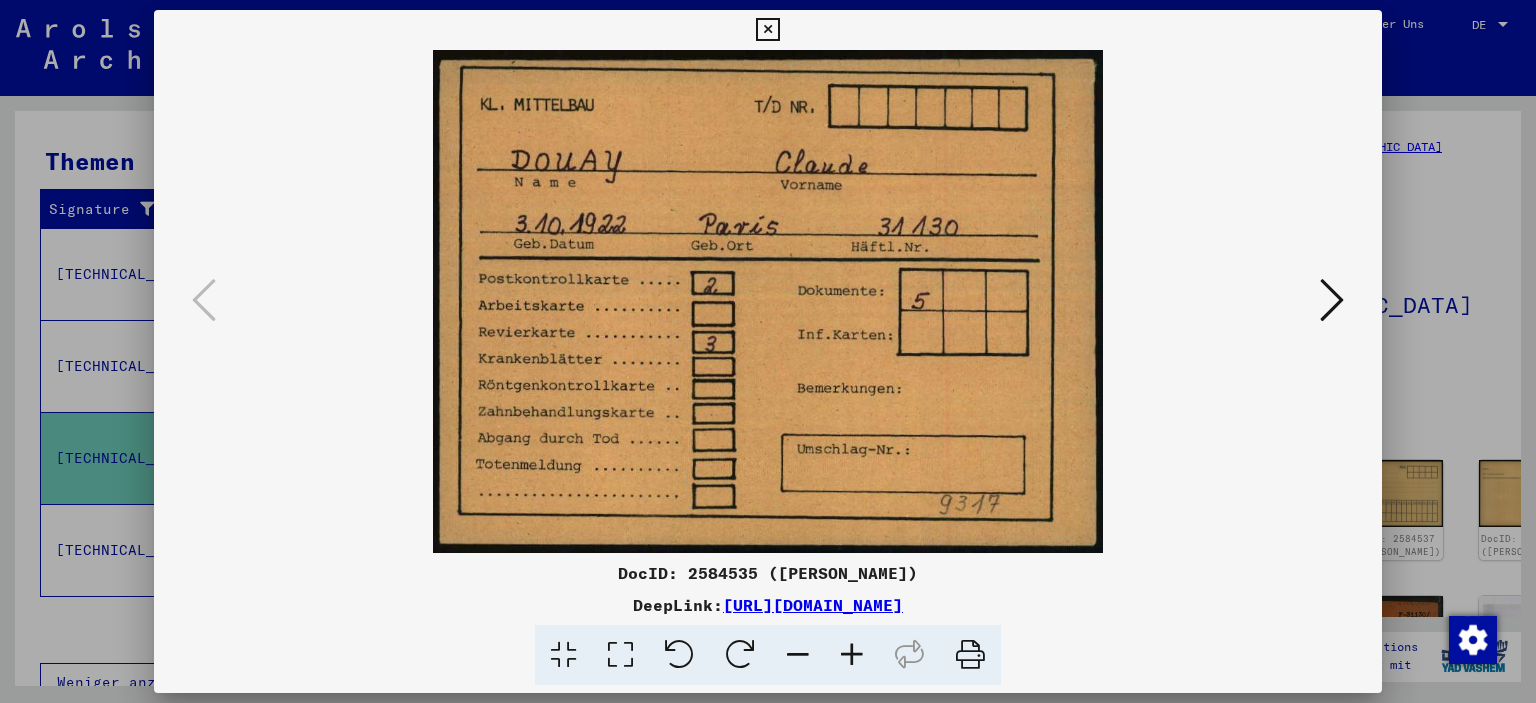 click at bounding box center [1332, 300] 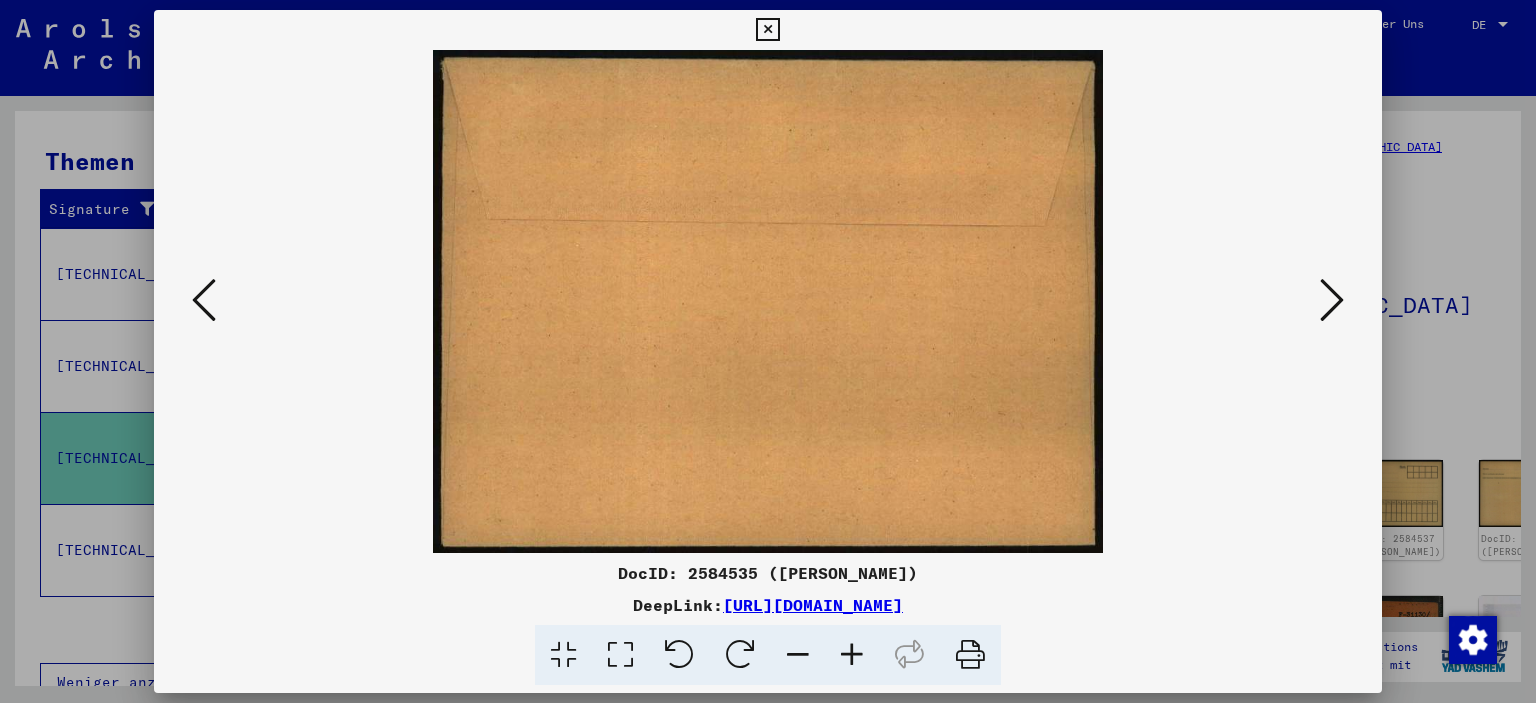 click at bounding box center [1332, 300] 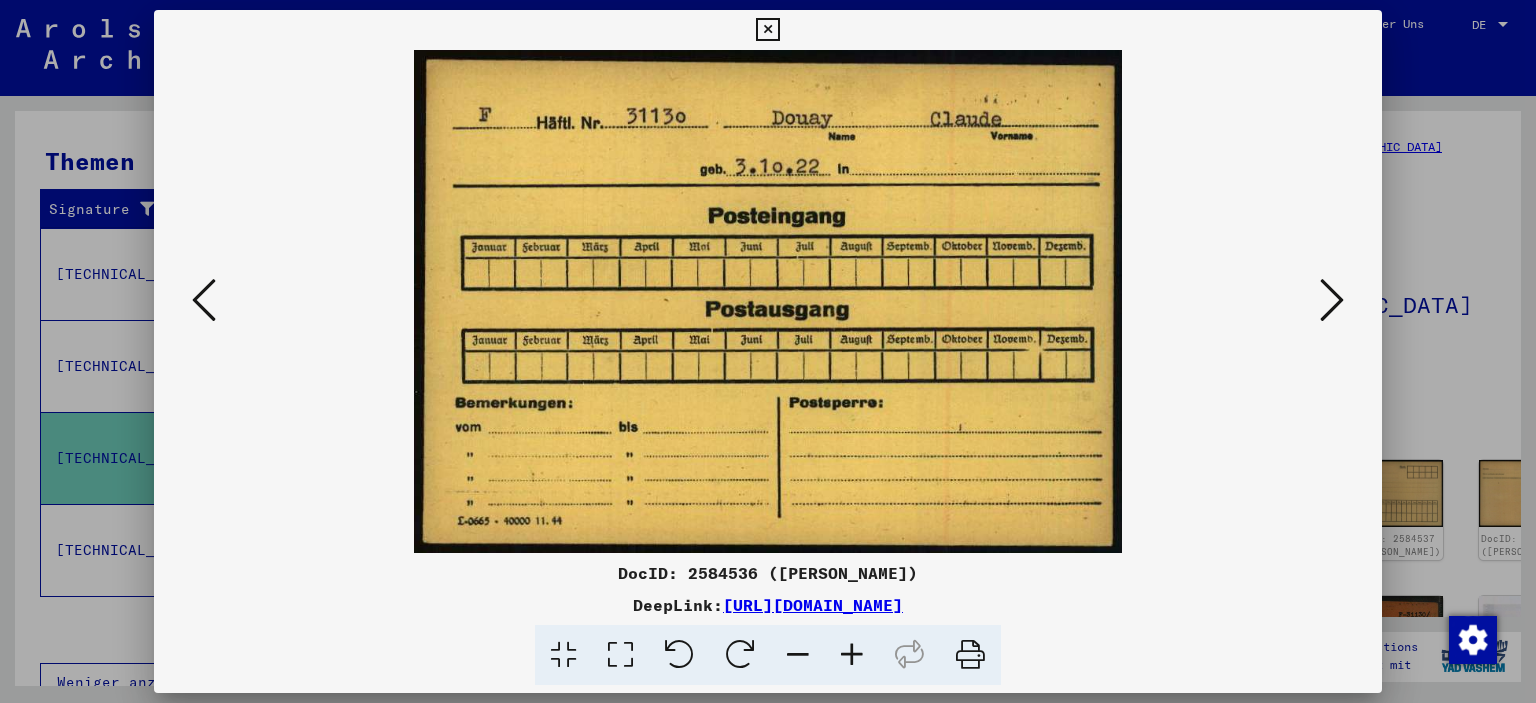click at bounding box center (1332, 300) 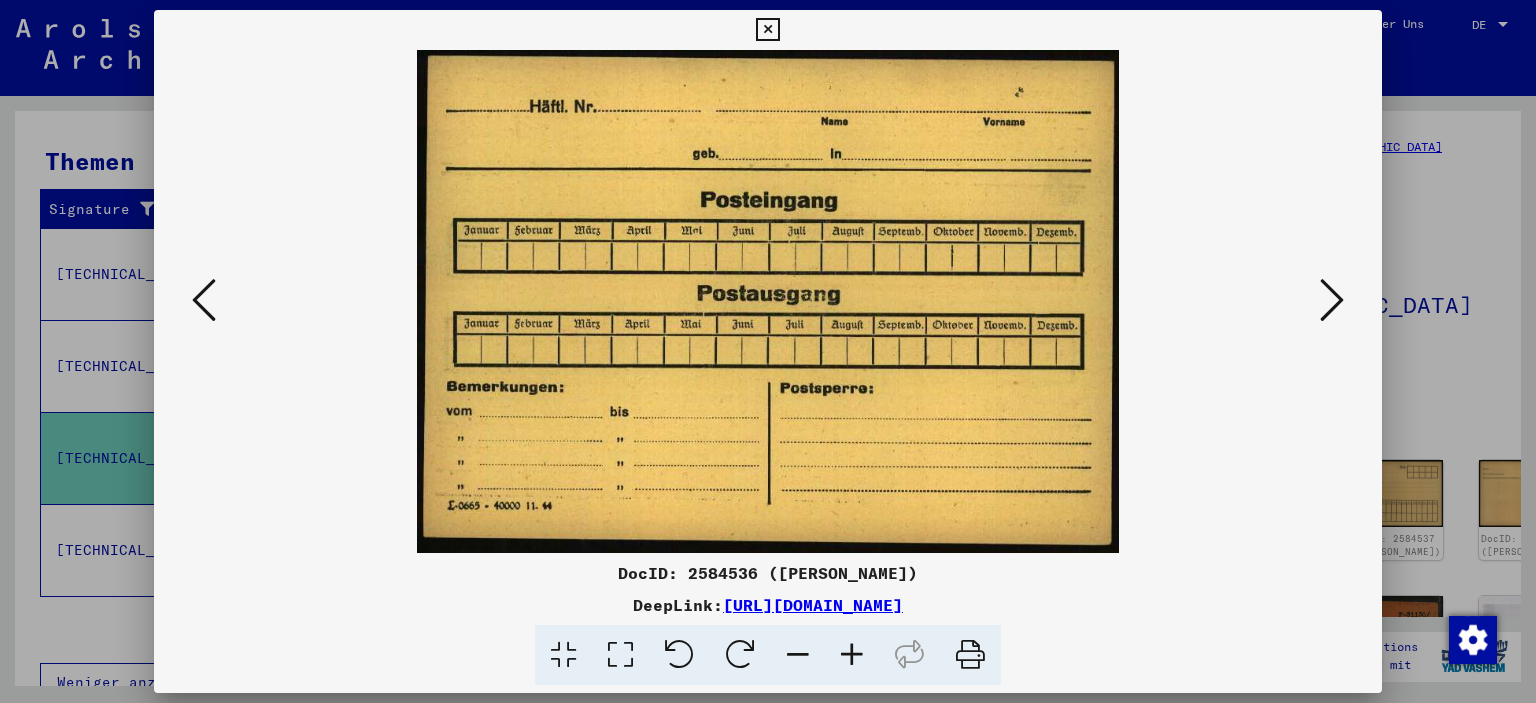 click at bounding box center [1332, 300] 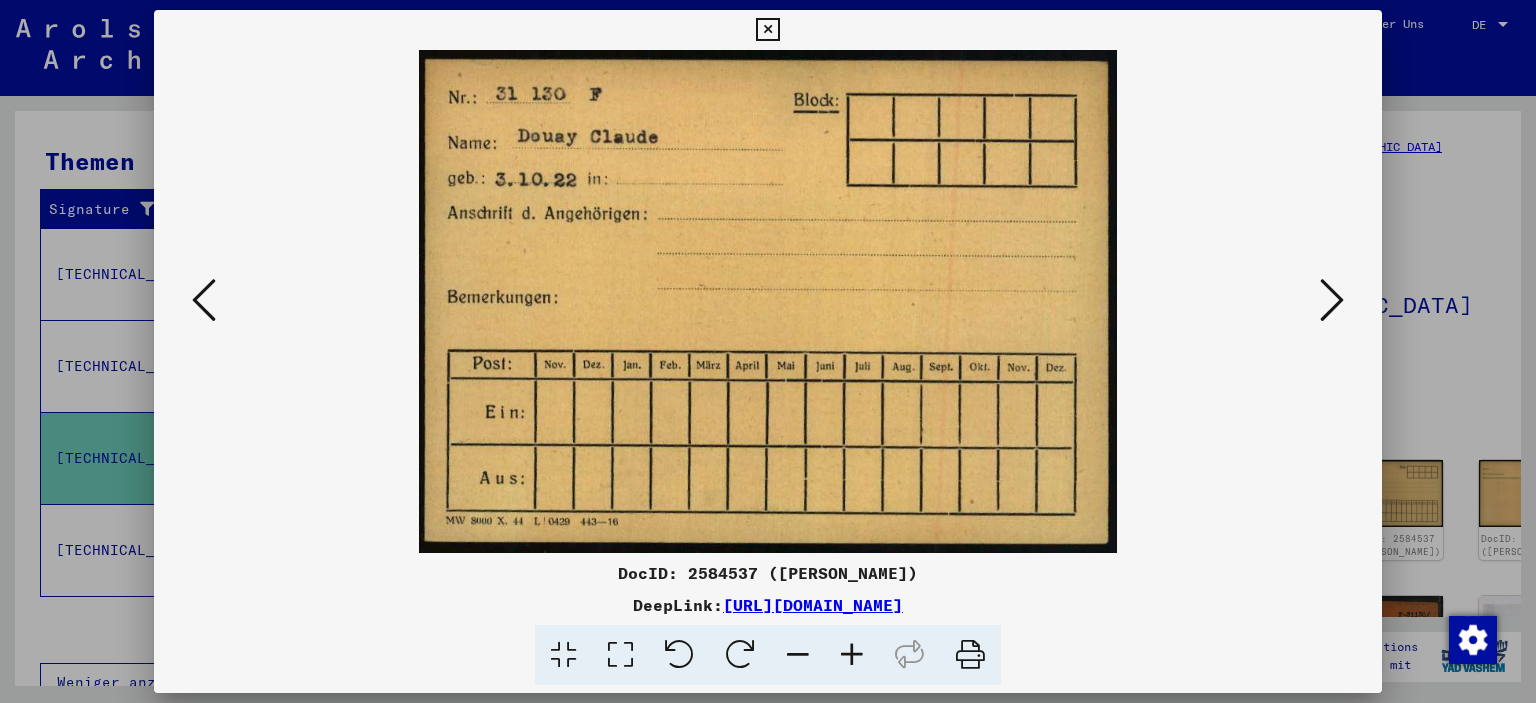 click at bounding box center (1332, 300) 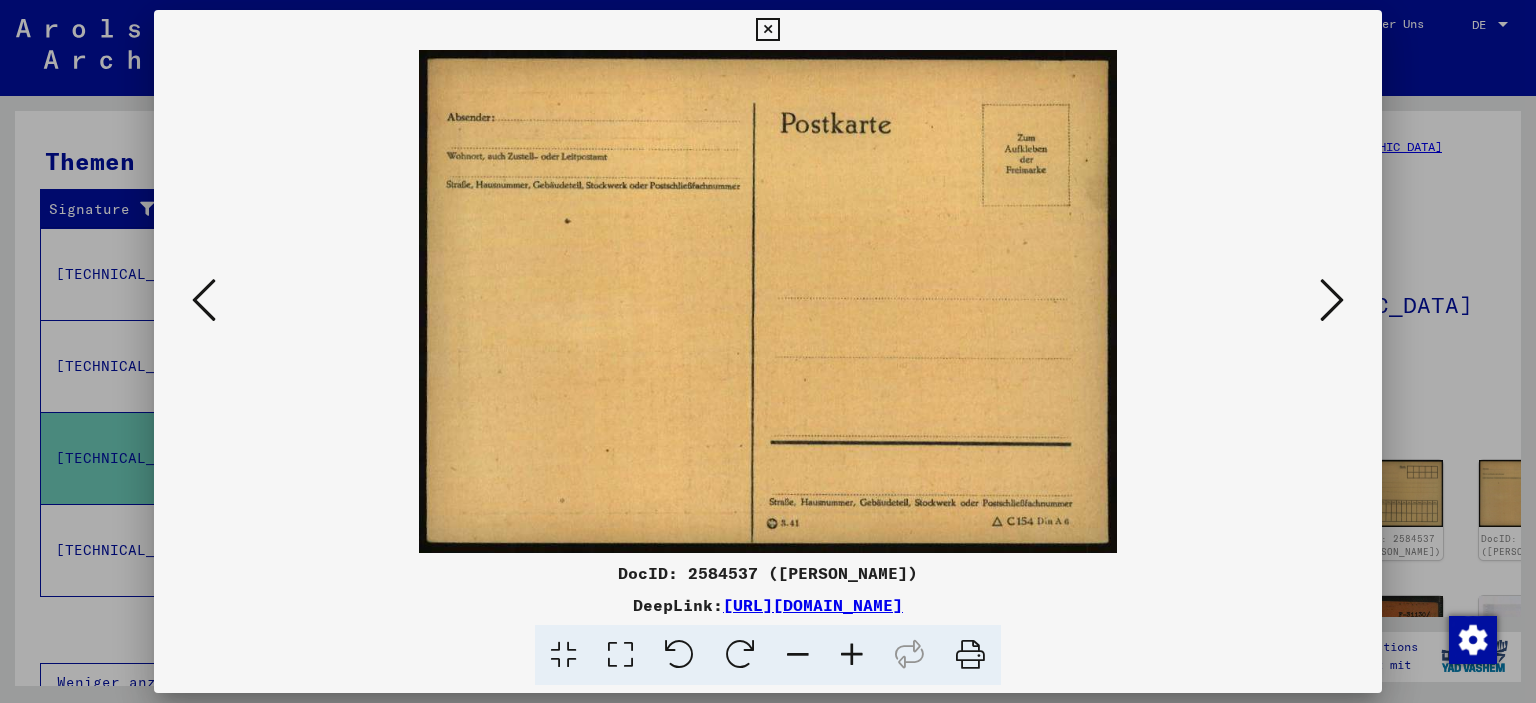 click at bounding box center [1332, 300] 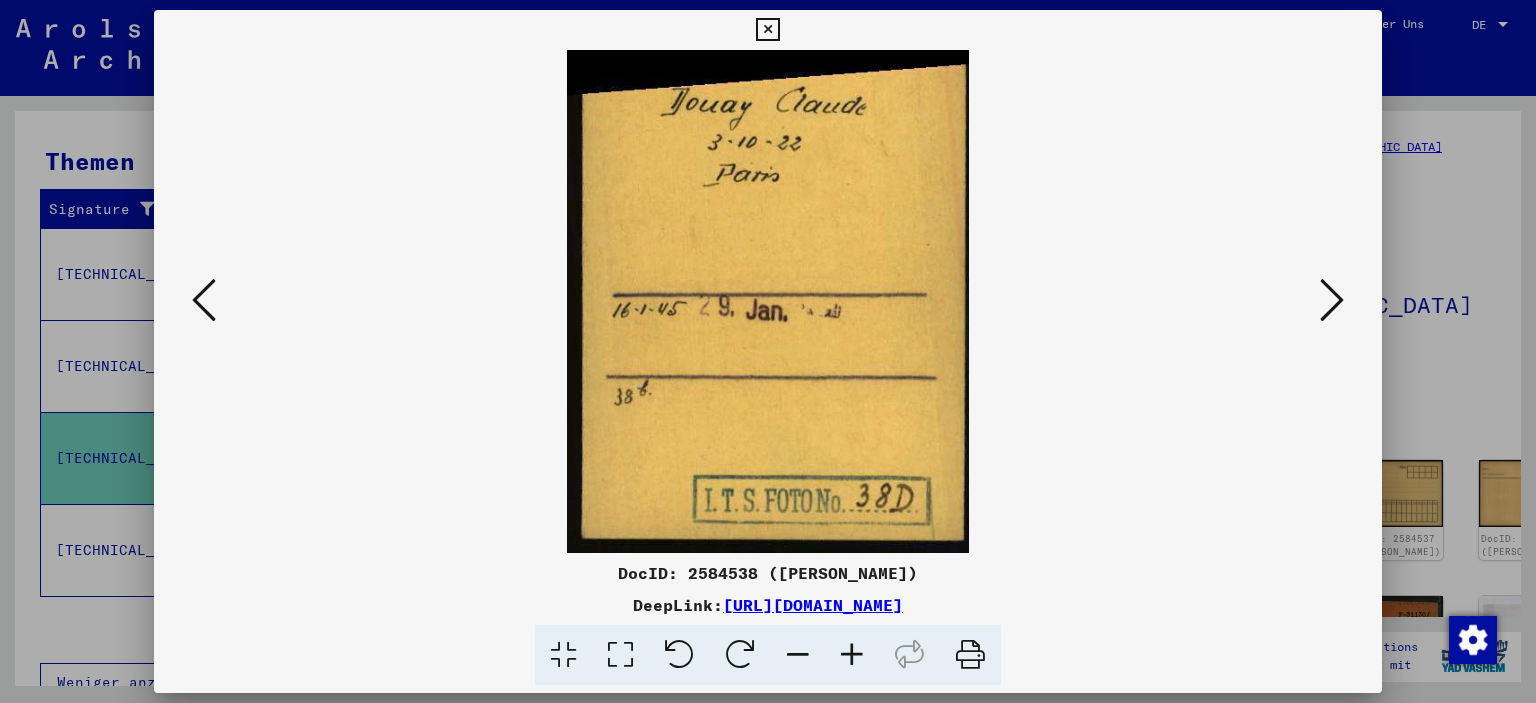 click at bounding box center (1332, 300) 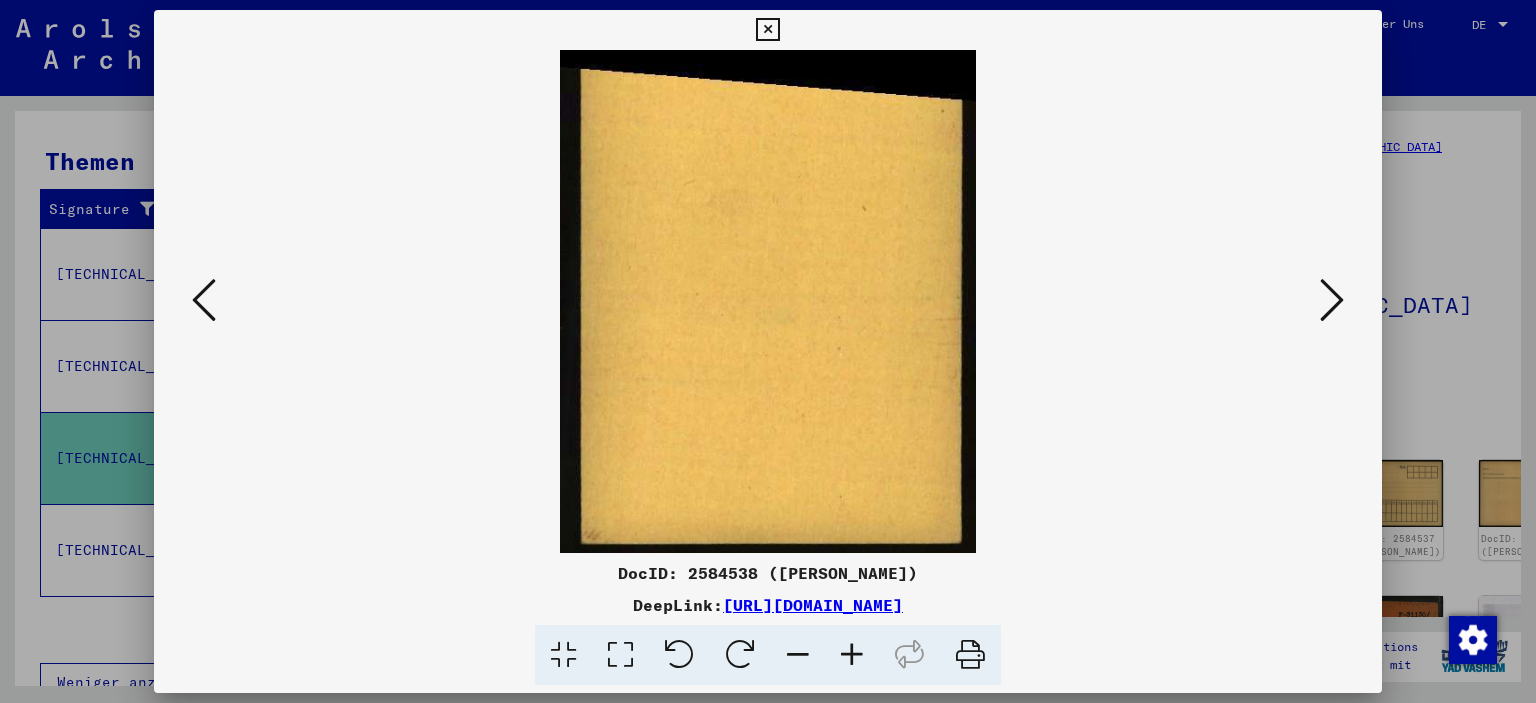 click at bounding box center (1332, 300) 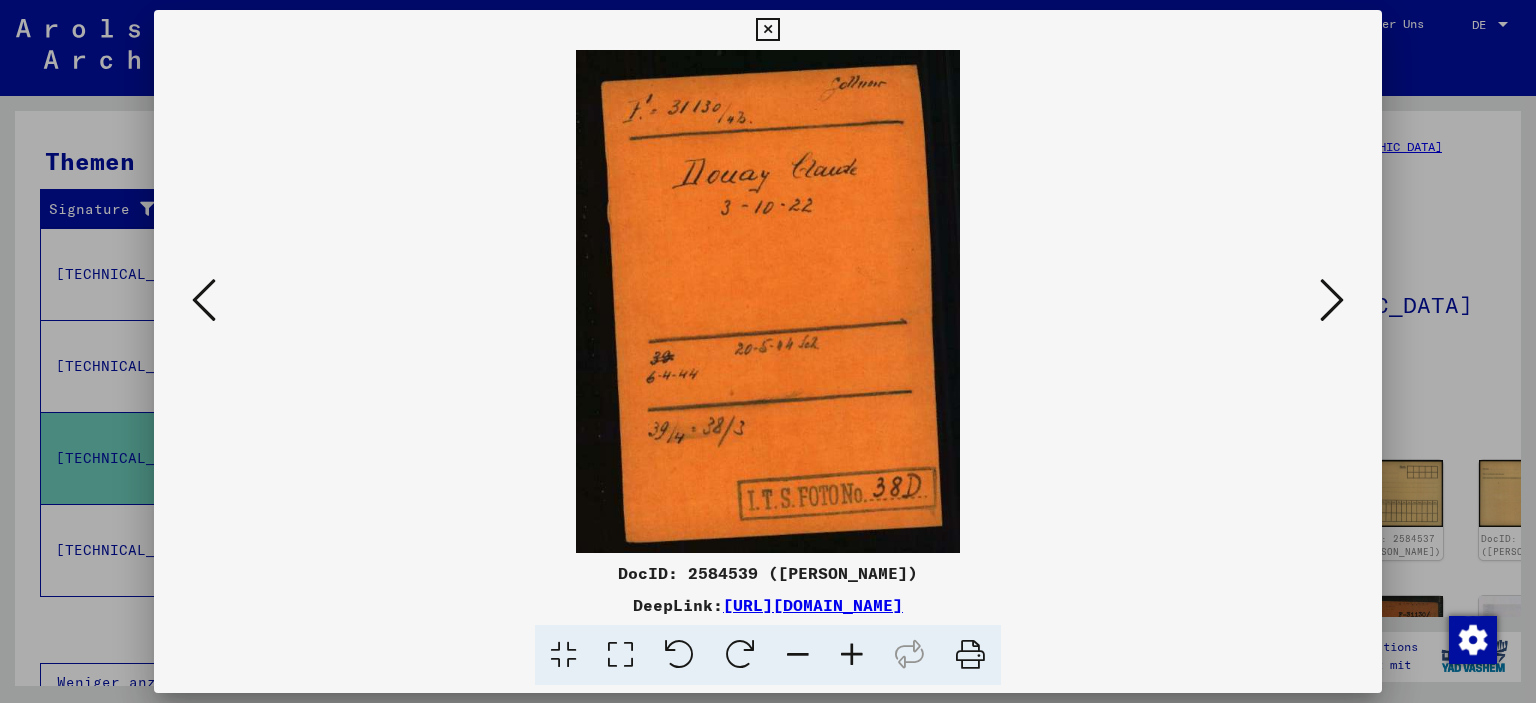 click at bounding box center (1332, 300) 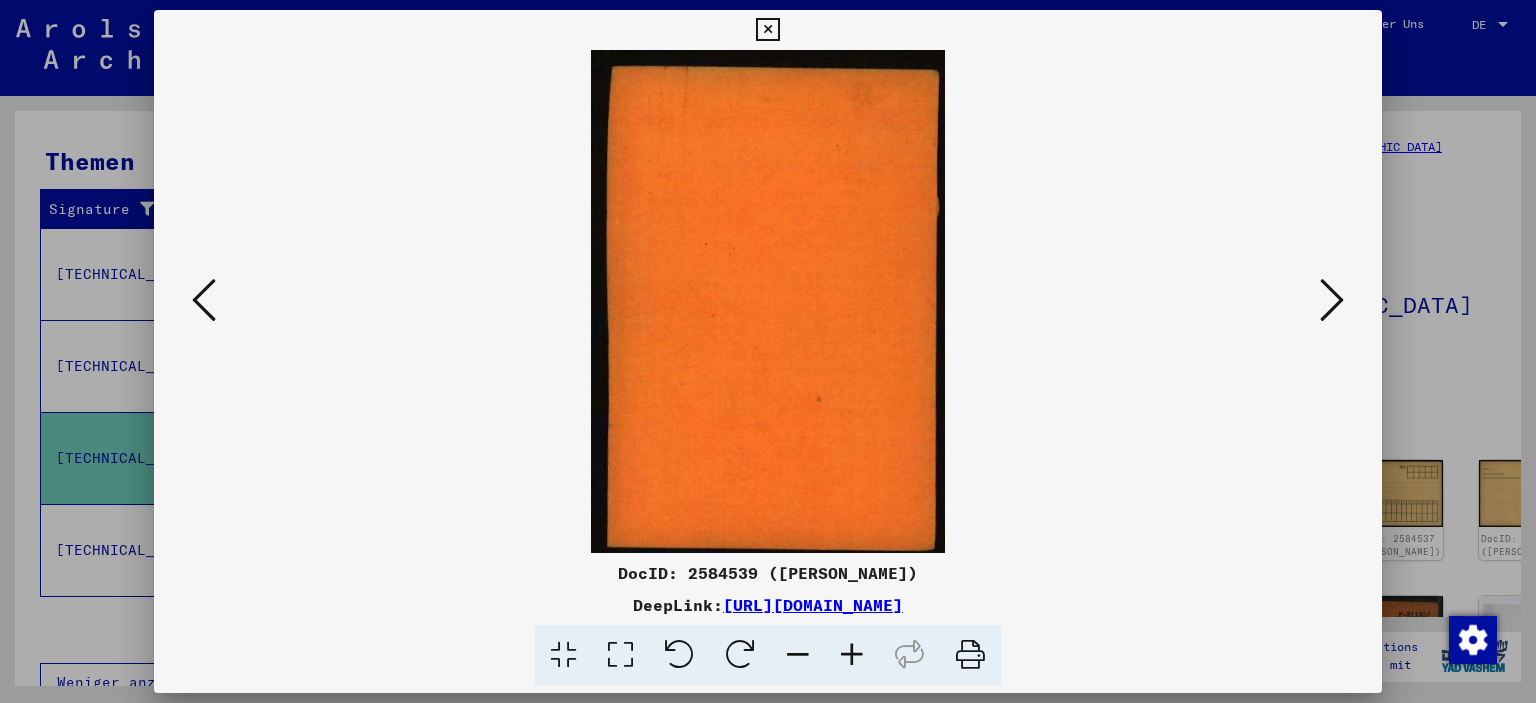 click at bounding box center [1332, 300] 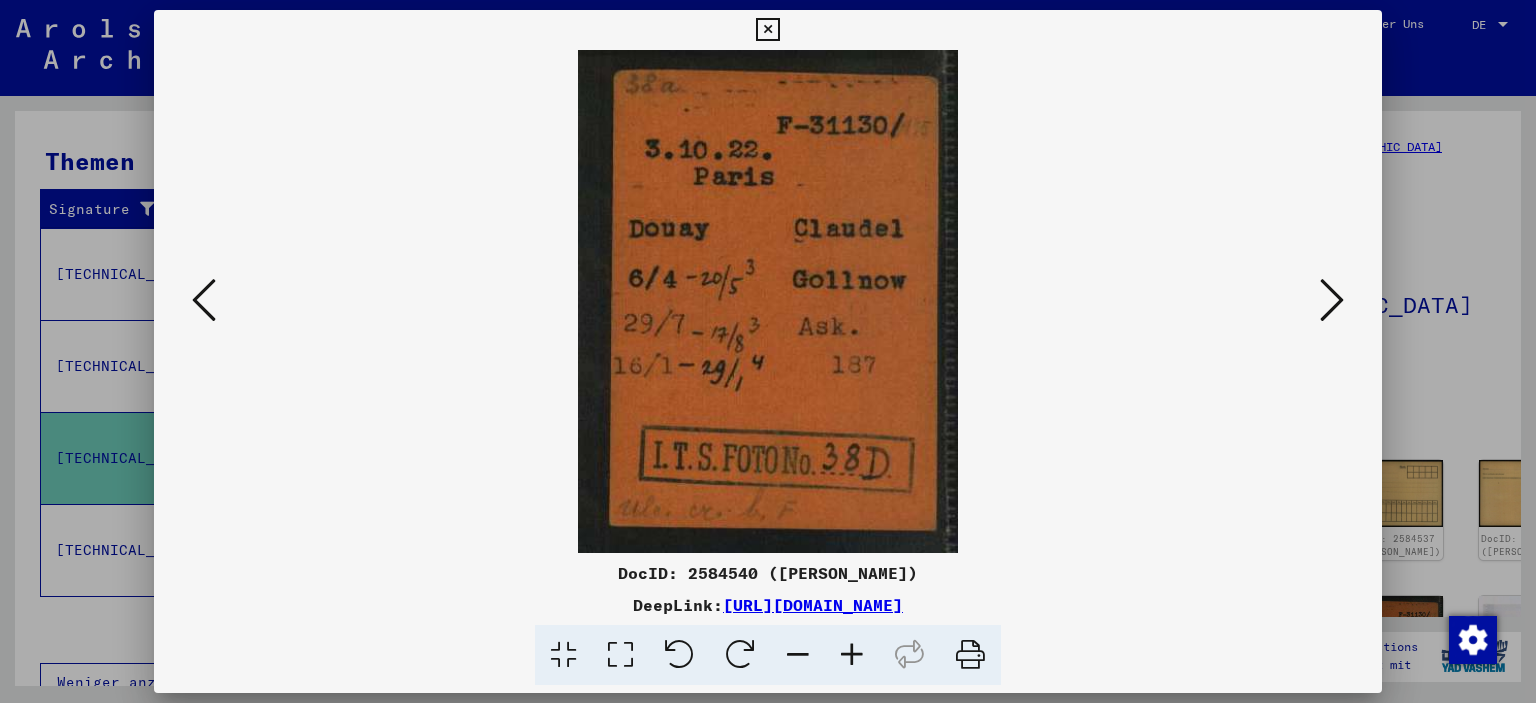 click at bounding box center (1332, 300) 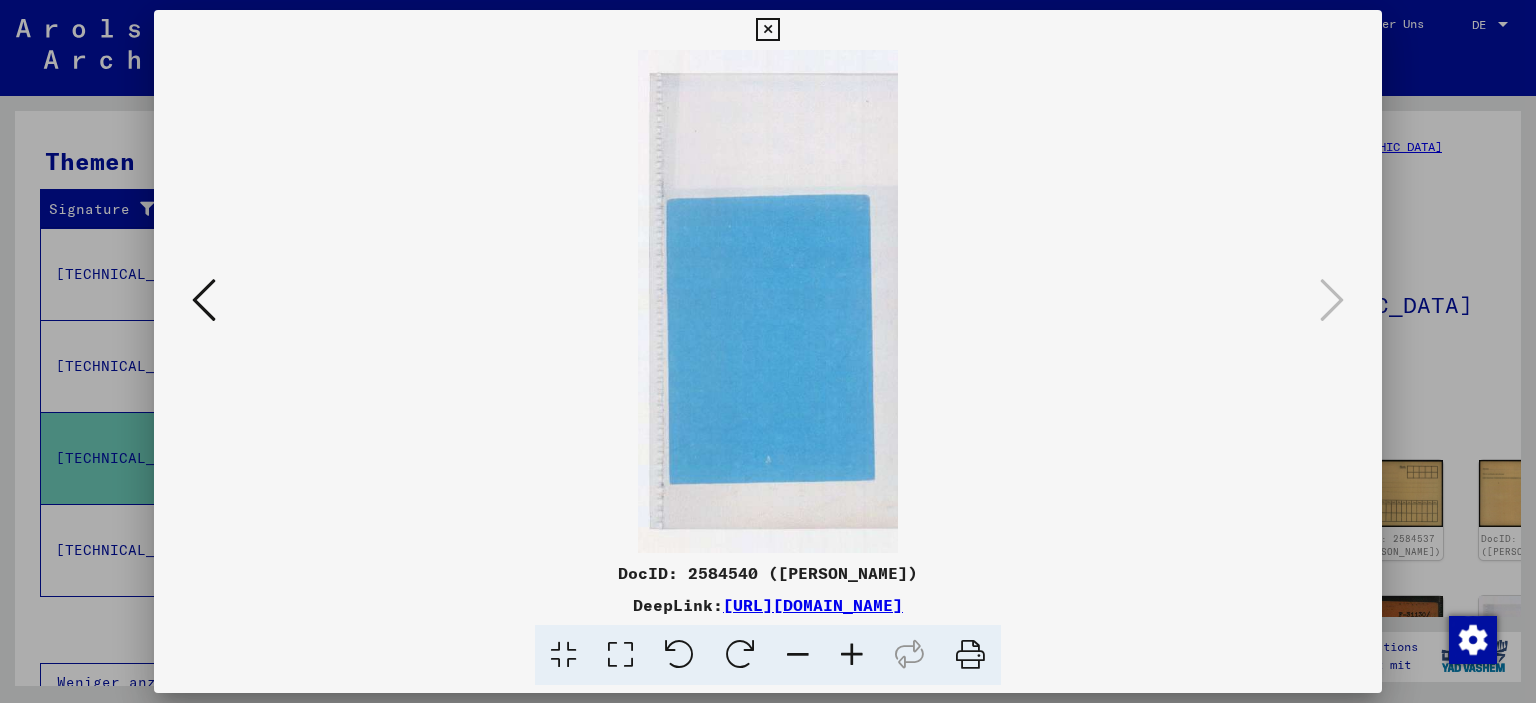 click at bounding box center [767, 30] 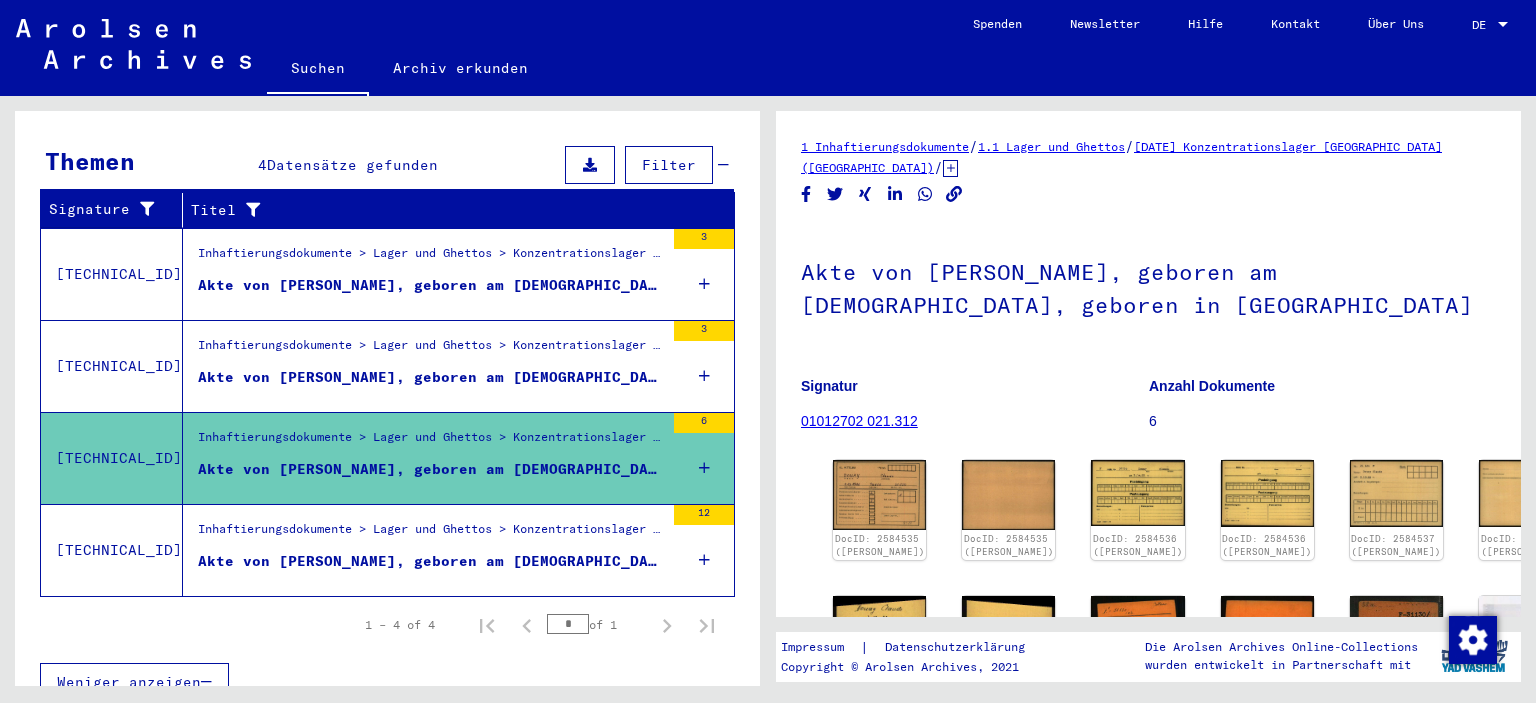 scroll, scrollTop: 0, scrollLeft: 0, axis: both 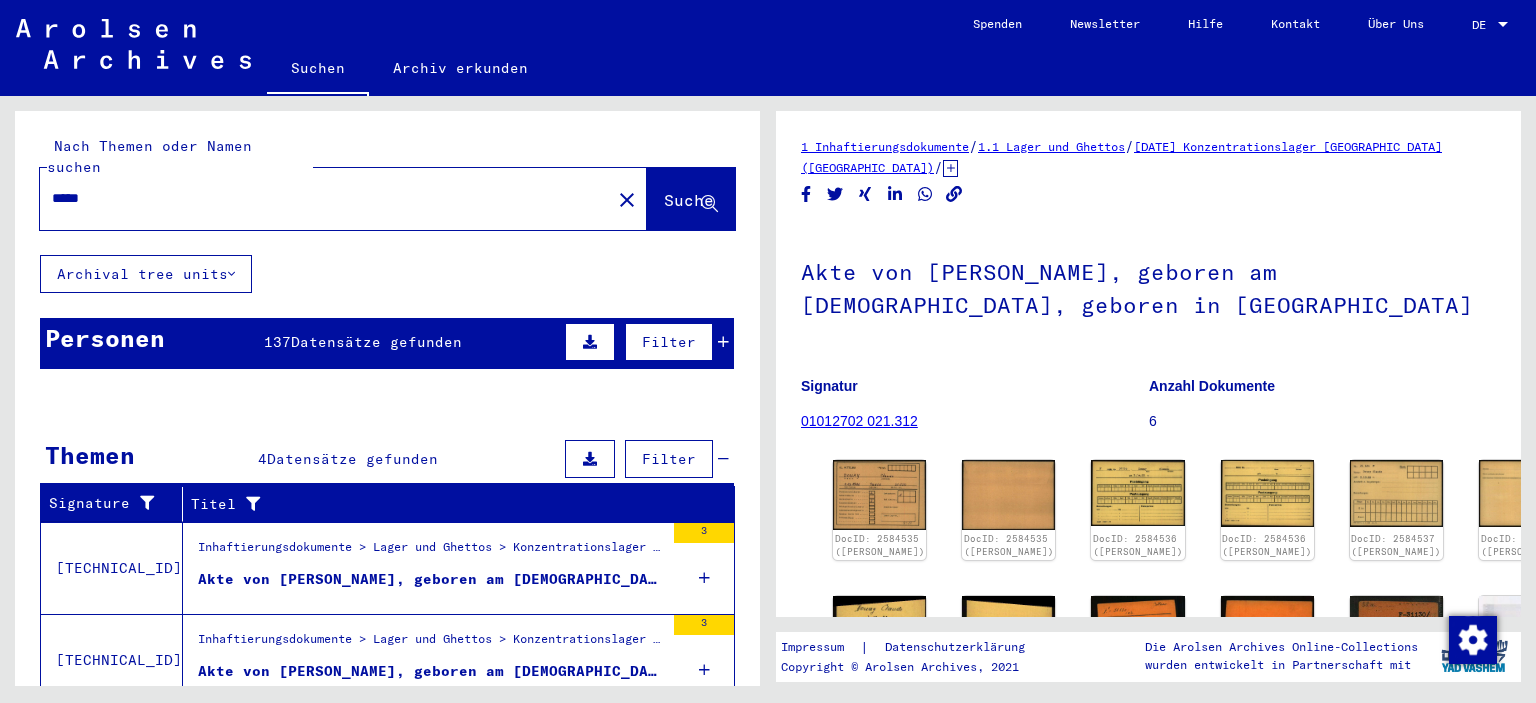 click on "Datensätze gefunden" at bounding box center [376, 342] 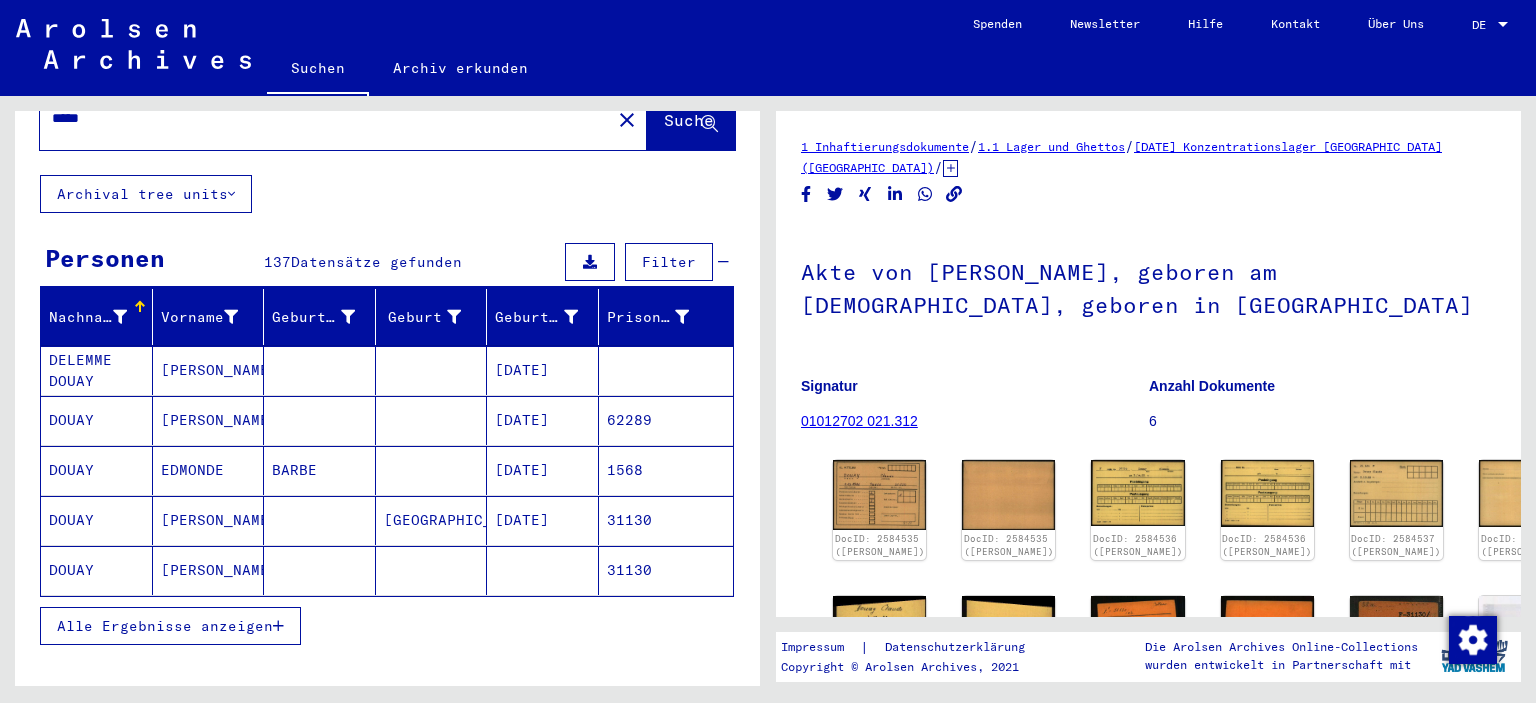 scroll, scrollTop: 68, scrollLeft: 0, axis: vertical 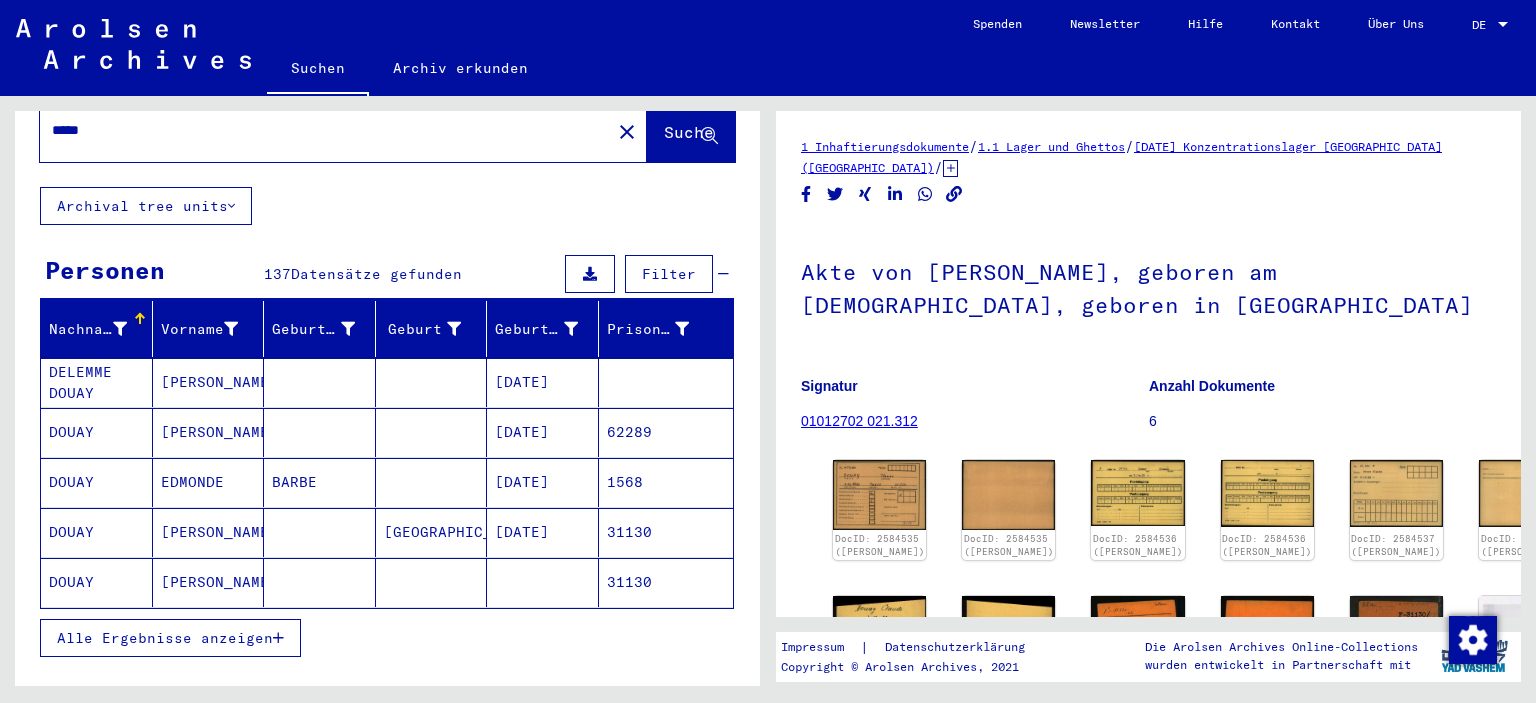 click on "Alle Ergebnisse anzeigen" at bounding box center [165, 638] 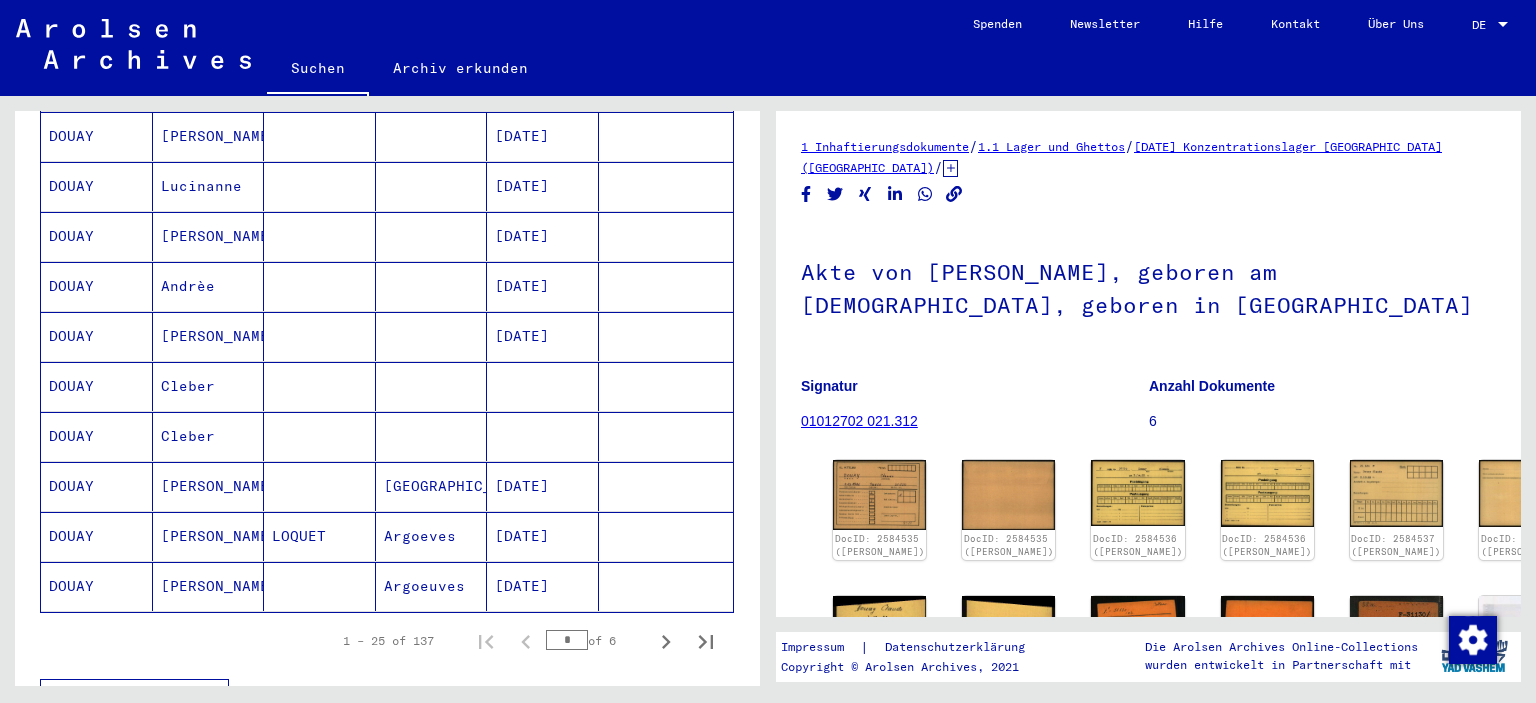 scroll, scrollTop: 1067, scrollLeft: 0, axis: vertical 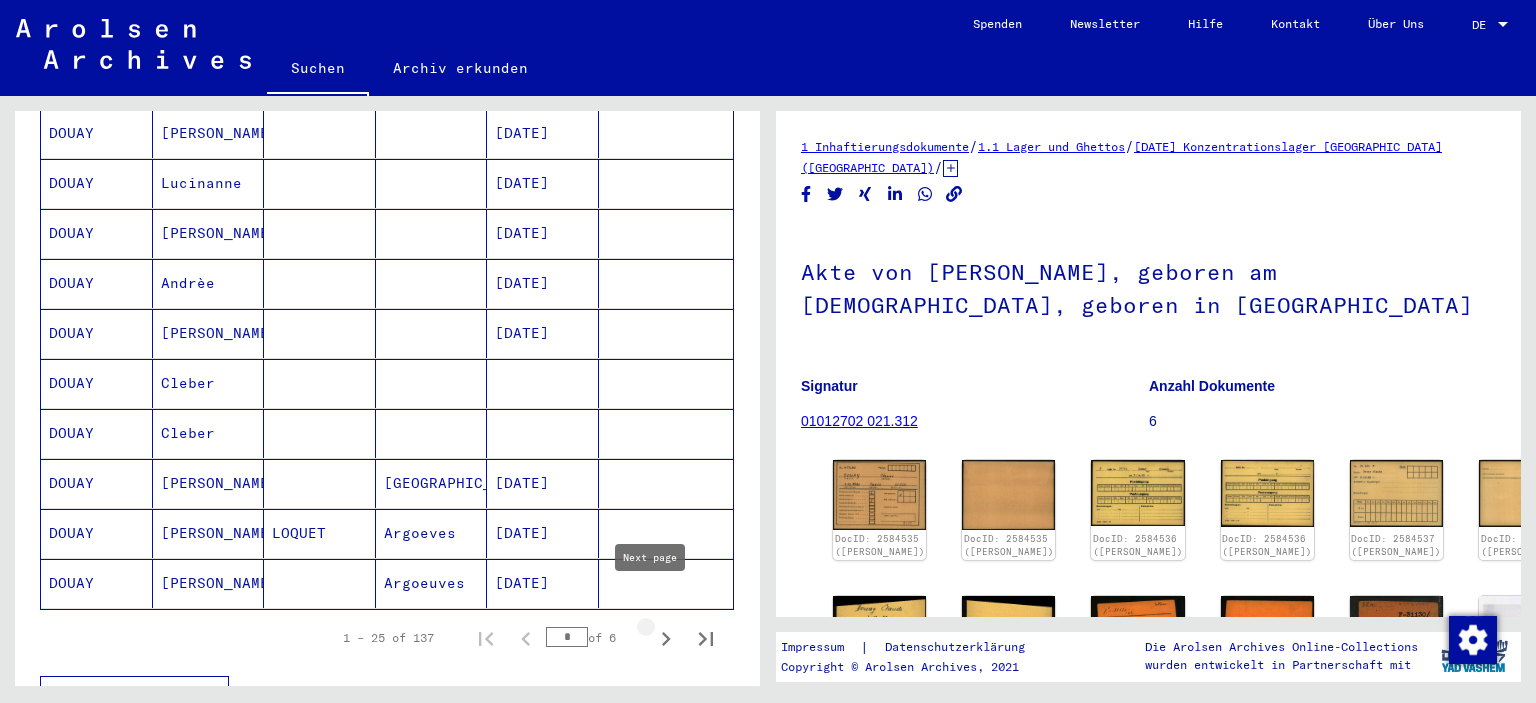 click 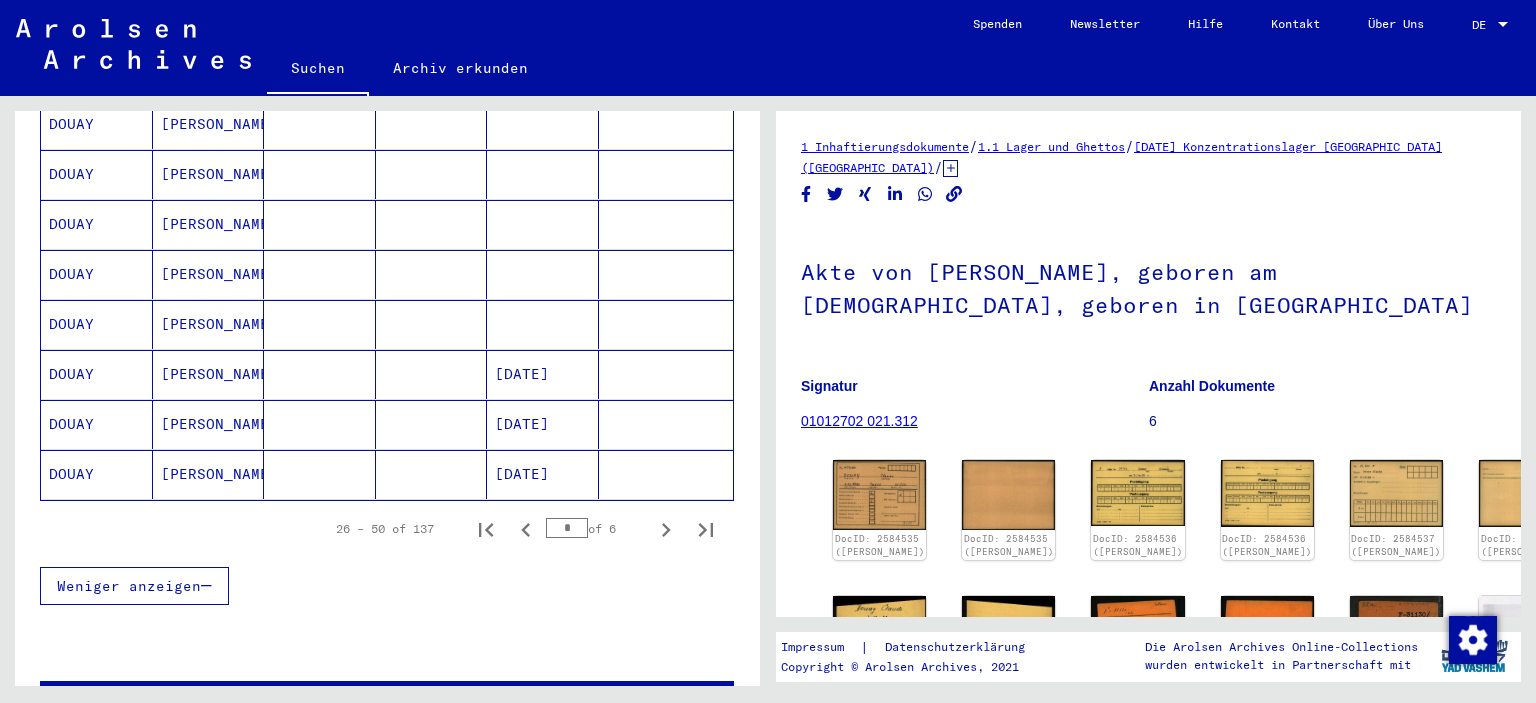scroll, scrollTop: 1200, scrollLeft: 0, axis: vertical 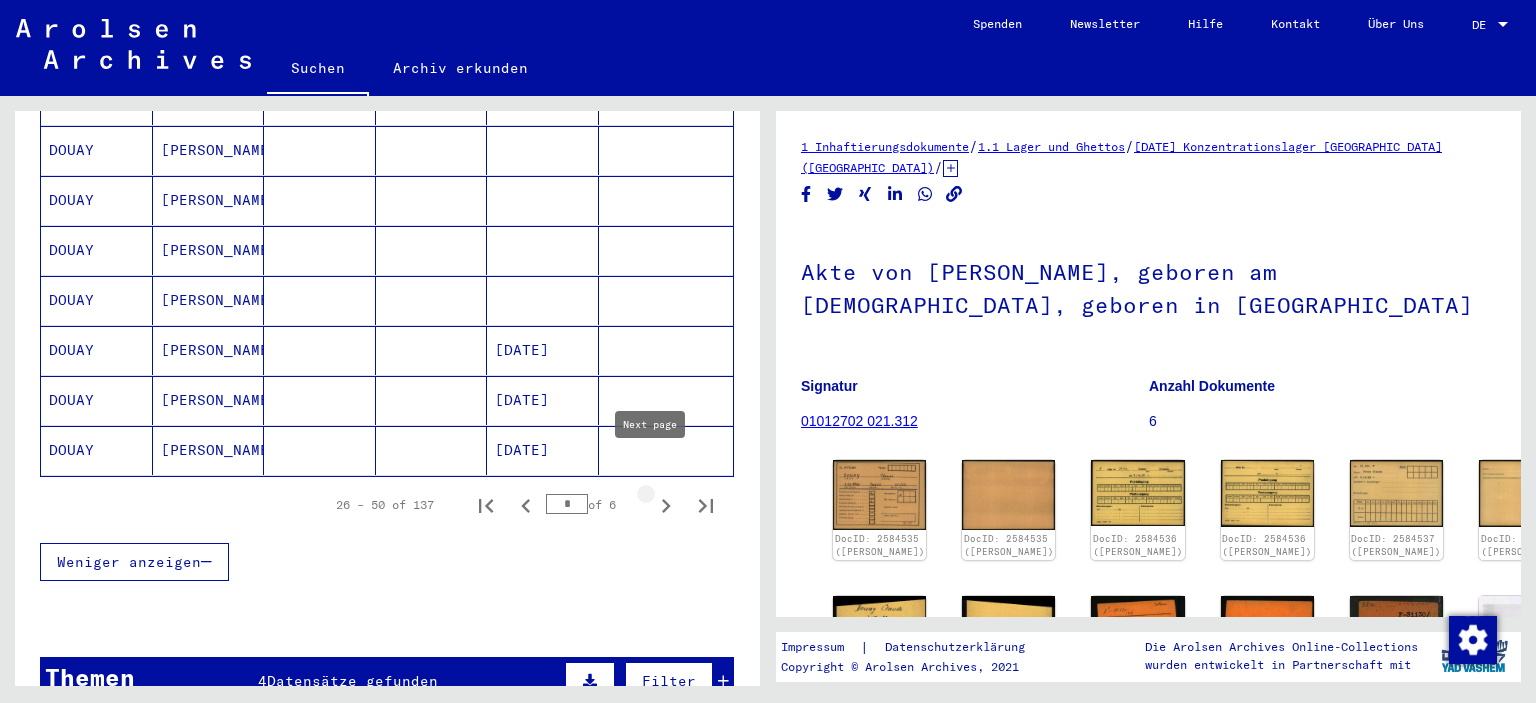 click 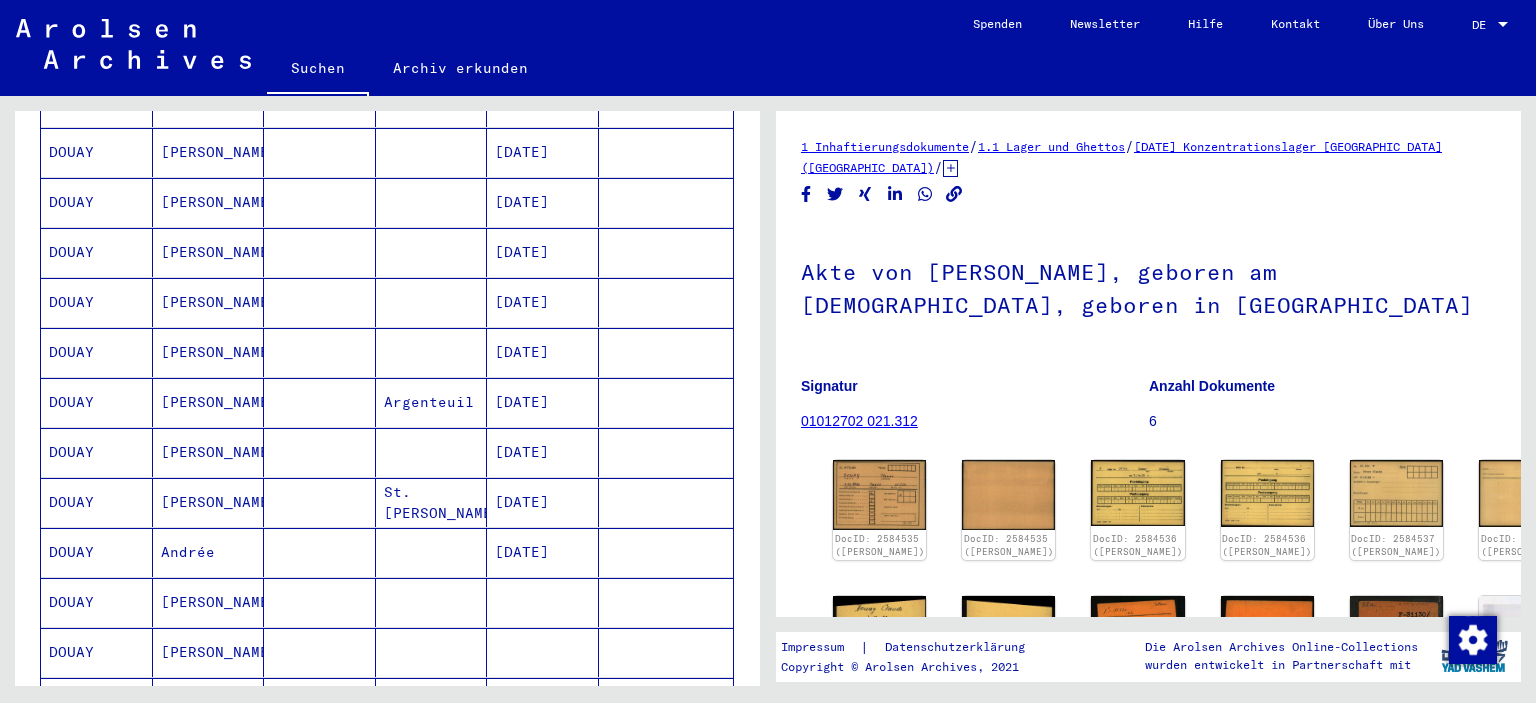 scroll, scrollTop: 1100, scrollLeft: 0, axis: vertical 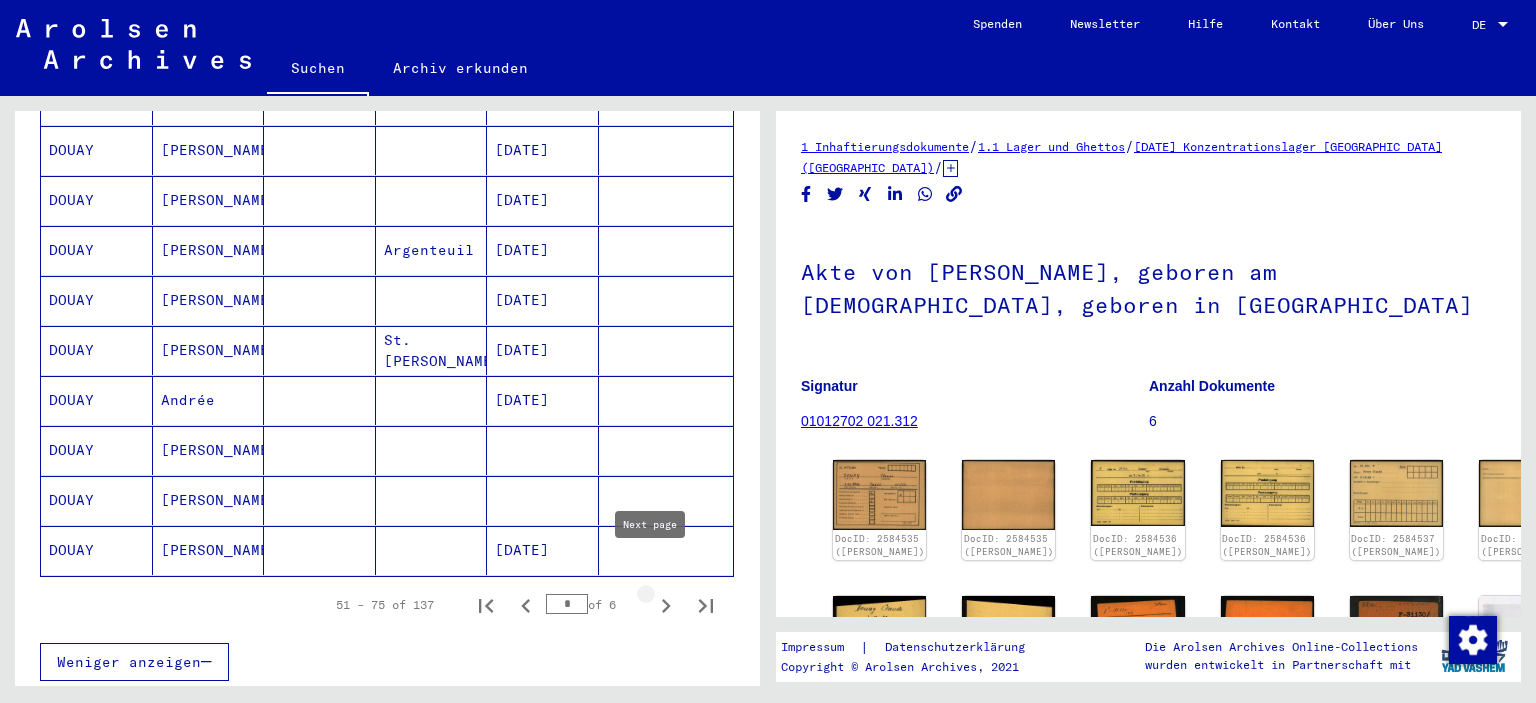 click 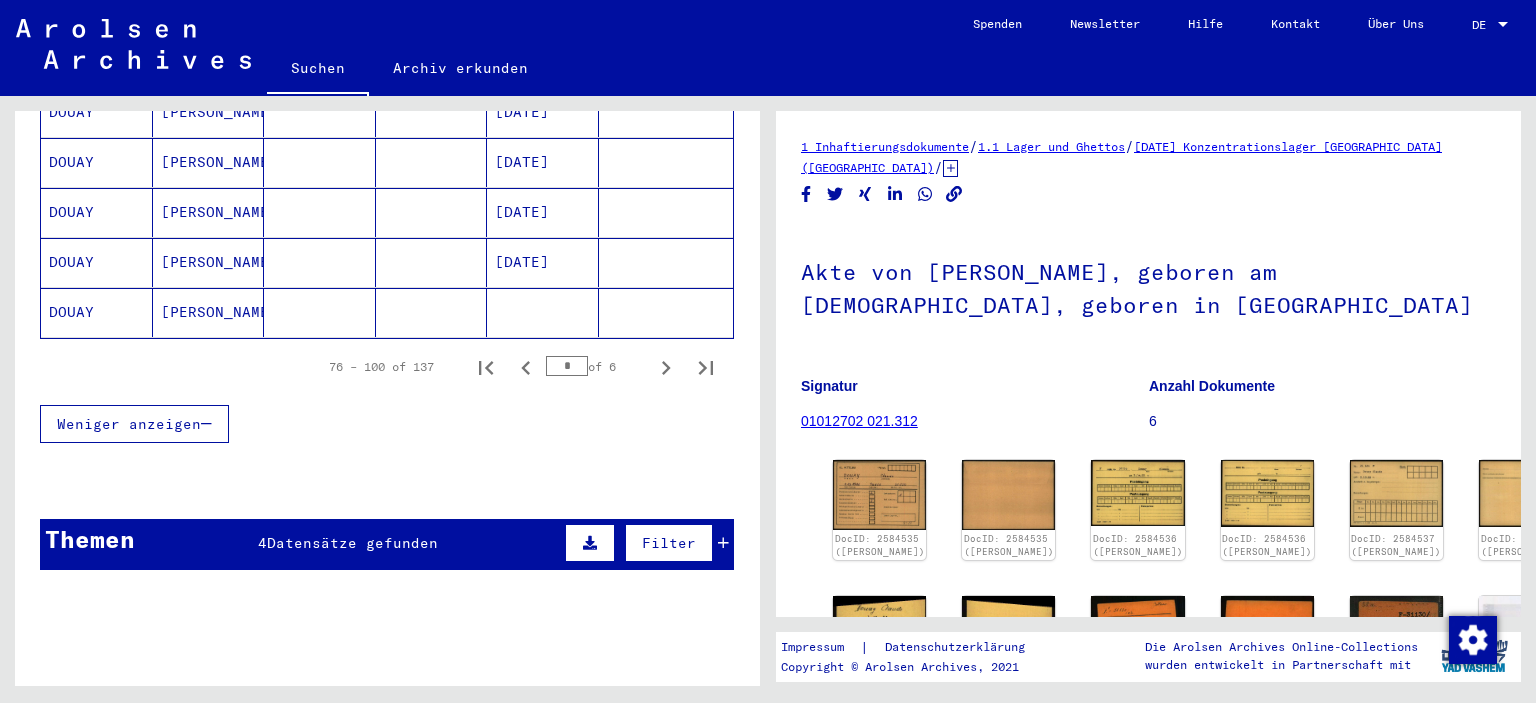 scroll, scrollTop: 1357, scrollLeft: 0, axis: vertical 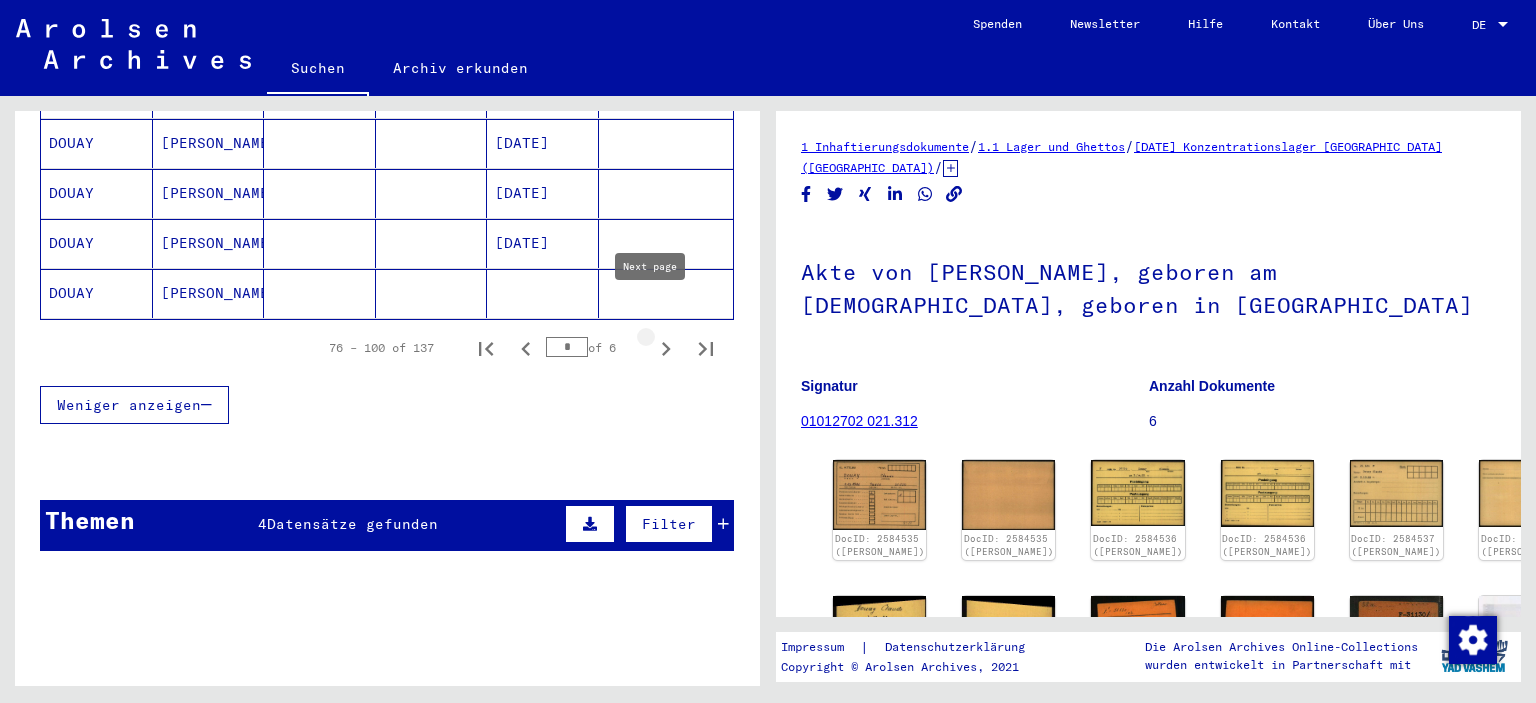 click 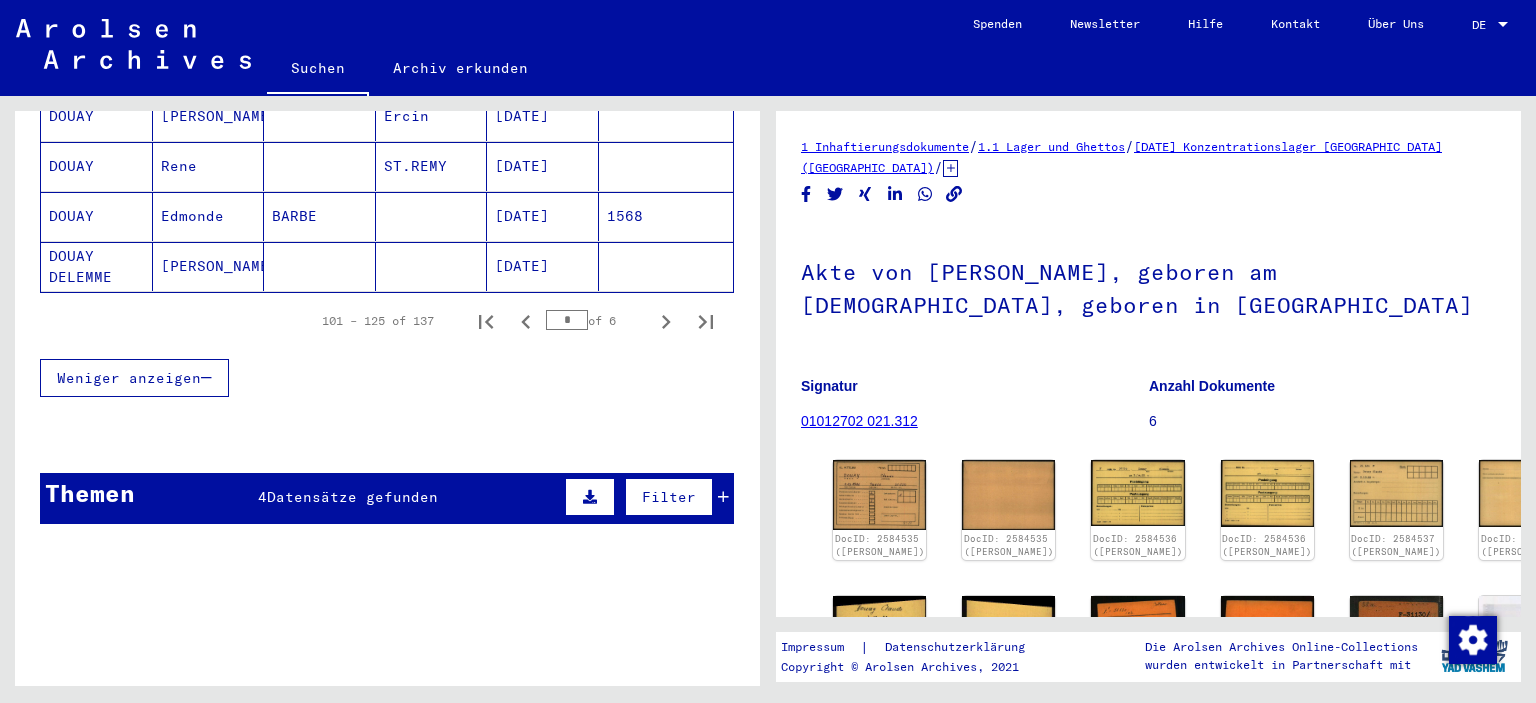 scroll, scrollTop: 1352, scrollLeft: 0, axis: vertical 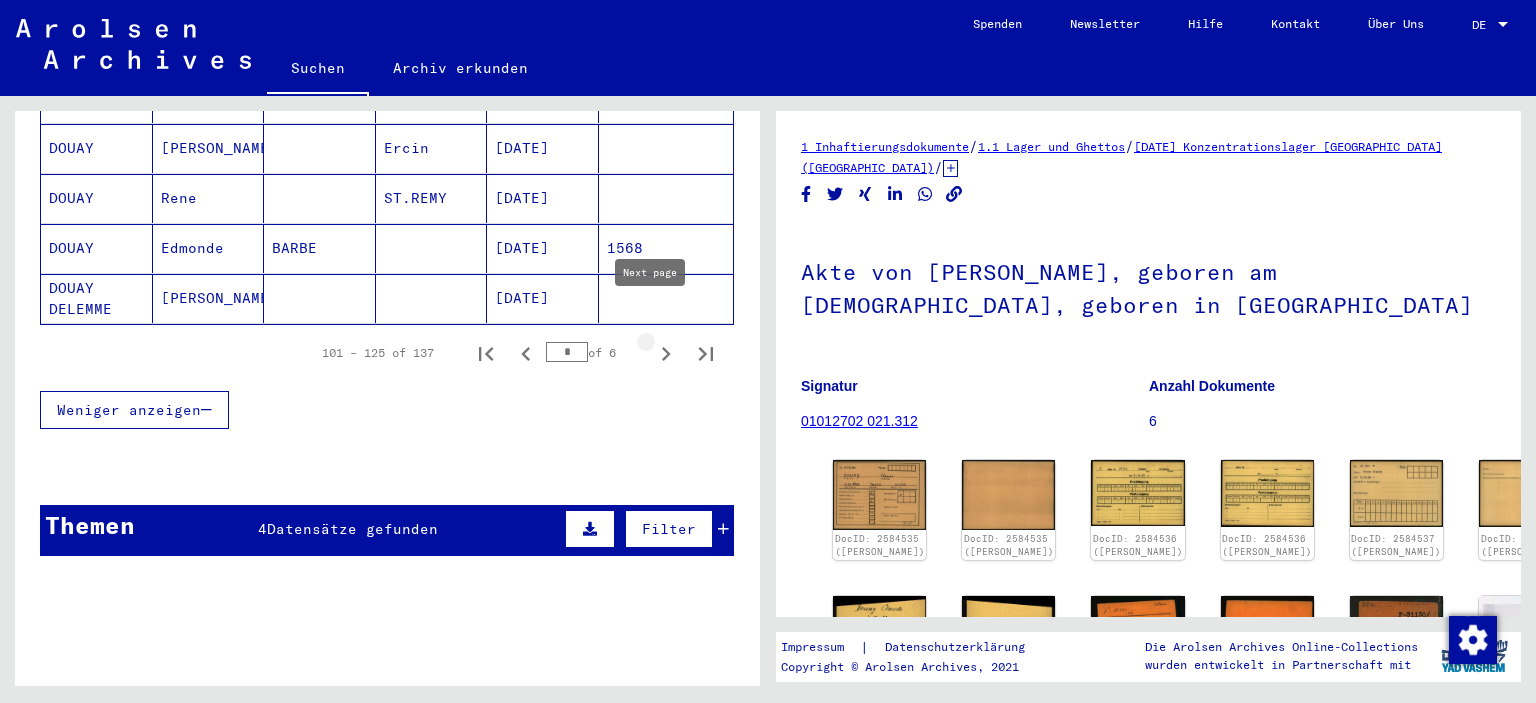 click 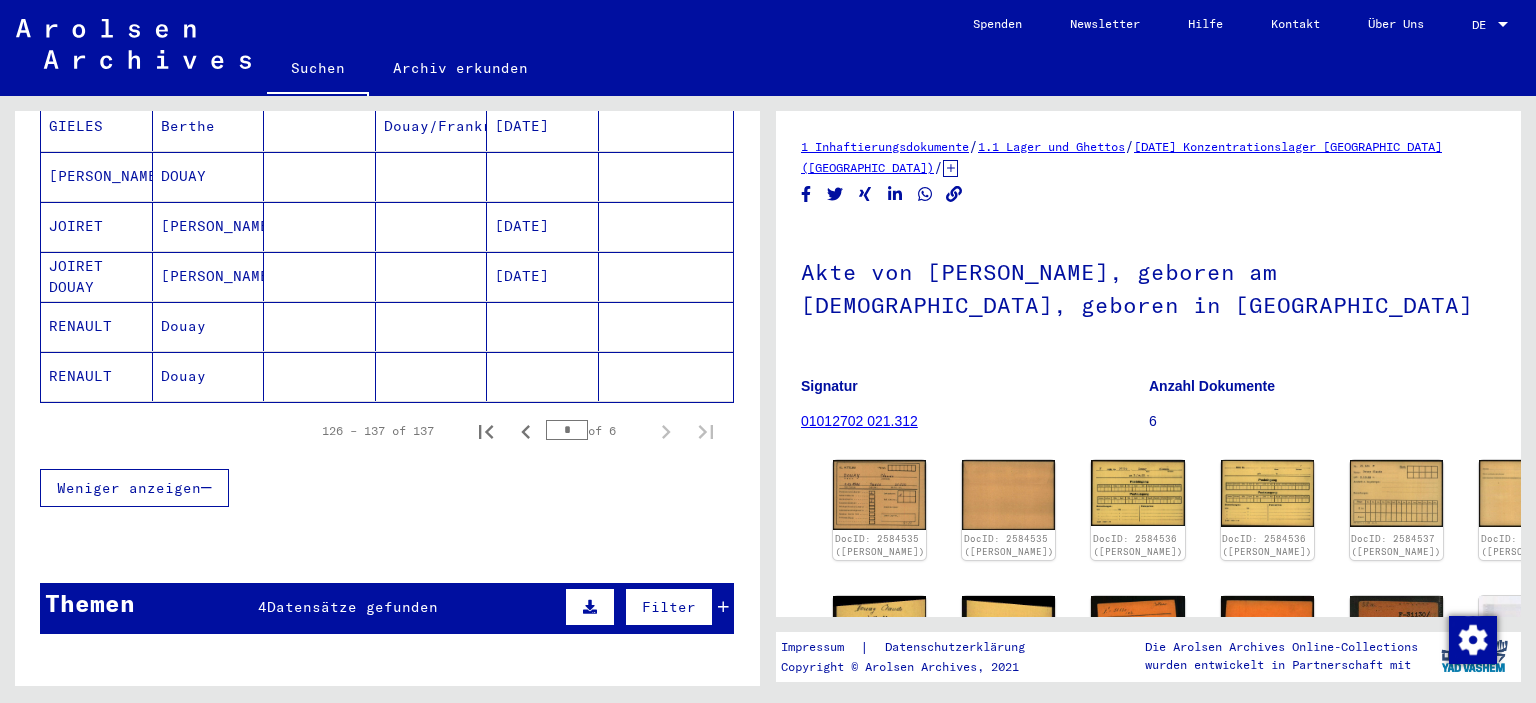 scroll, scrollTop: 618, scrollLeft: 0, axis: vertical 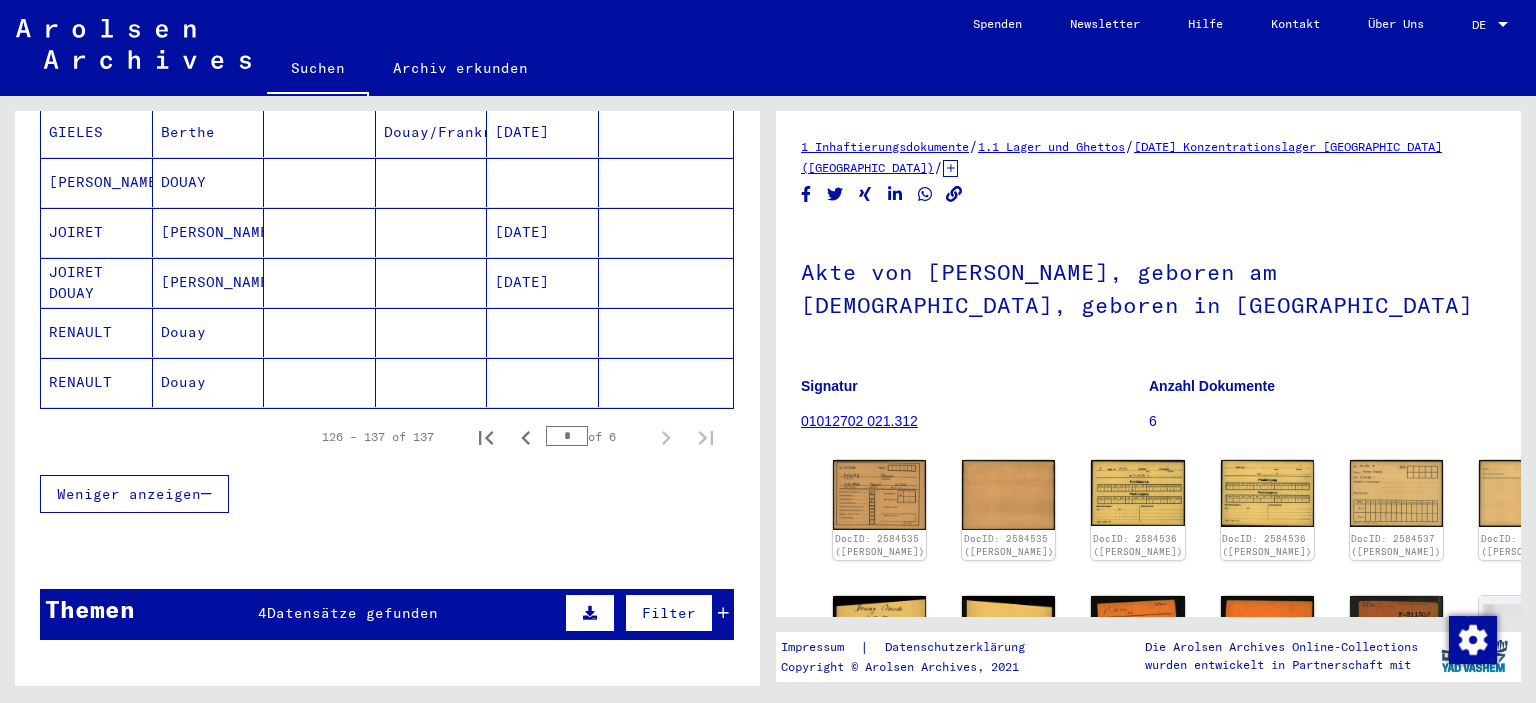 click on "Themen 4  Datensätze gefunden  Filter" at bounding box center [387, 614] 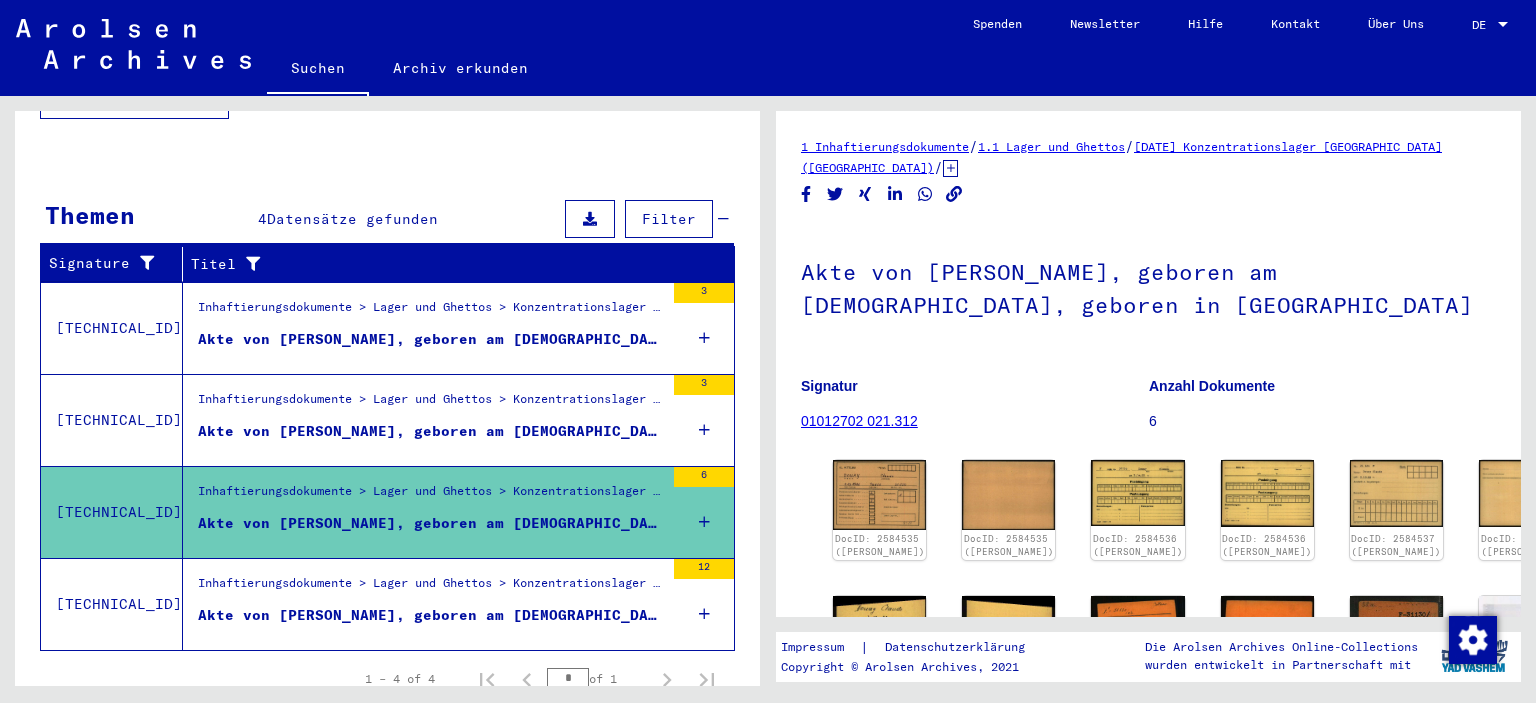 scroll, scrollTop: 1060, scrollLeft: 0, axis: vertical 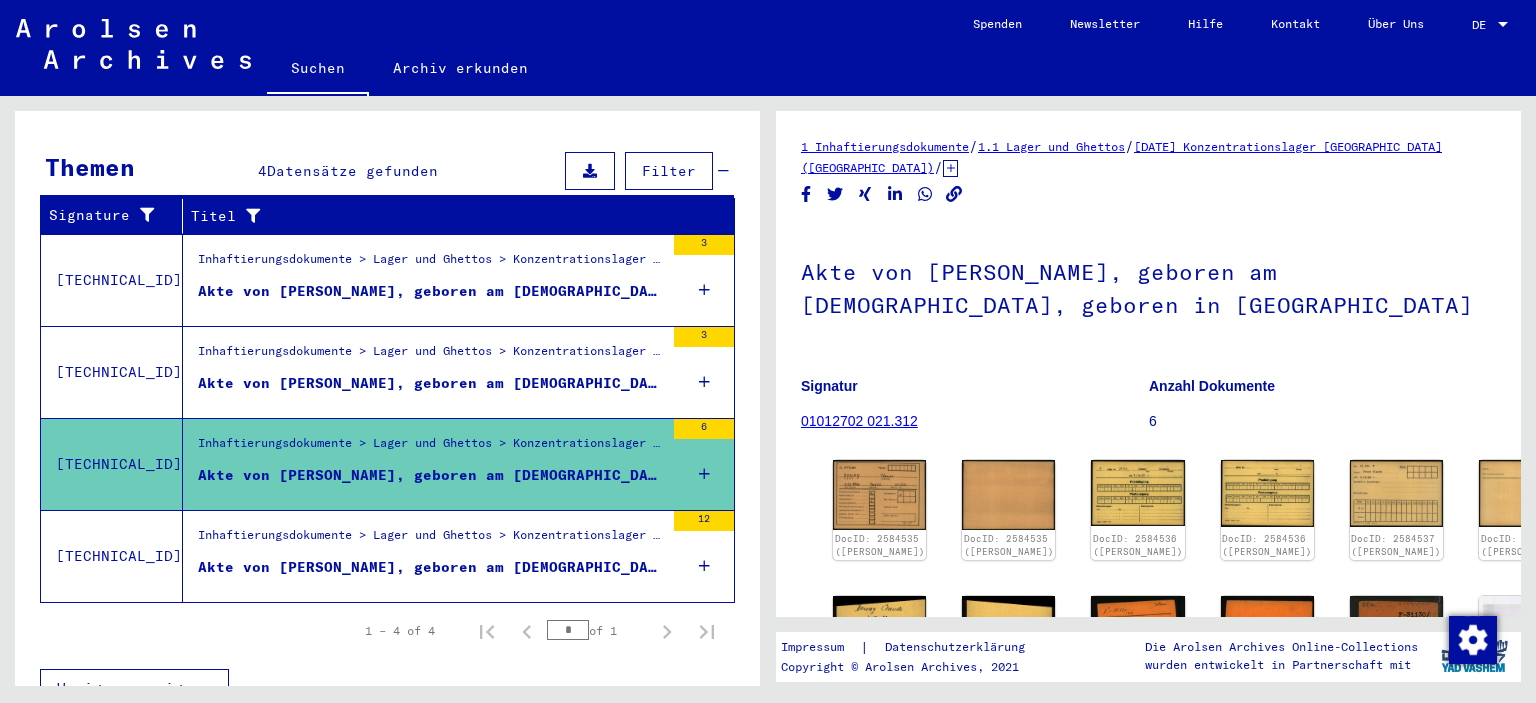 click on "Inhaftierungsdokumente > Lager und Ghettos > Konzentrationslager [GEOGRAPHIC_DATA] > Individuelle Unterlagen Männer [GEOGRAPHIC_DATA]  > Individuelle Häftlingsunterlagen - KL Buchenwald > [MEDICAL_DATA] mit Namen ab A bis SYS und weiterer Untergliederung > [MEDICAL_DATA] mit Namen ab DORIN" at bounding box center (431, 540) 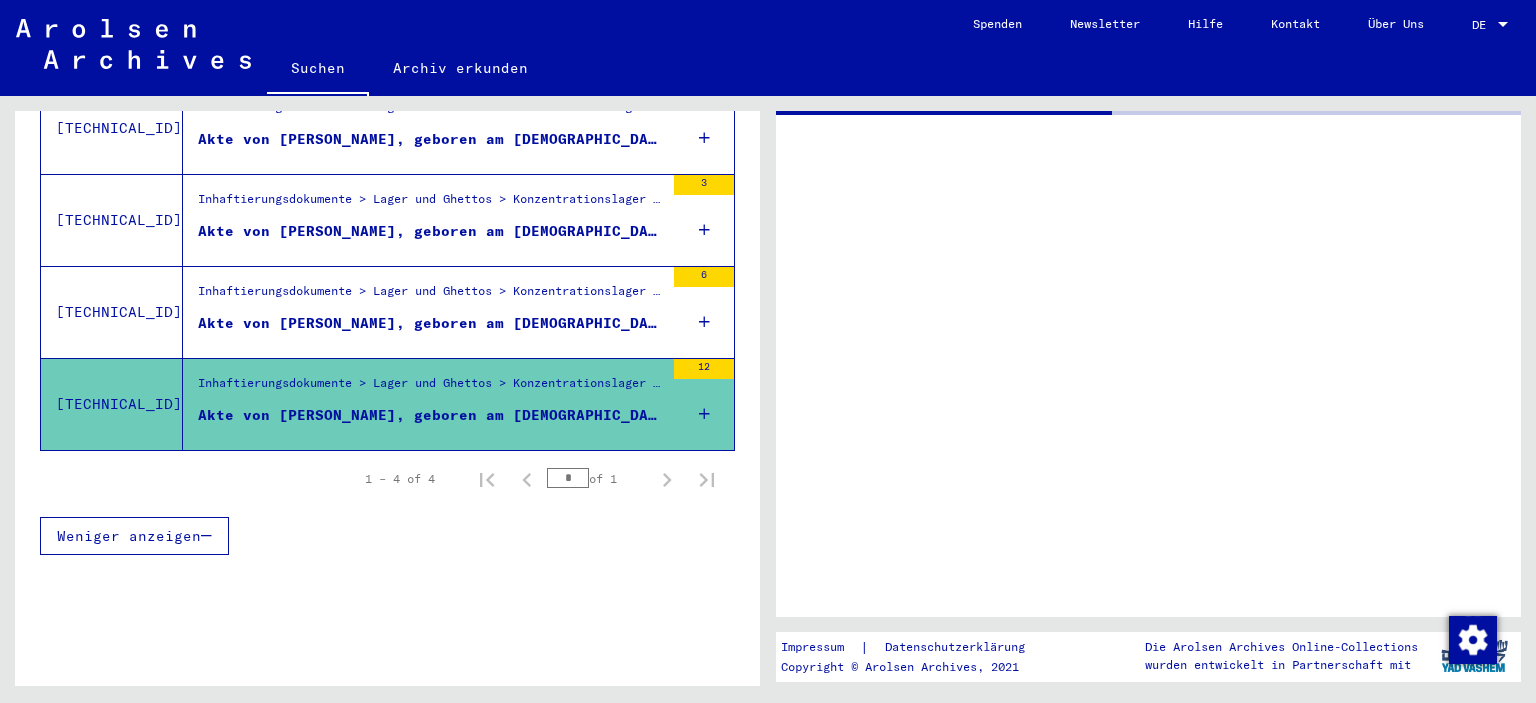 scroll, scrollTop: 293, scrollLeft: 0, axis: vertical 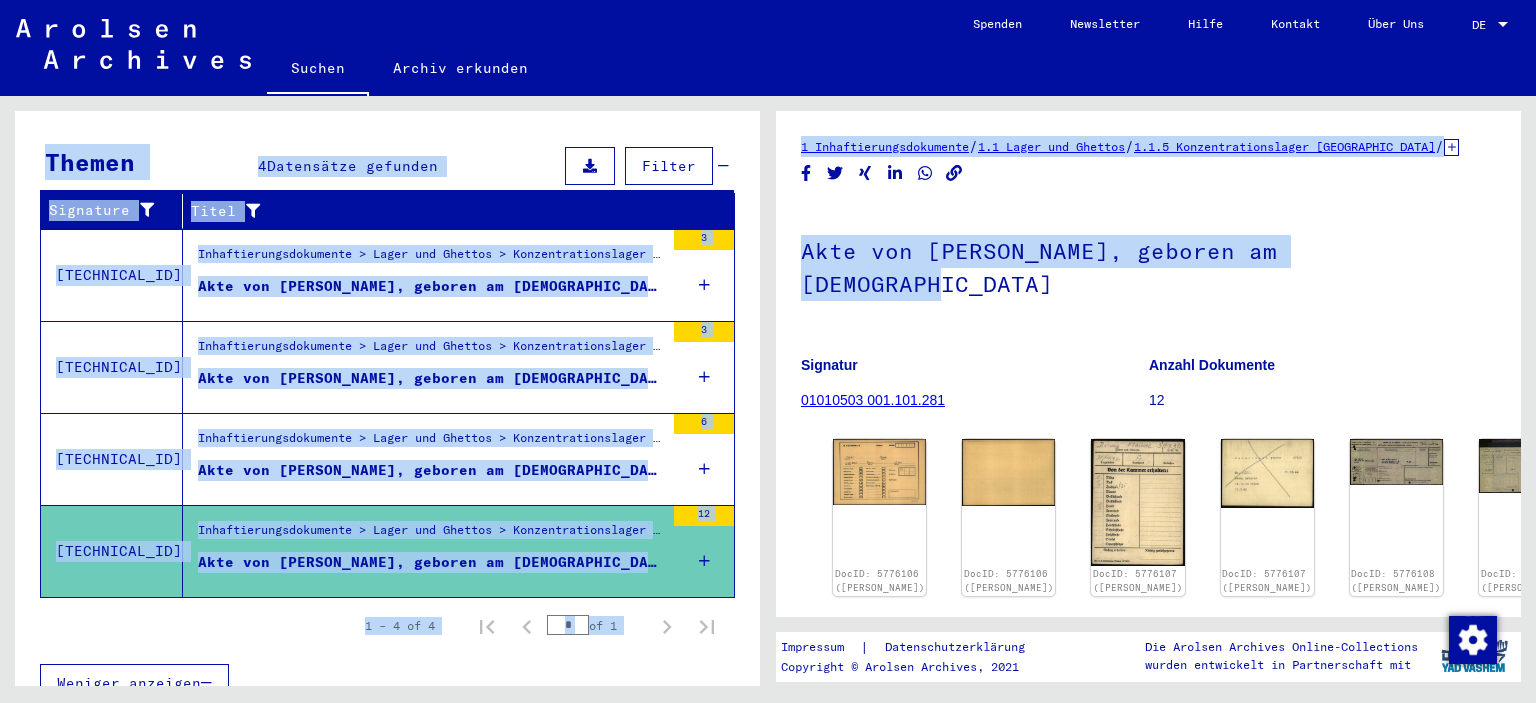 drag, startPoint x: 1521, startPoint y: 238, endPoint x: 1535, endPoint y: 88, distance: 150.65192 